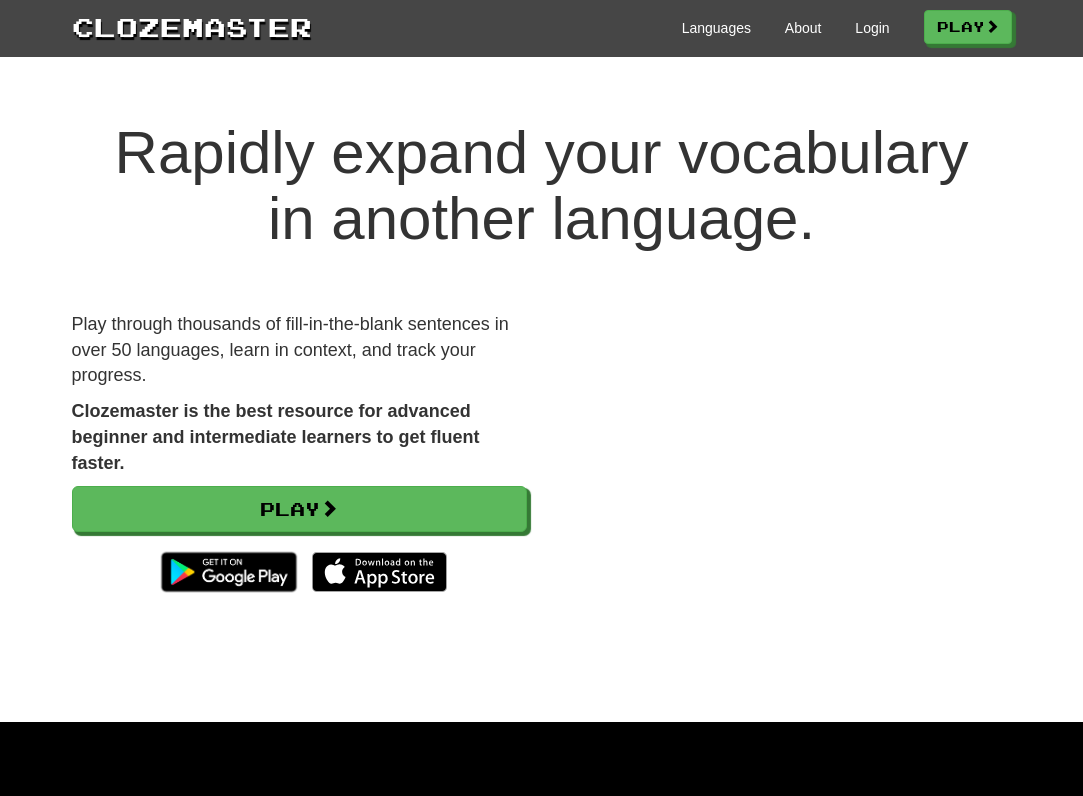 scroll, scrollTop: 0, scrollLeft: 0, axis: both 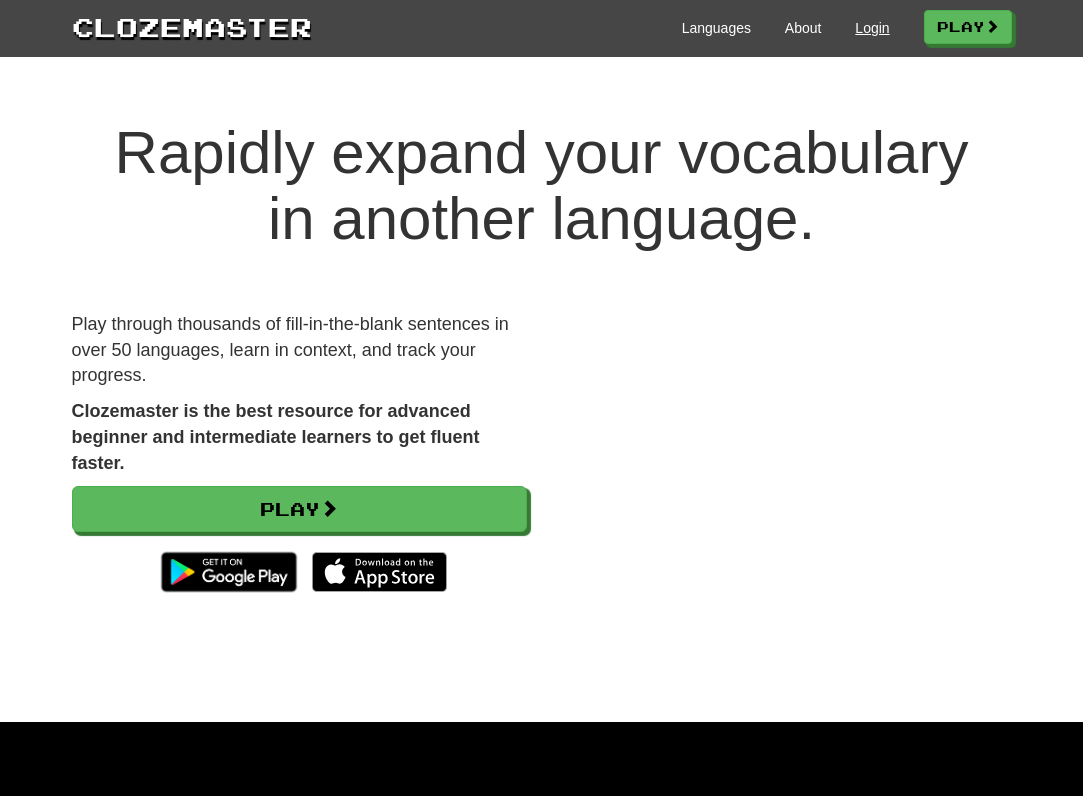 click on "Login" at bounding box center [872, 28] 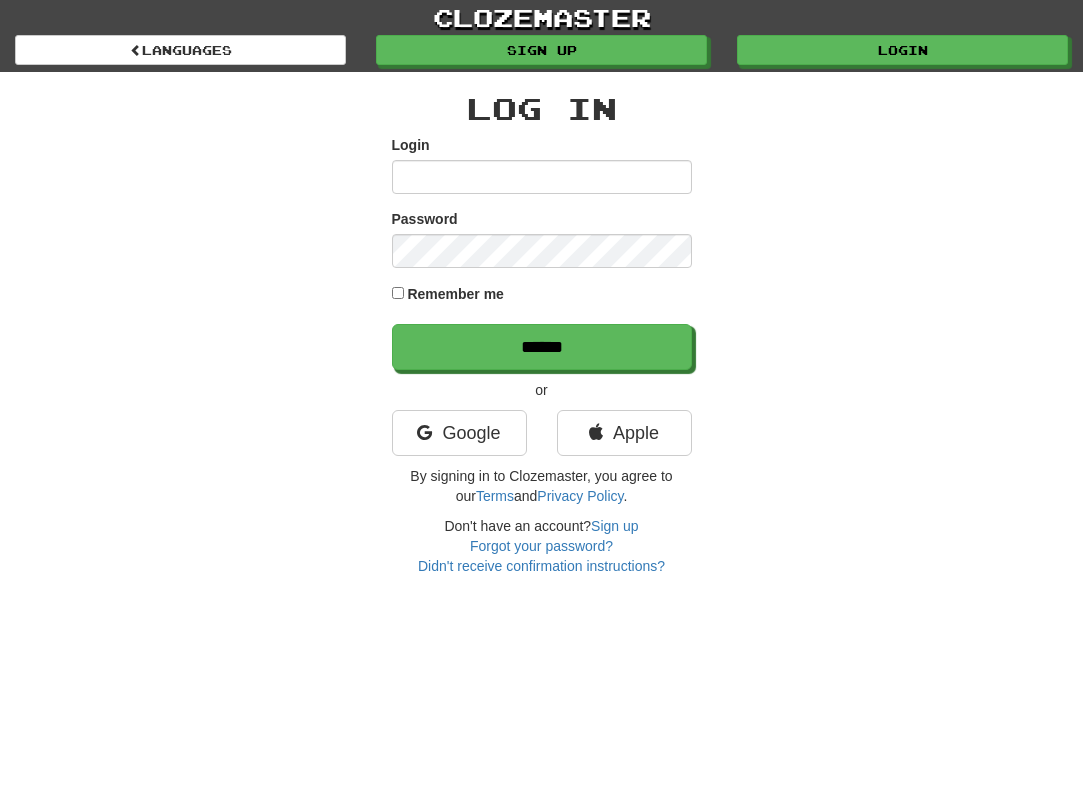 scroll, scrollTop: 0, scrollLeft: 0, axis: both 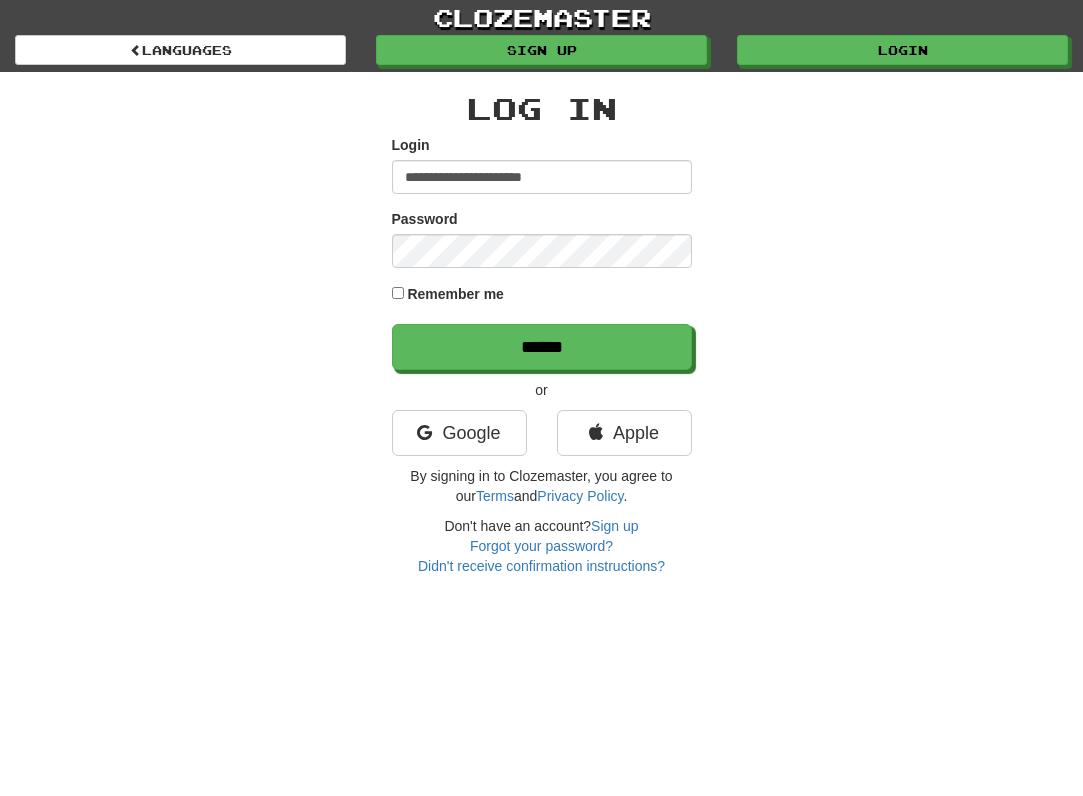type on "**********" 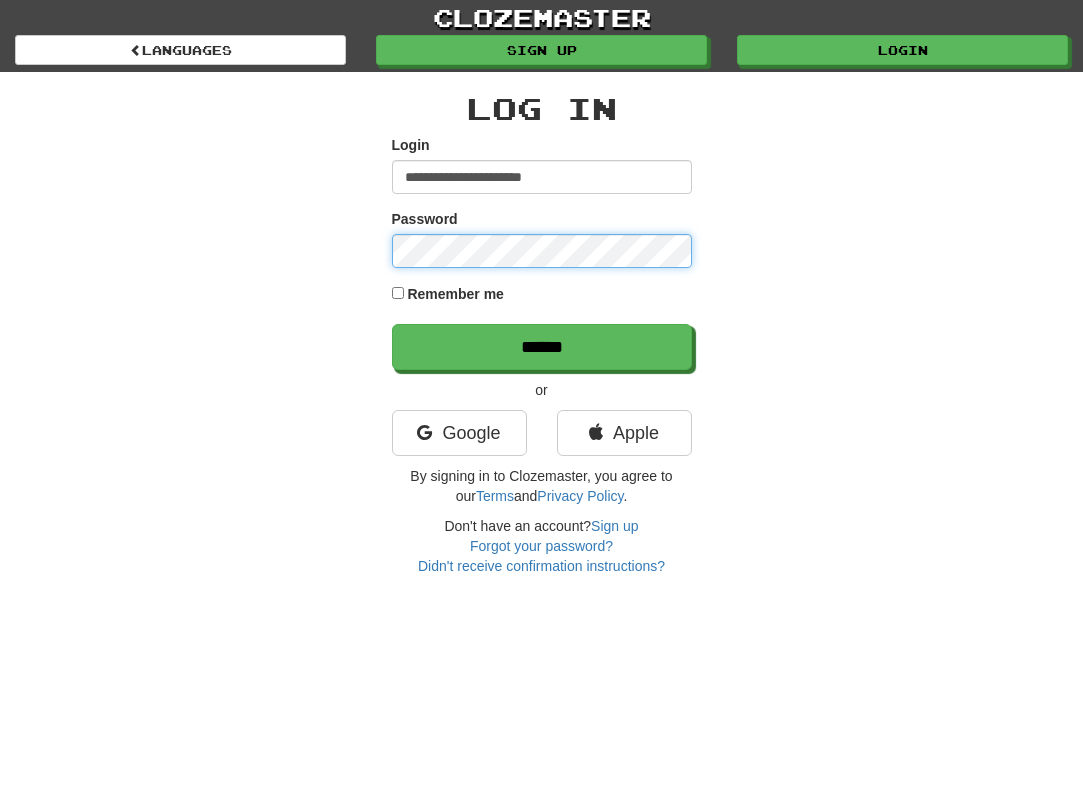 click on "******" at bounding box center (542, 347) 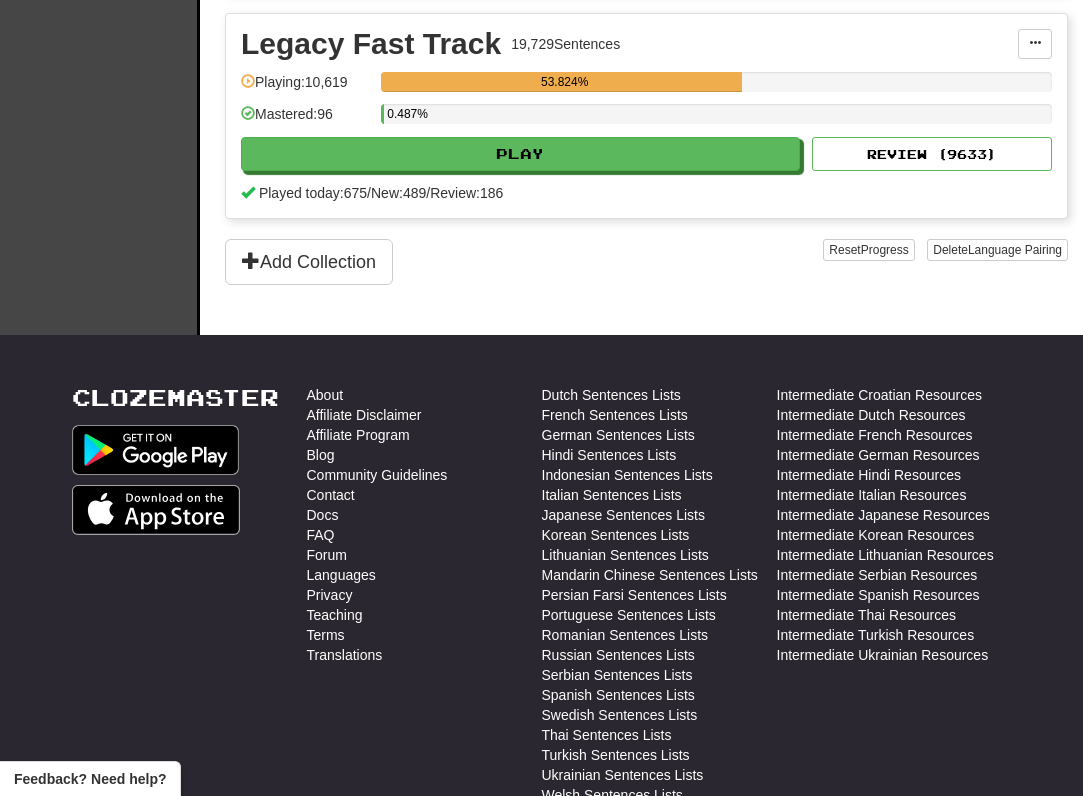 scroll, scrollTop: 2495, scrollLeft: 0, axis: vertical 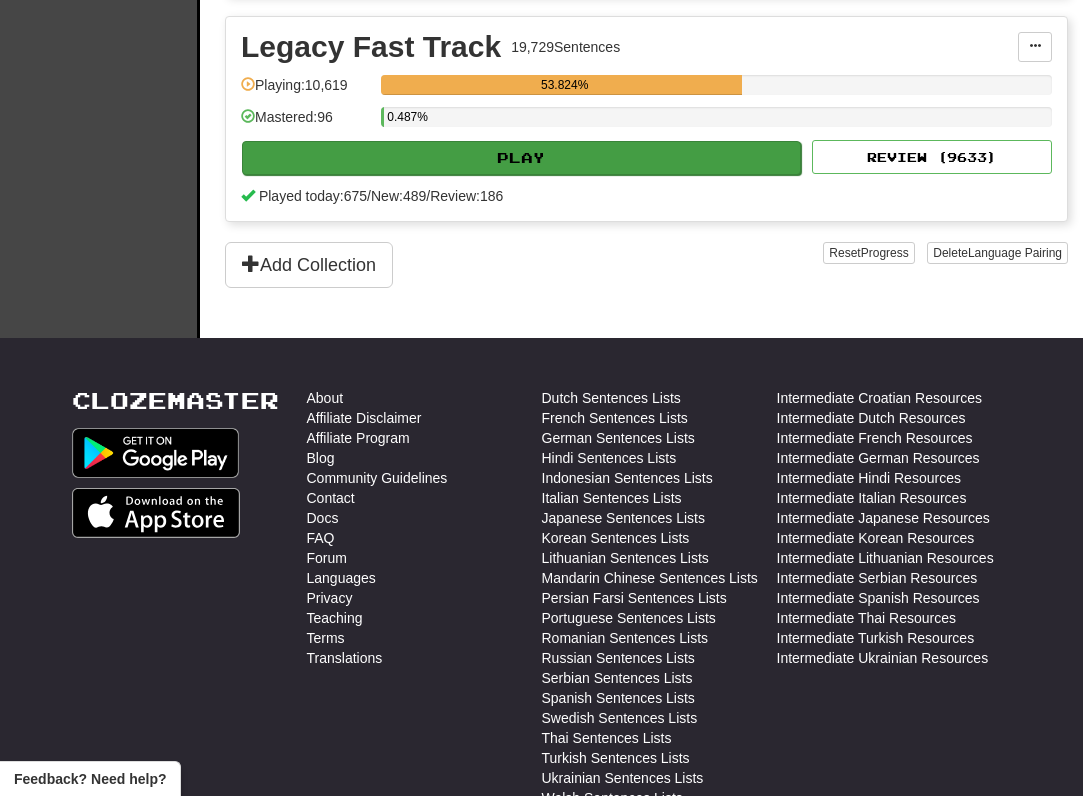 click on "Play" at bounding box center (521, 158) 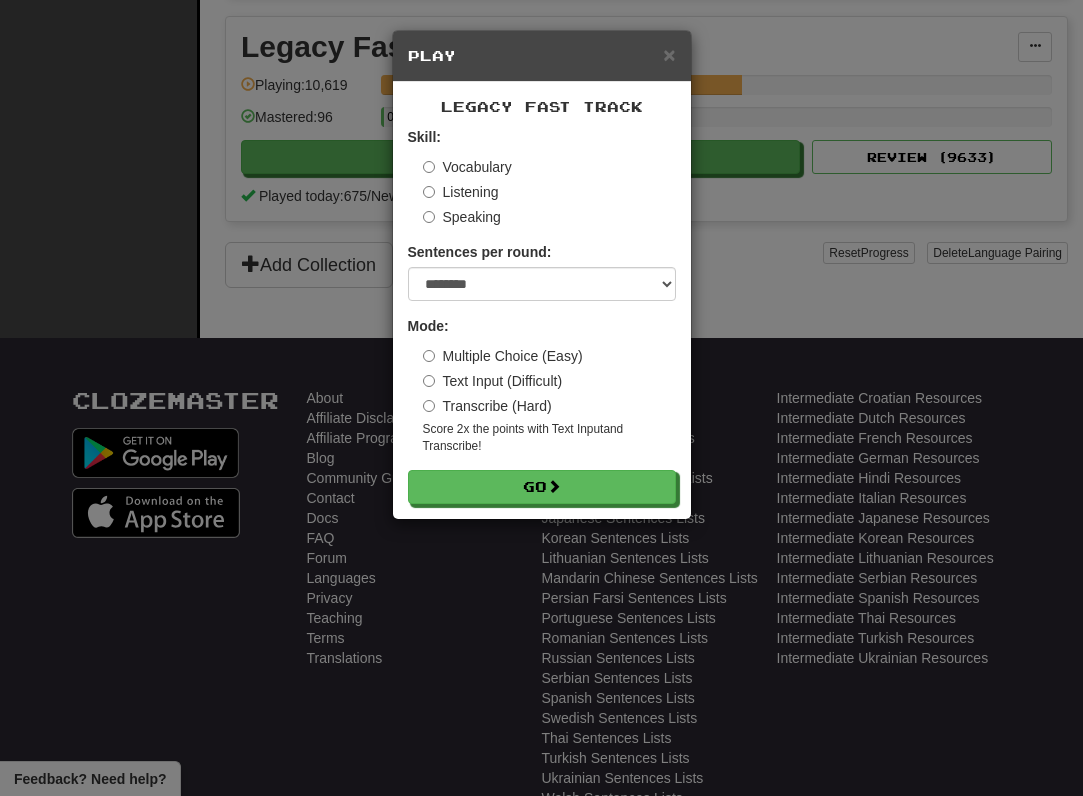 click on "Transcribe (Hard)" at bounding box center [487, 406] 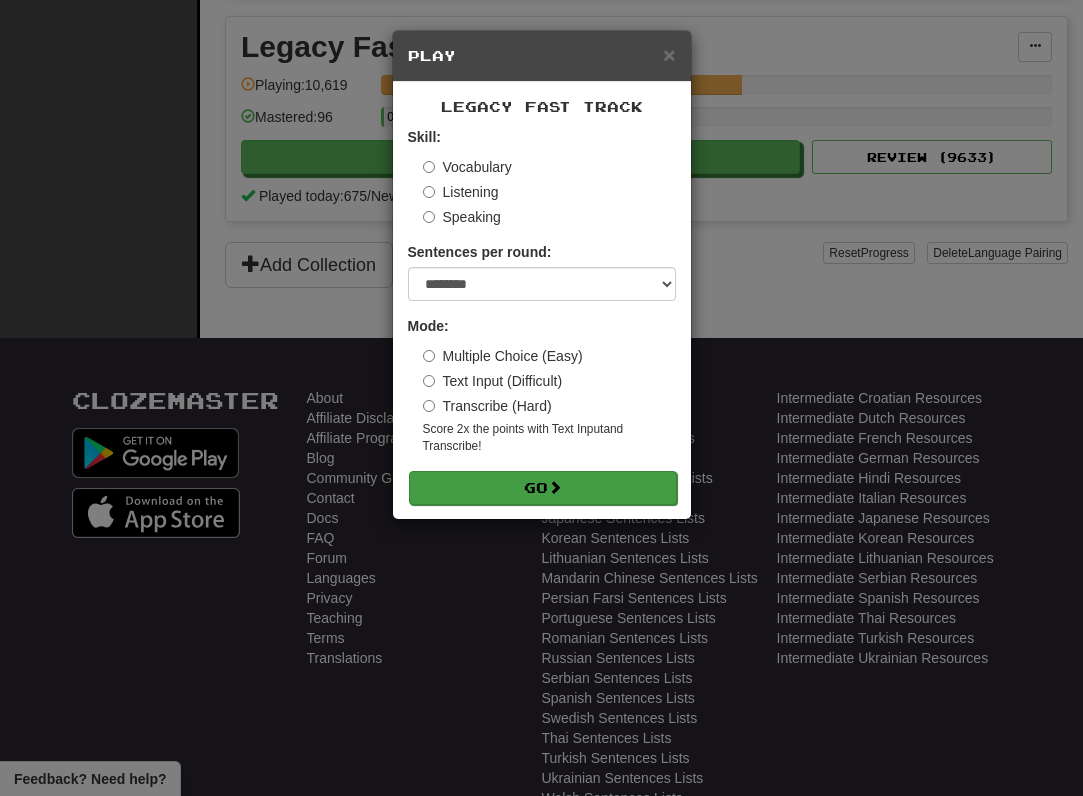 click on "Go" at bounding box center (543, 488) 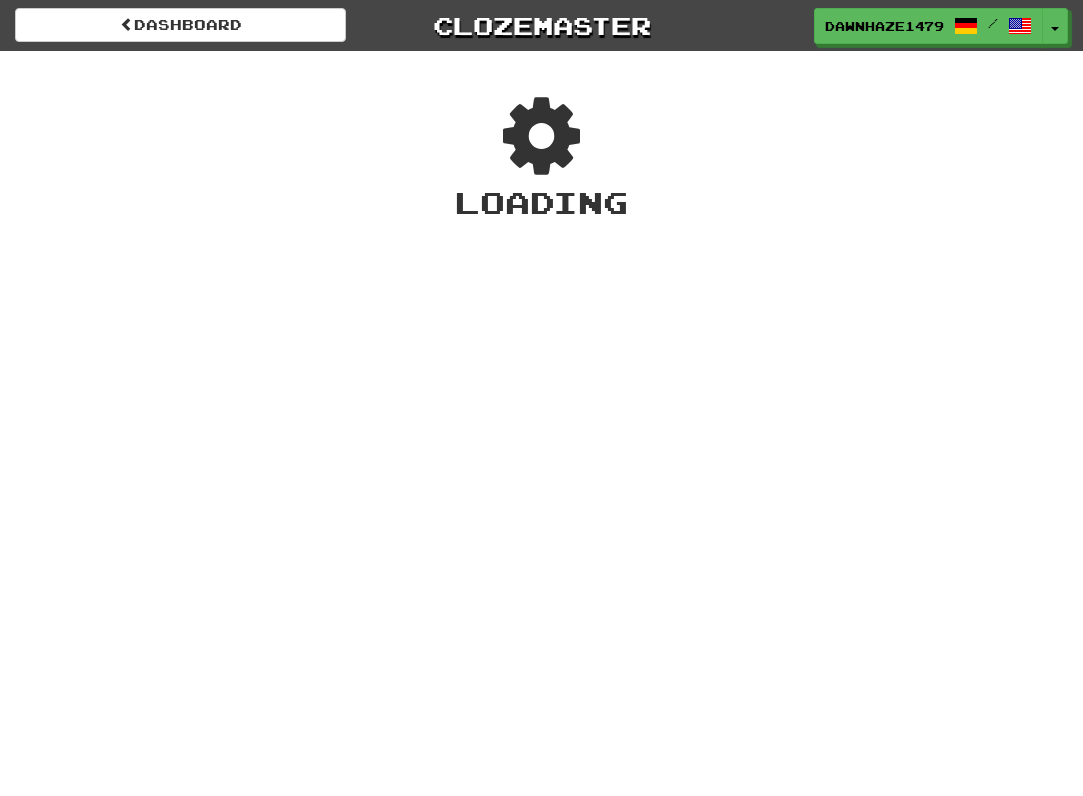 scroll, scrollTop: 0, scrollLeft: 0, axis: both 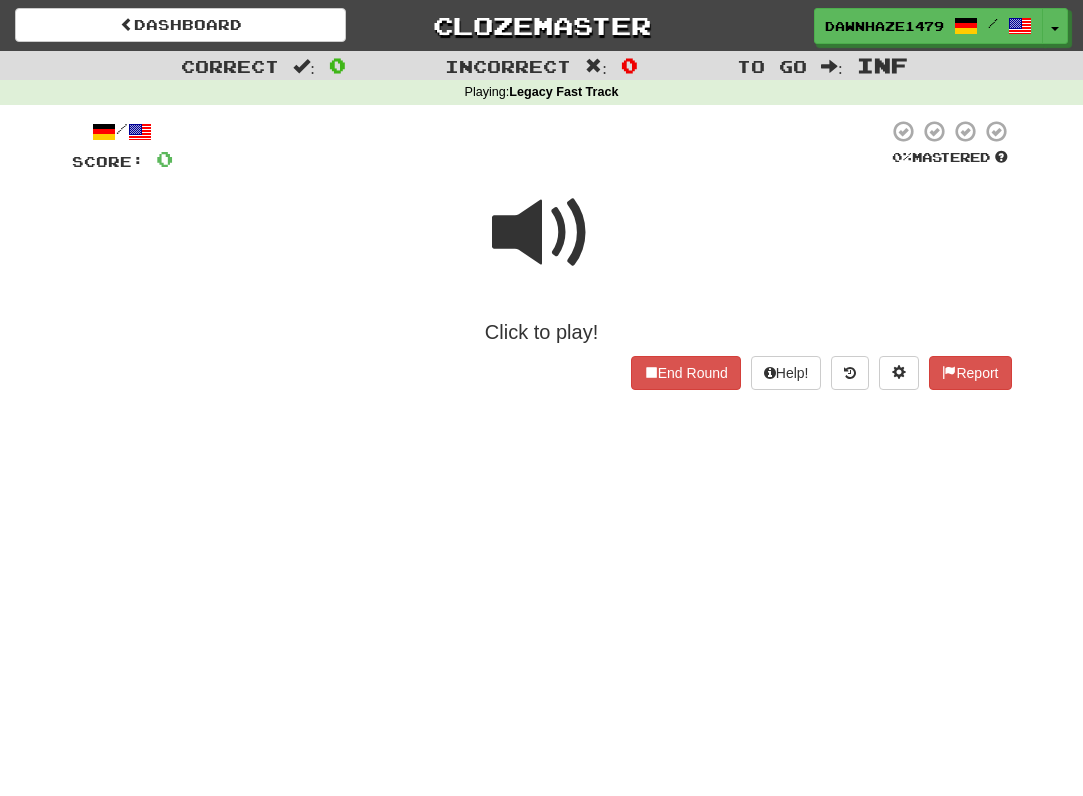 click on "End Round  Help!  Report" at bounding box center (542, 373) 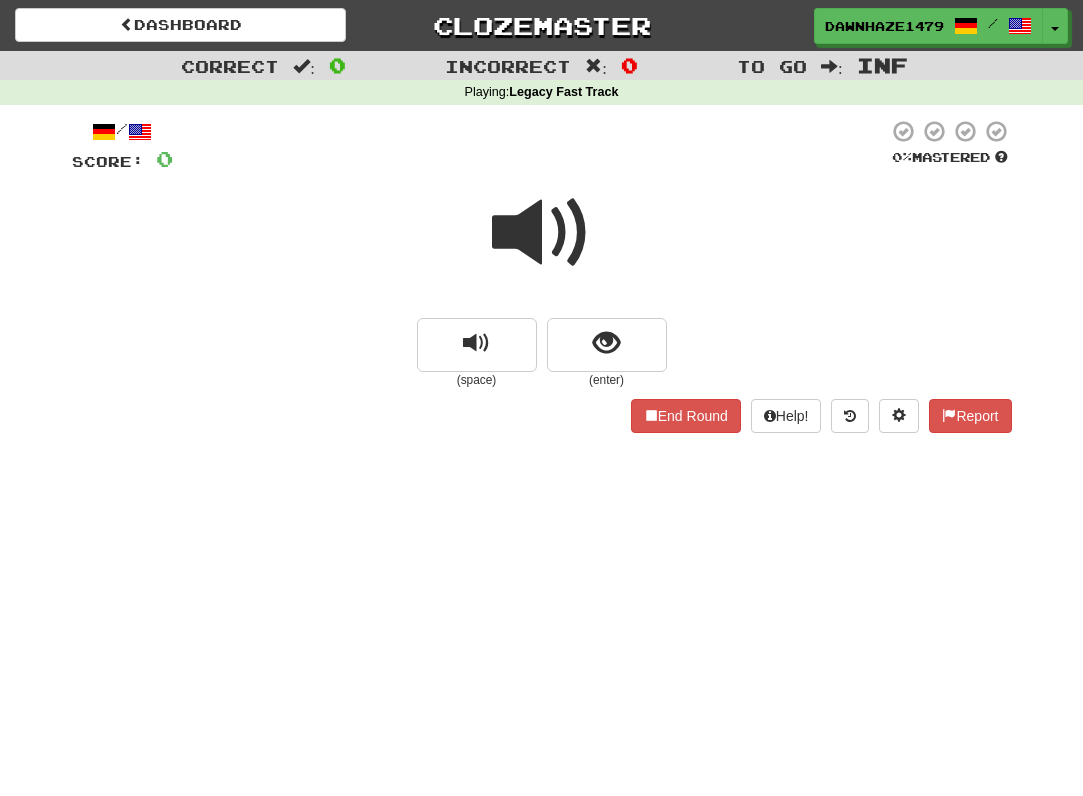 click at bounding box center (542, 233) 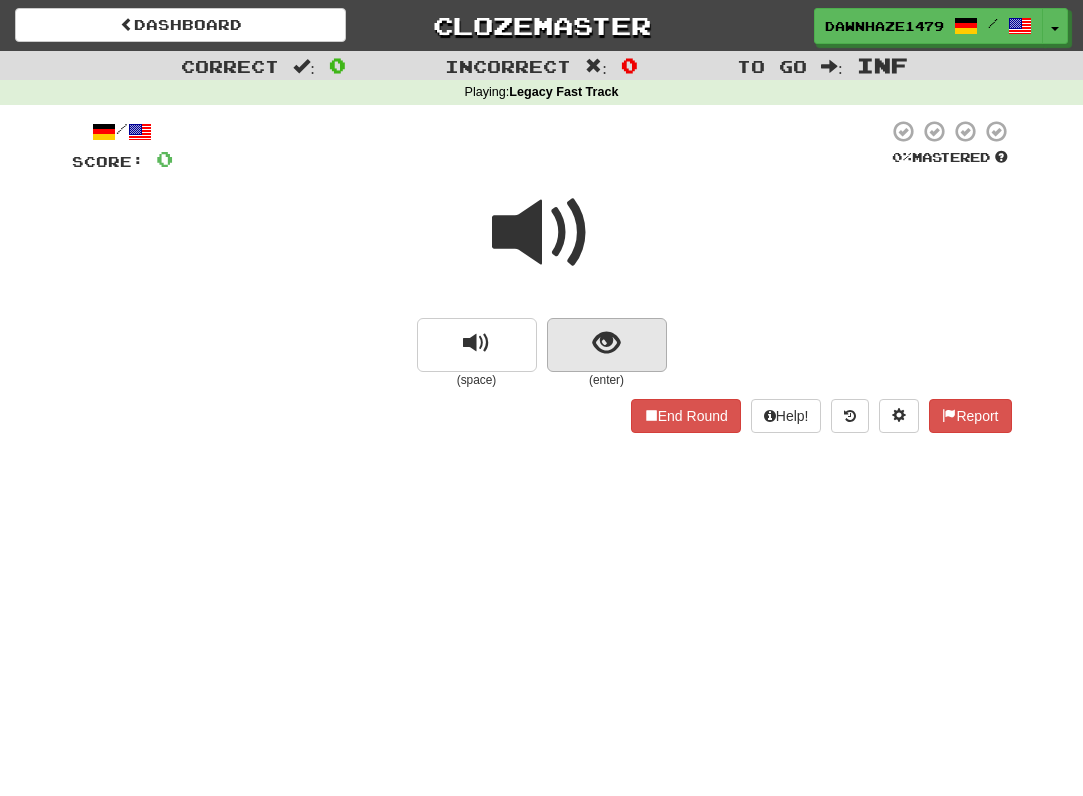 click at bounding box center (606, 343) 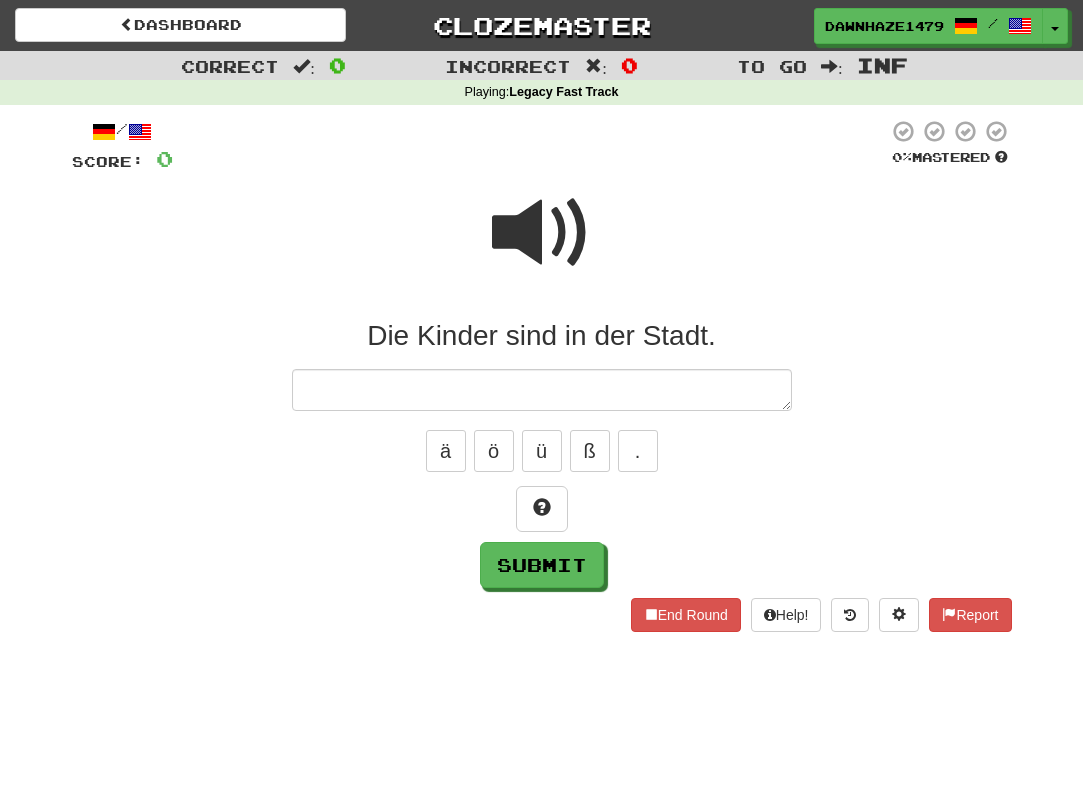 type on "*" 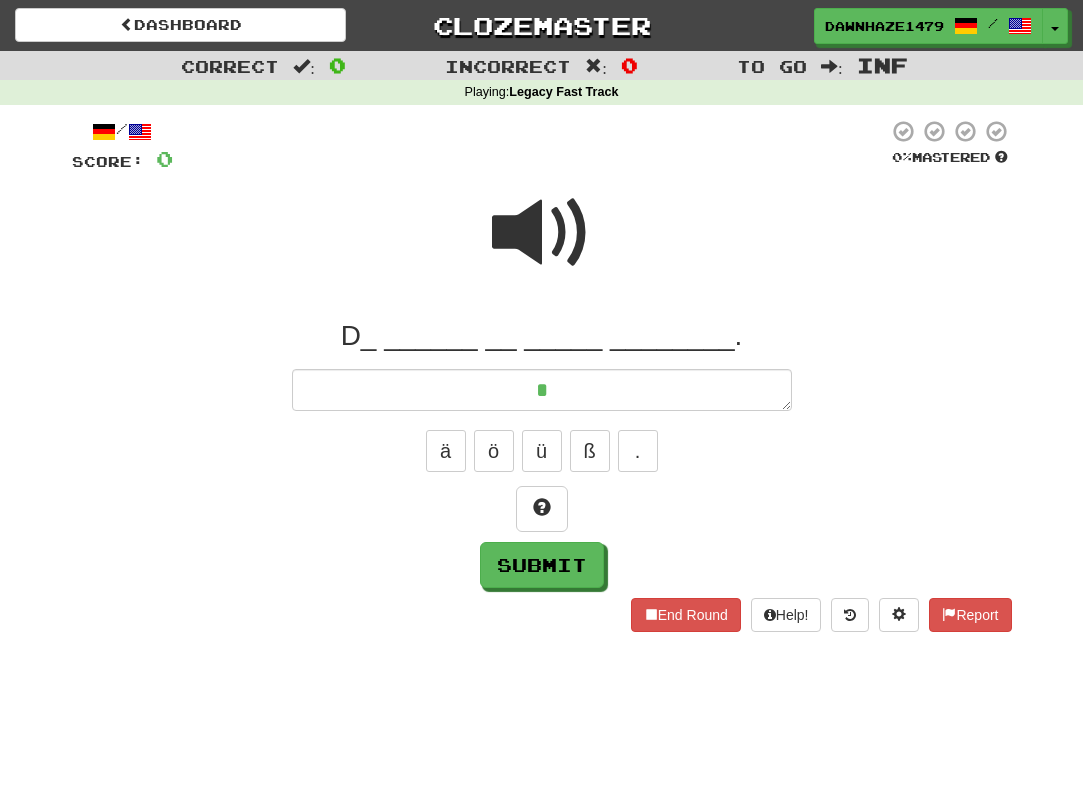type on "*" 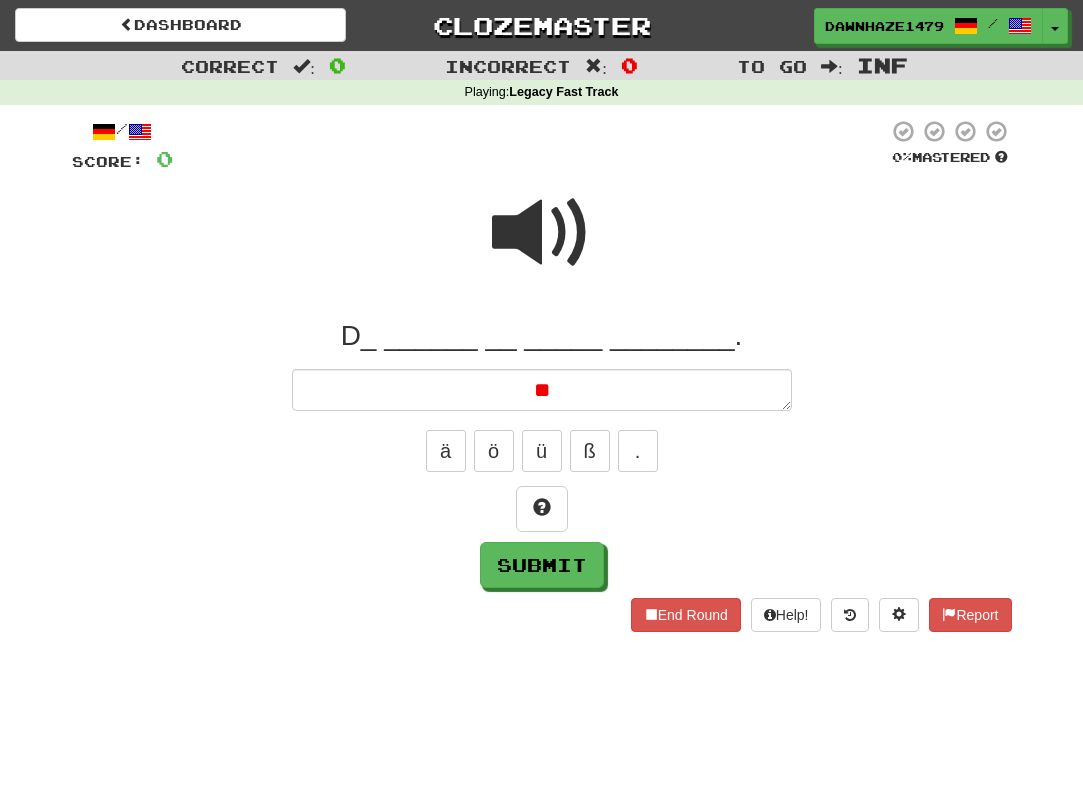 type on "*" 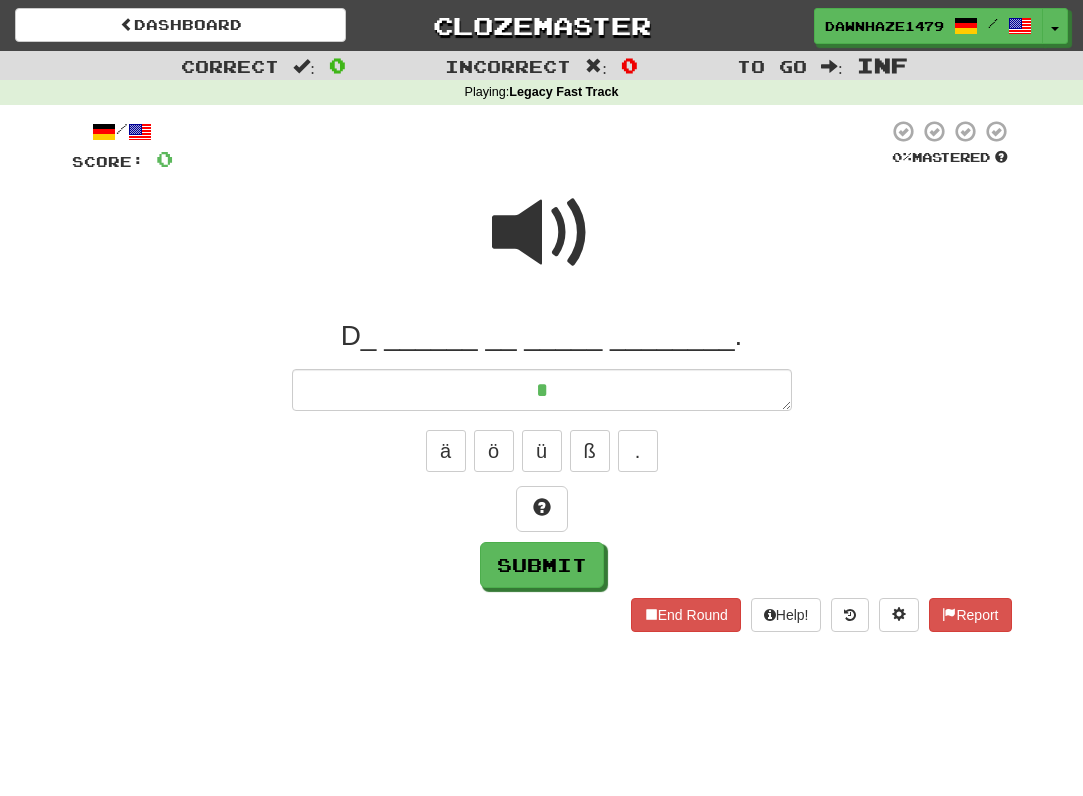 type on "*" 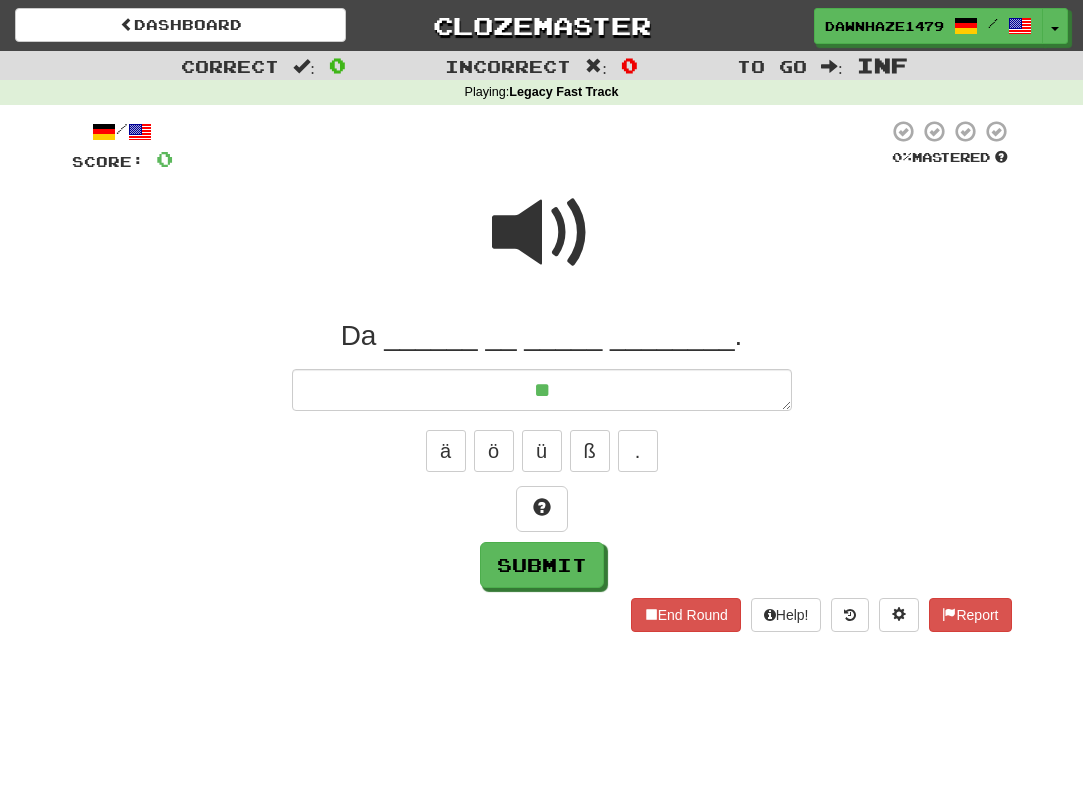 type on "*" 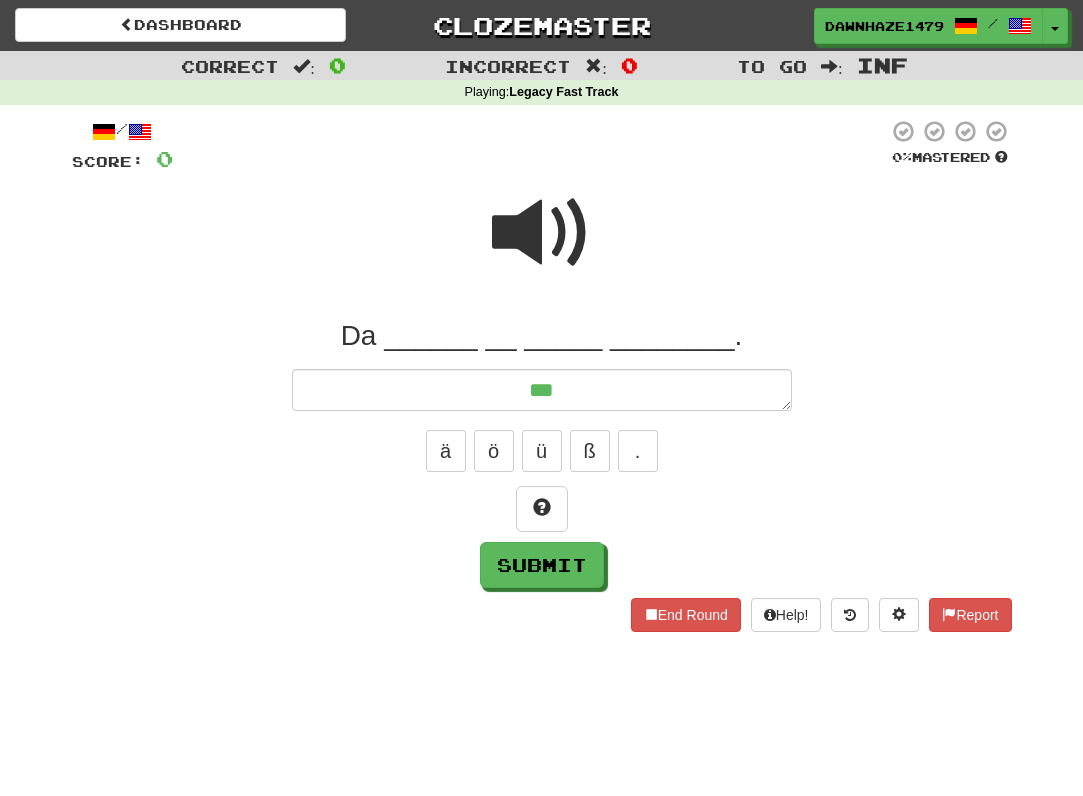 type on "*" 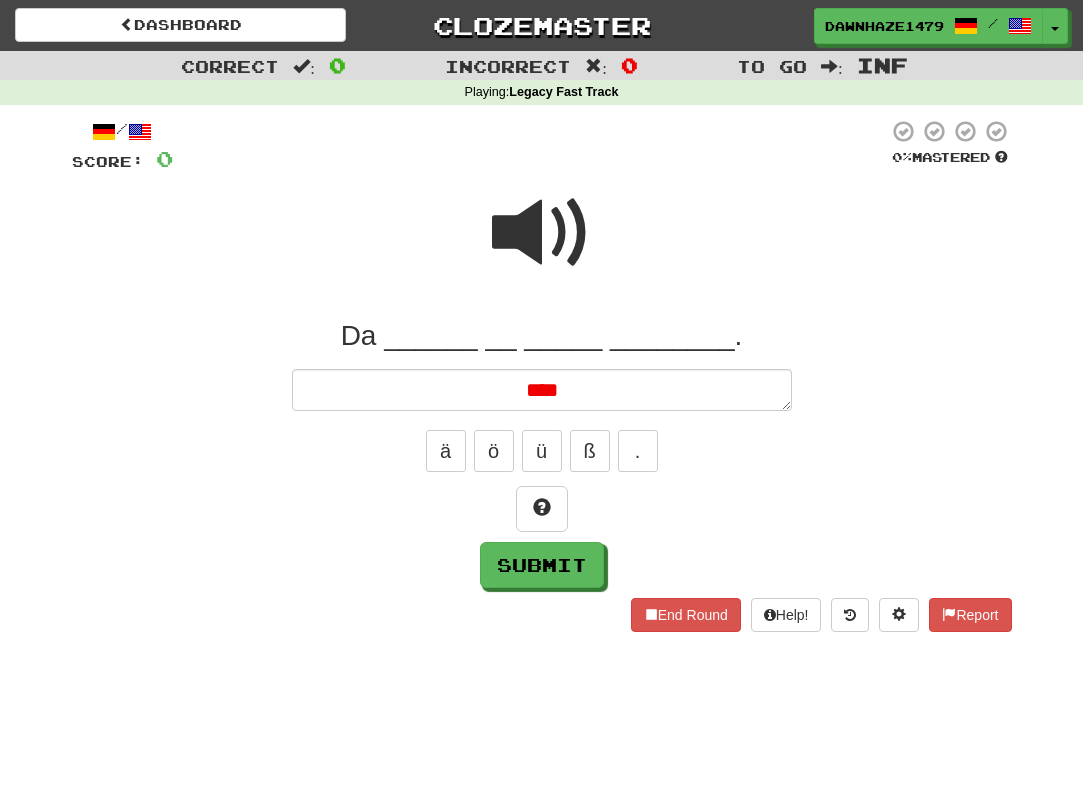 type on "*" 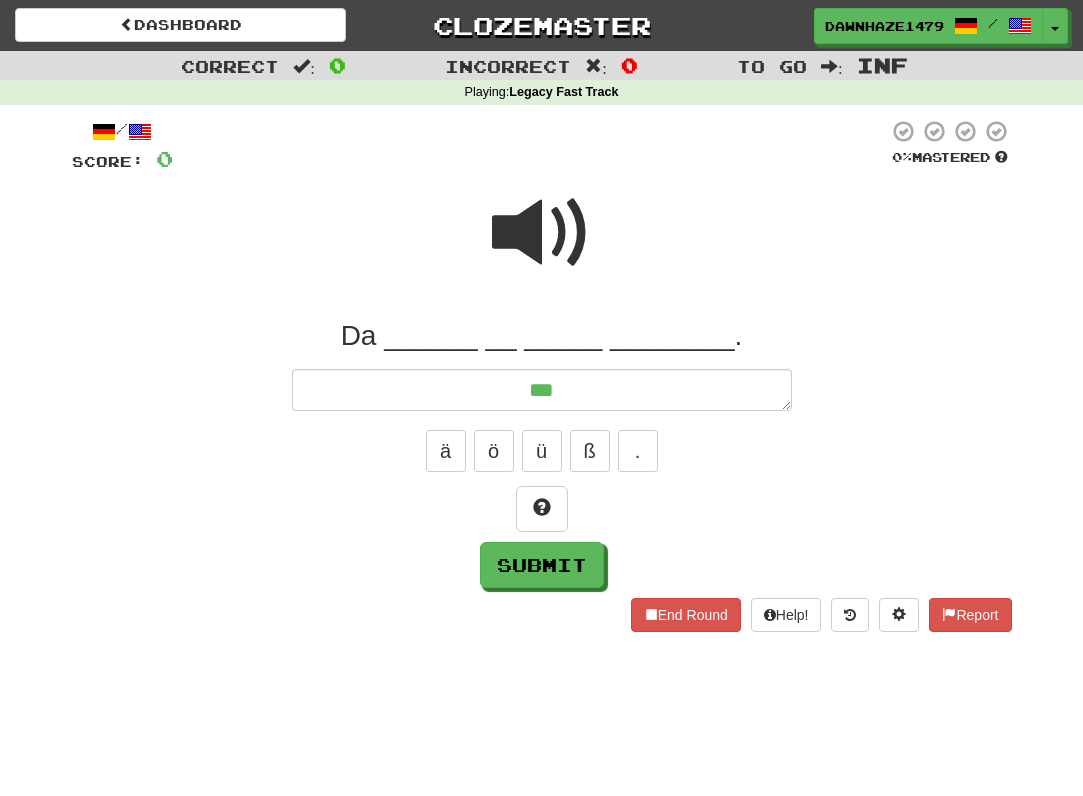 type on "*" 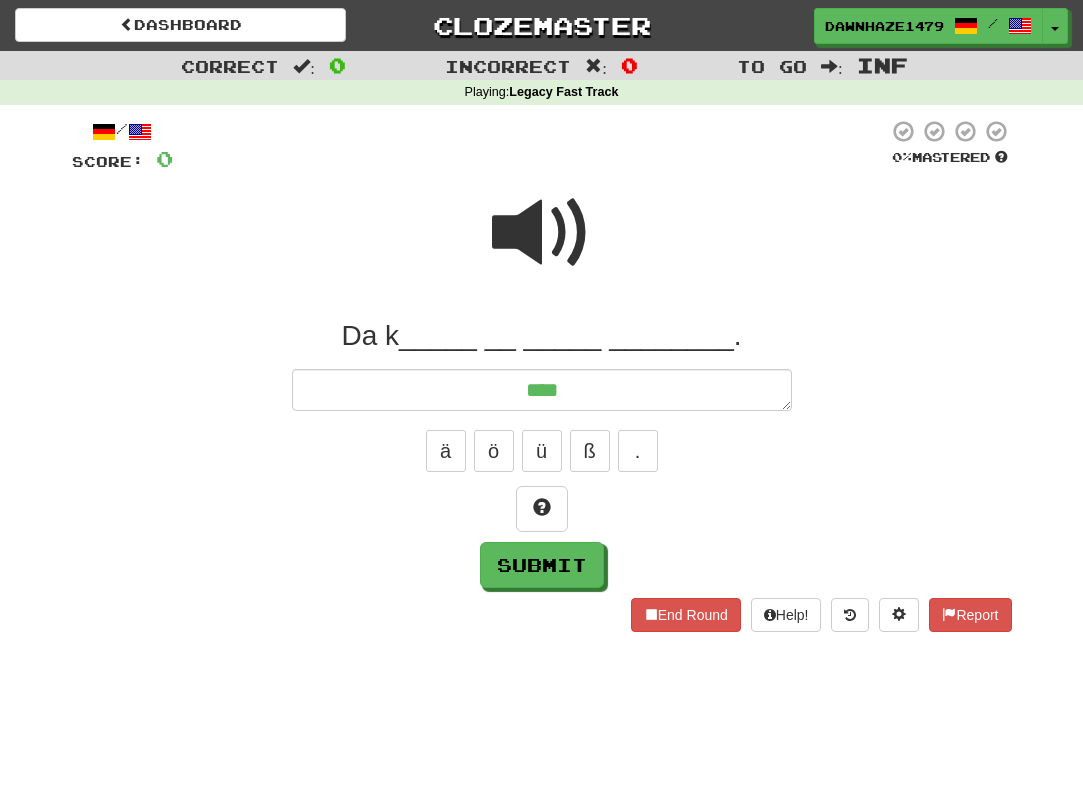 type on "*" 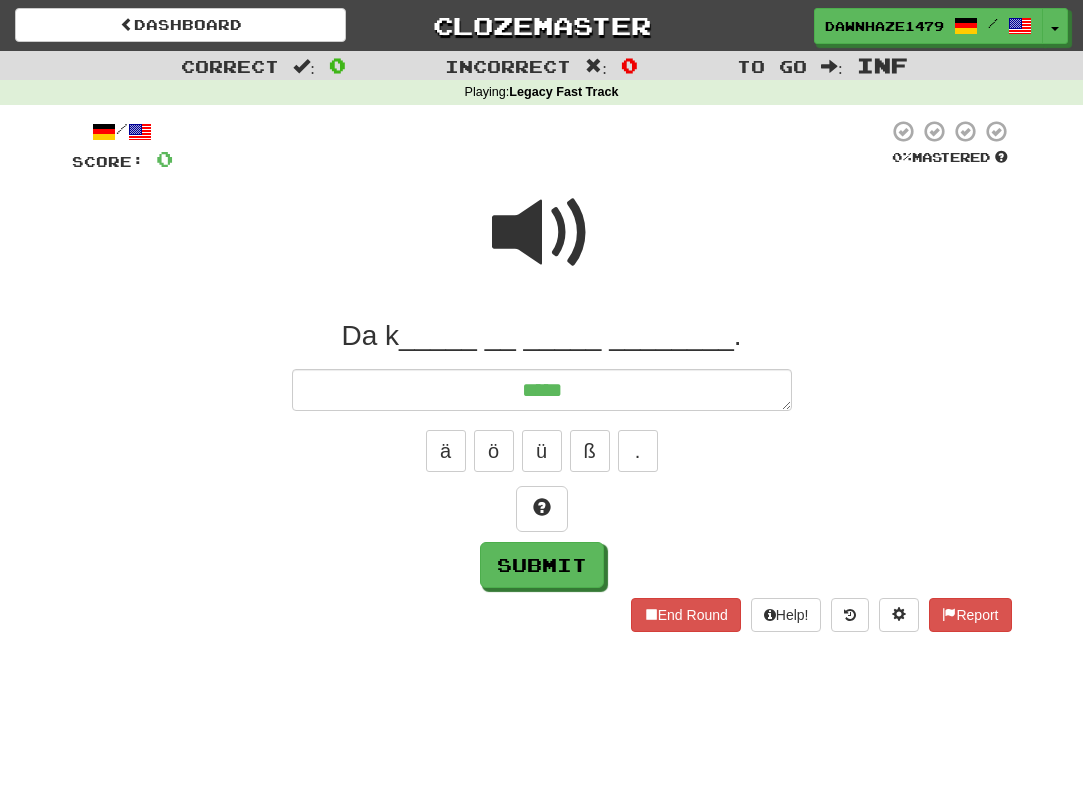 type on "*" 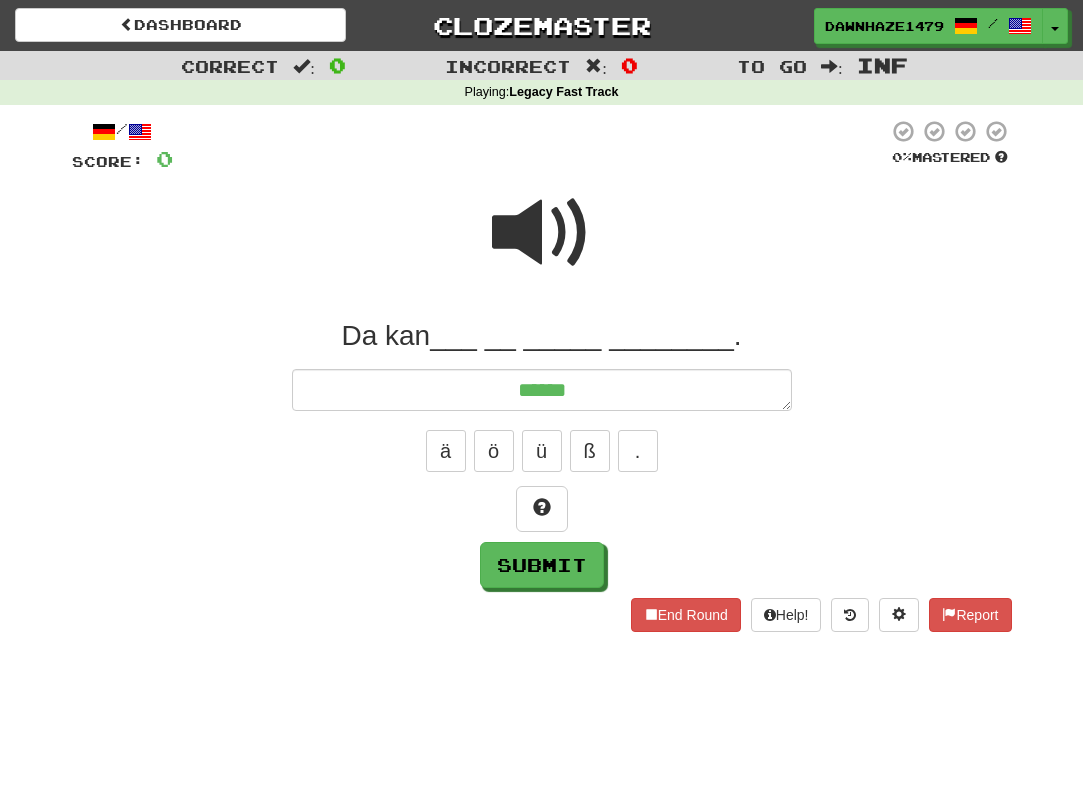 type on "*" 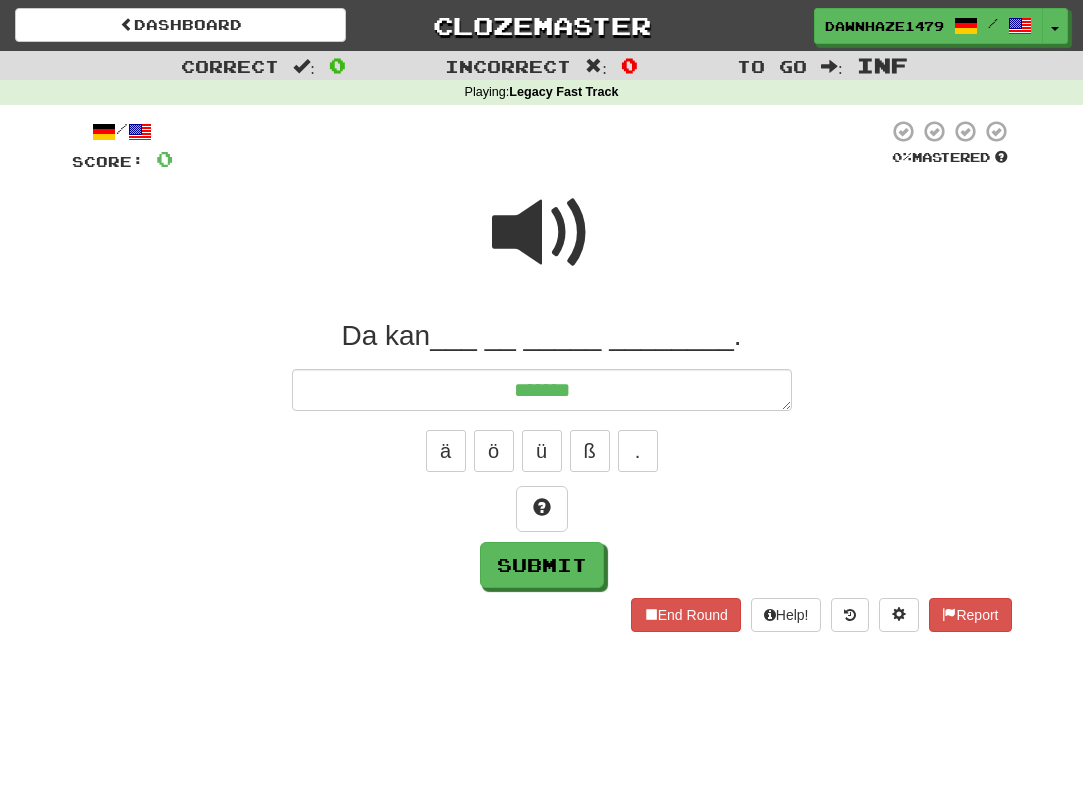 type on "*" 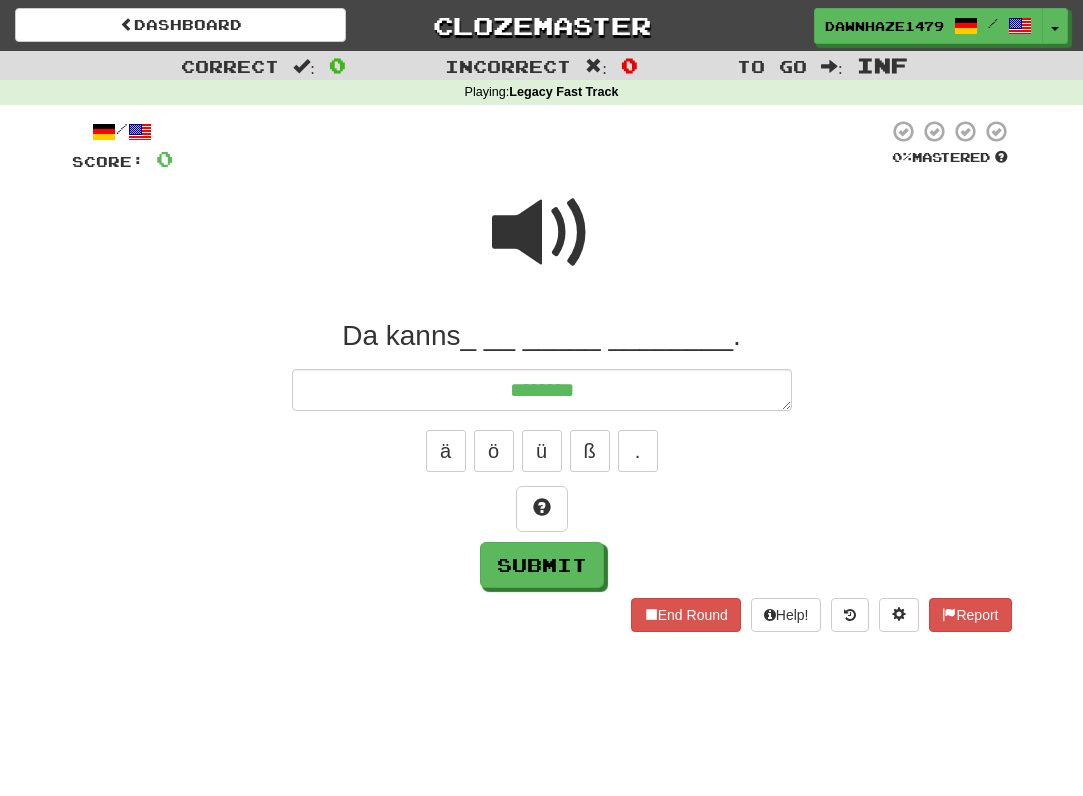 type on "*" 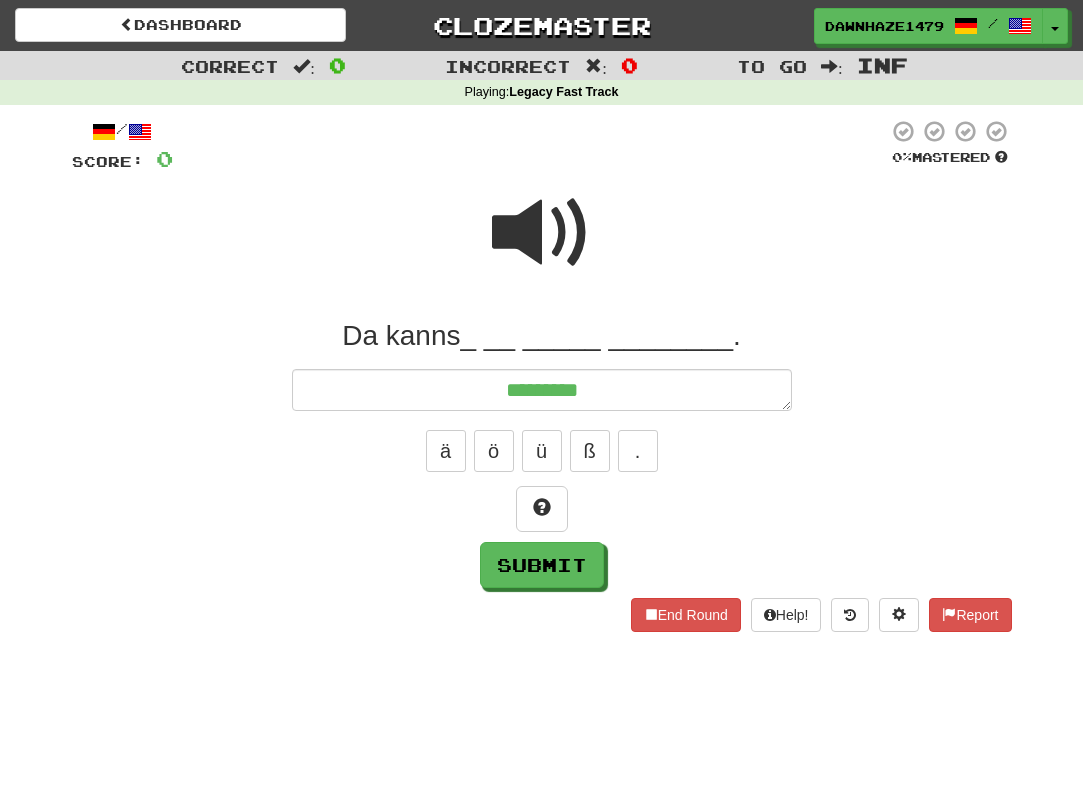 type on "*" 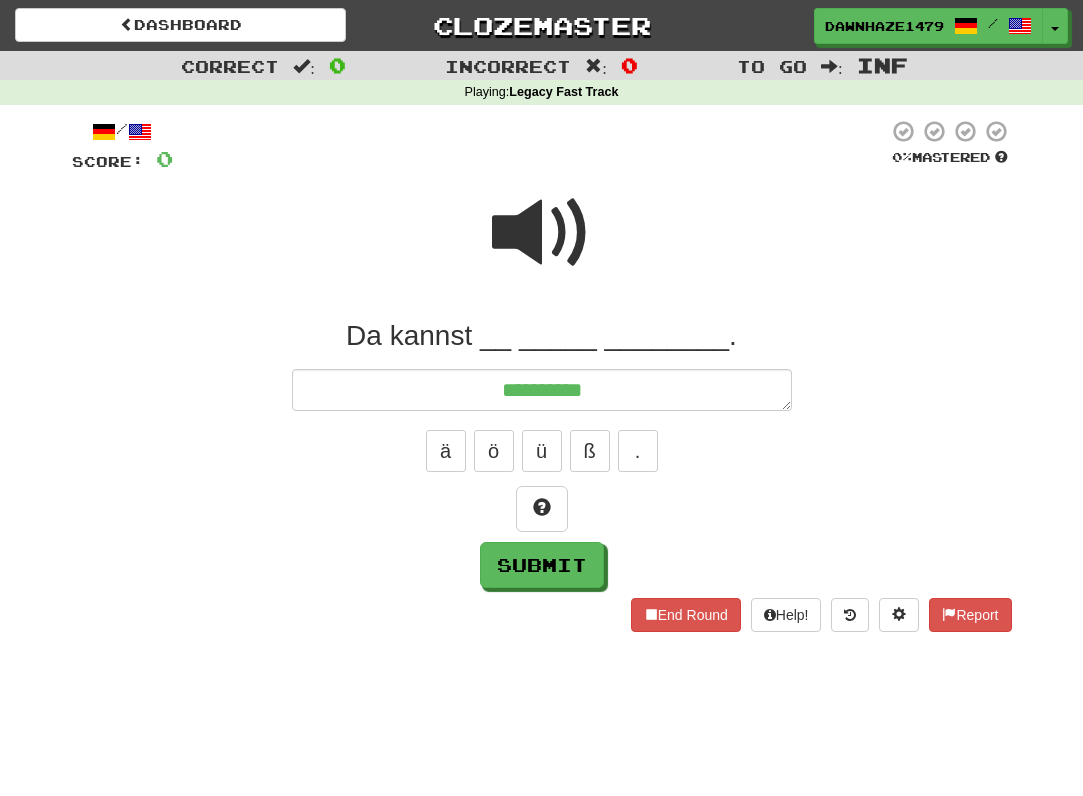 type on "*" 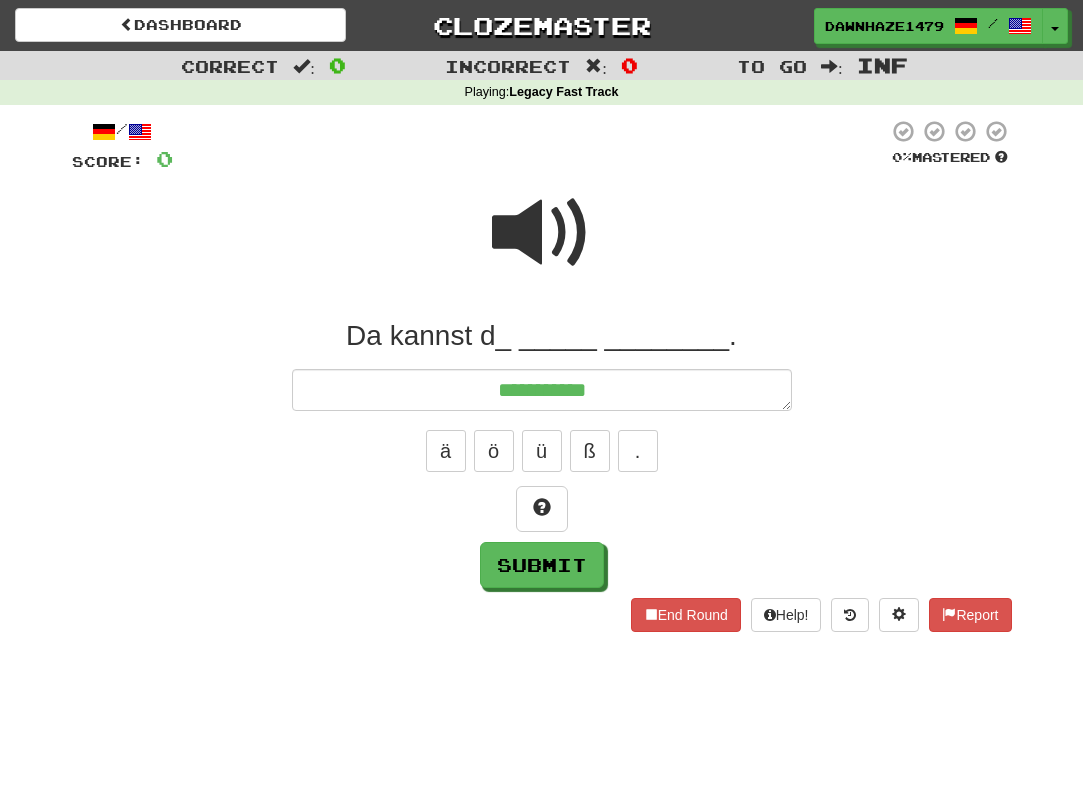 type on "*" 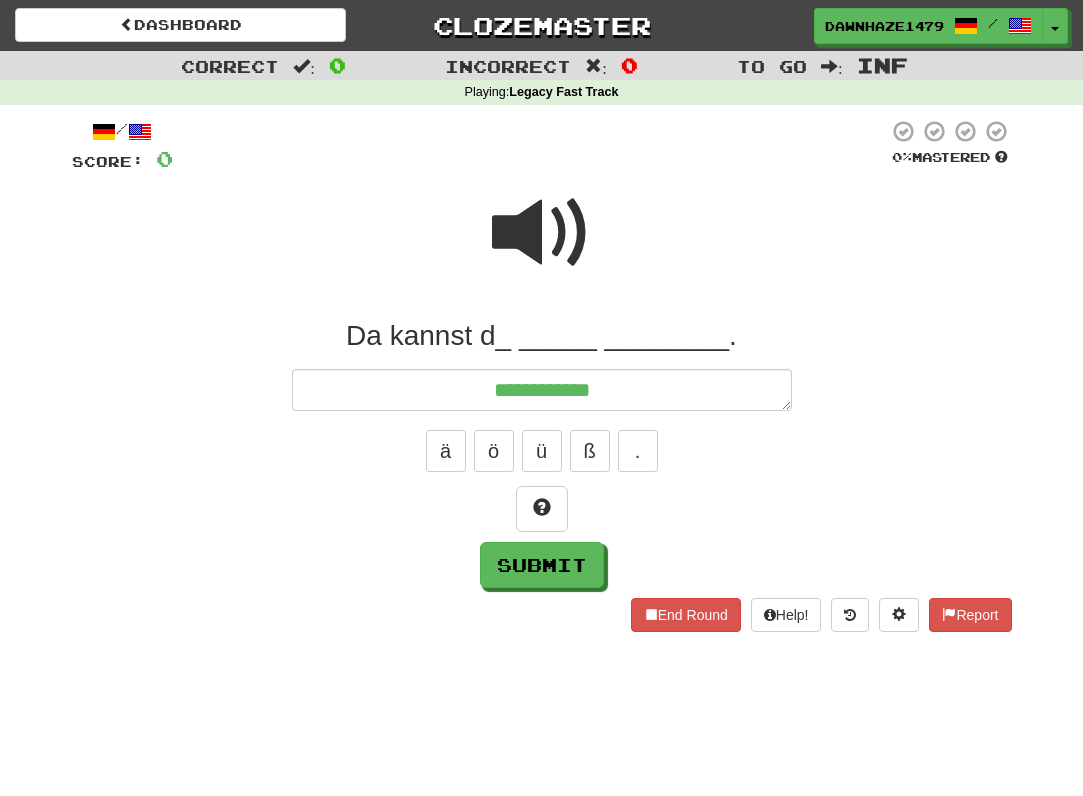 type on "*" 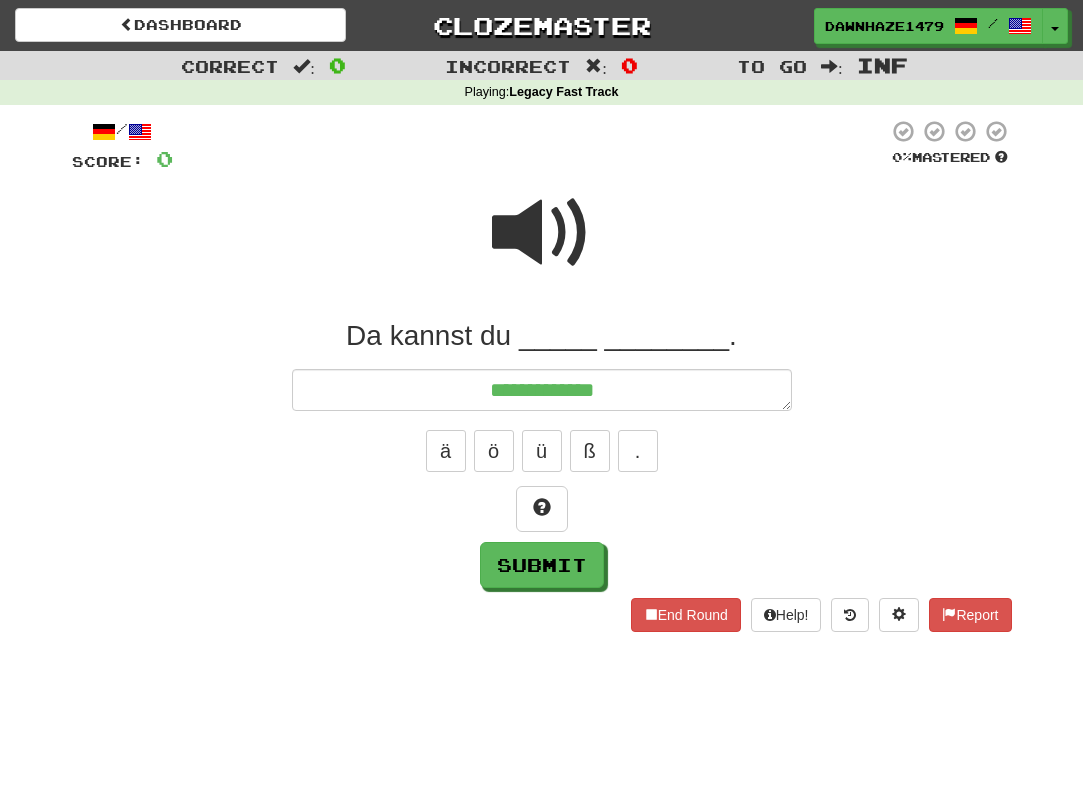 type on "*" 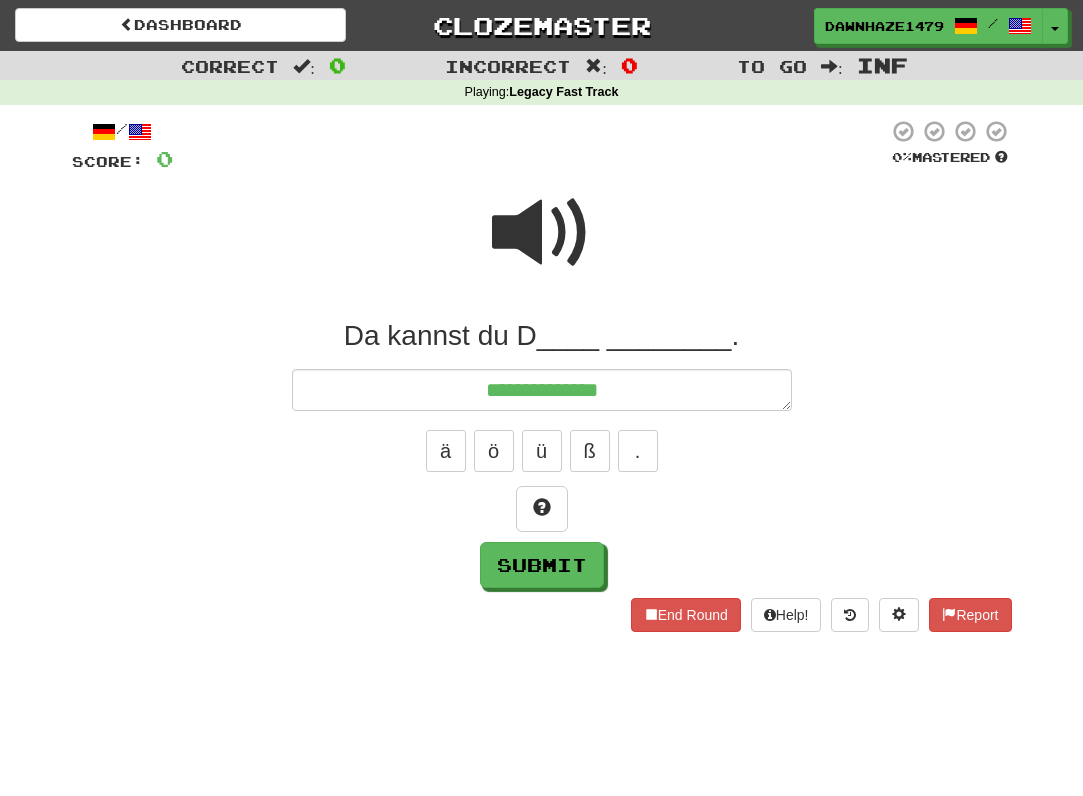 type on "*" 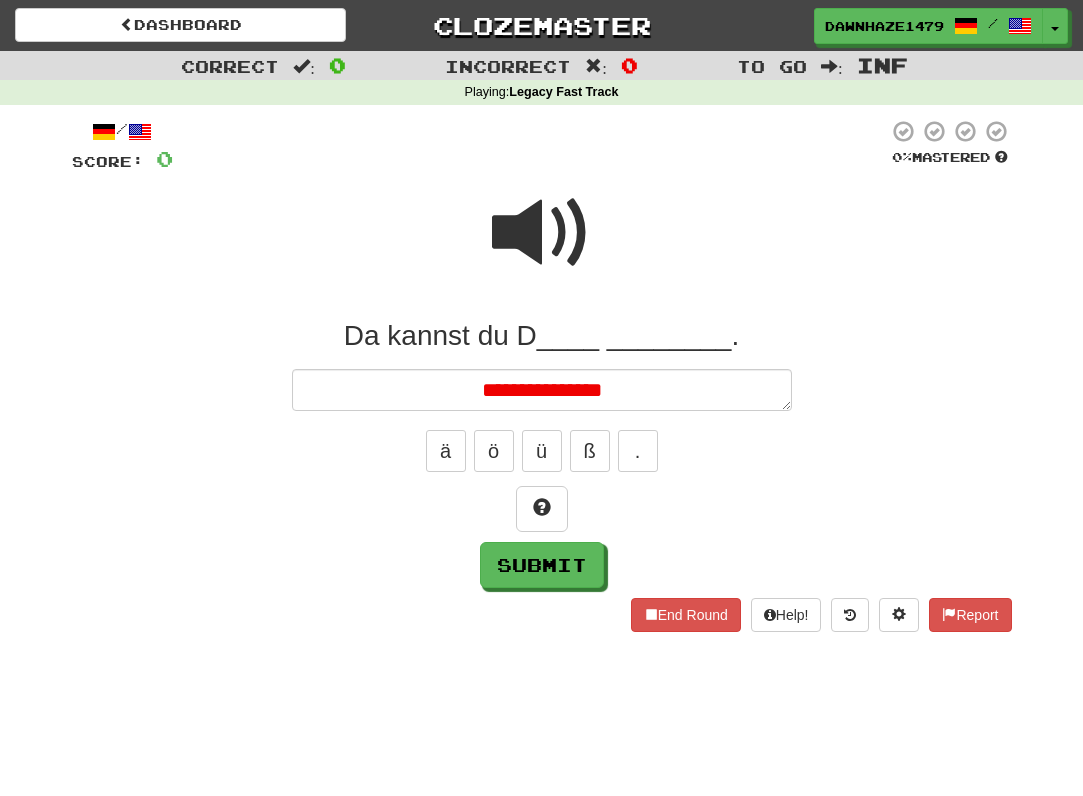 type on "*" 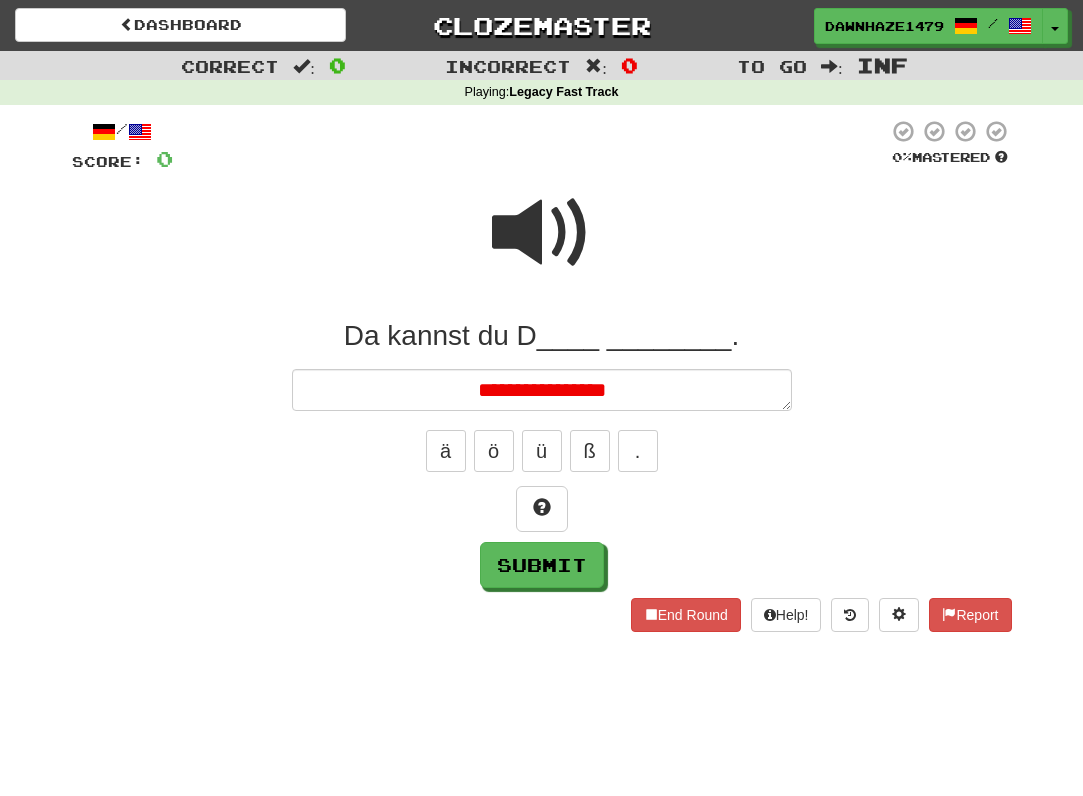 type on "*" 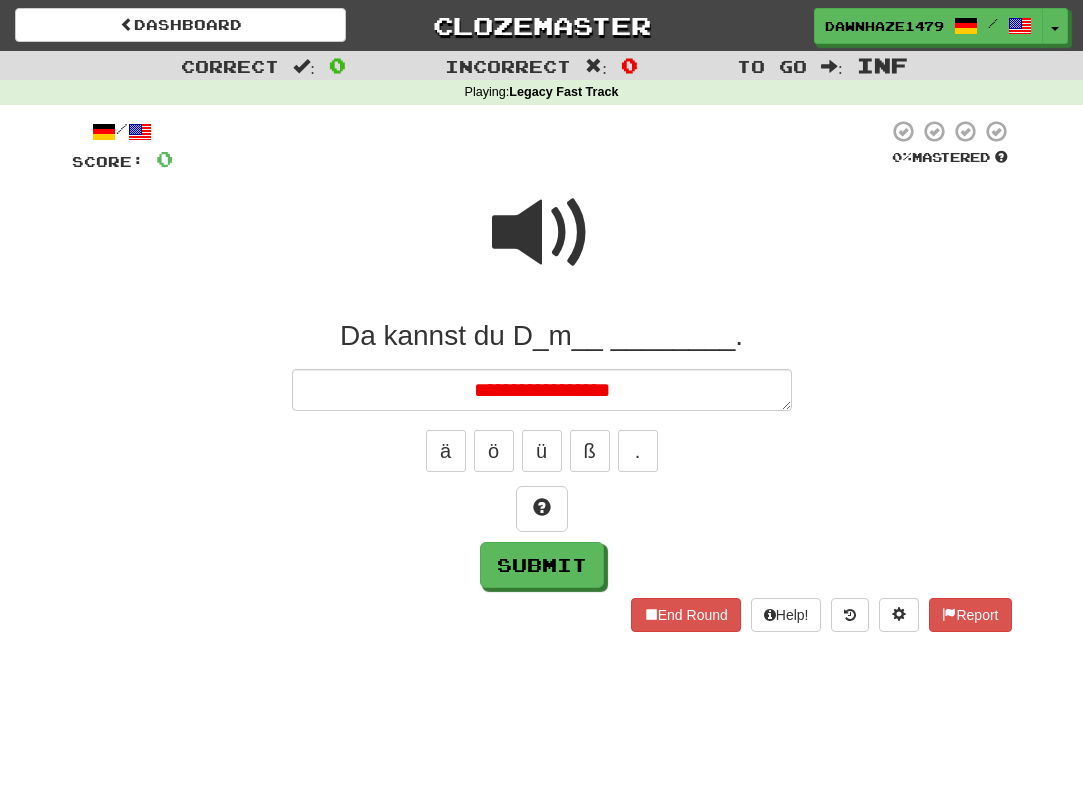 type on "*" 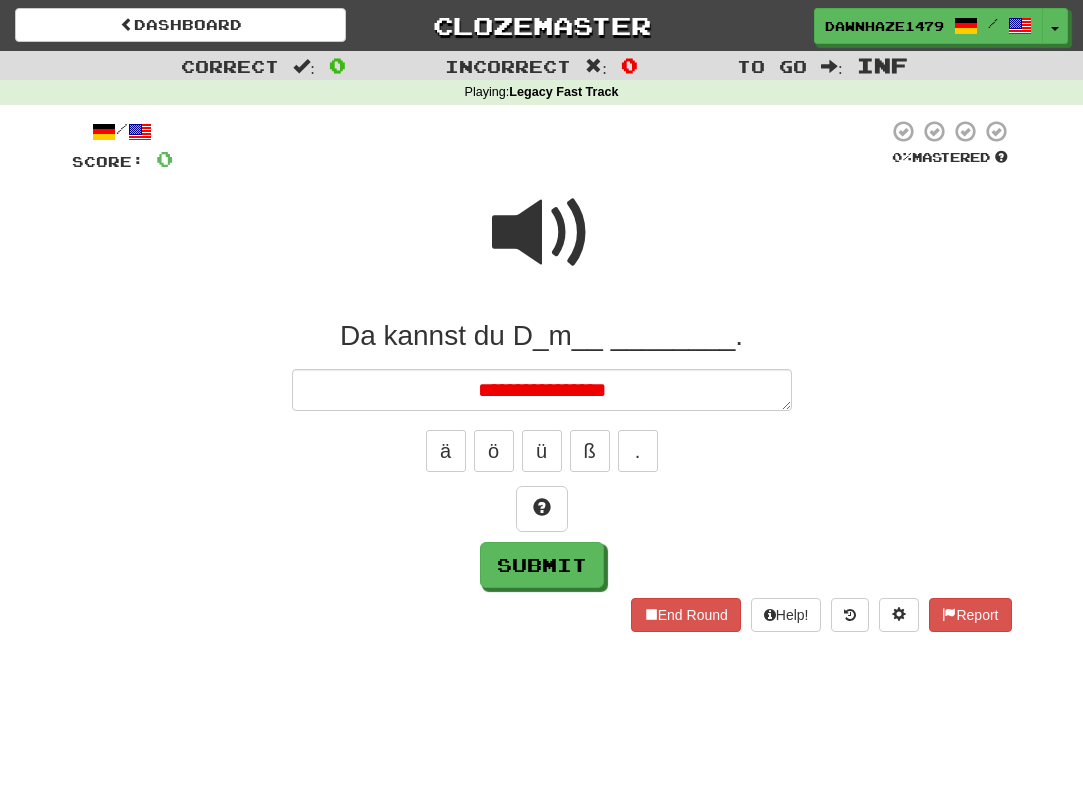 type on "*" 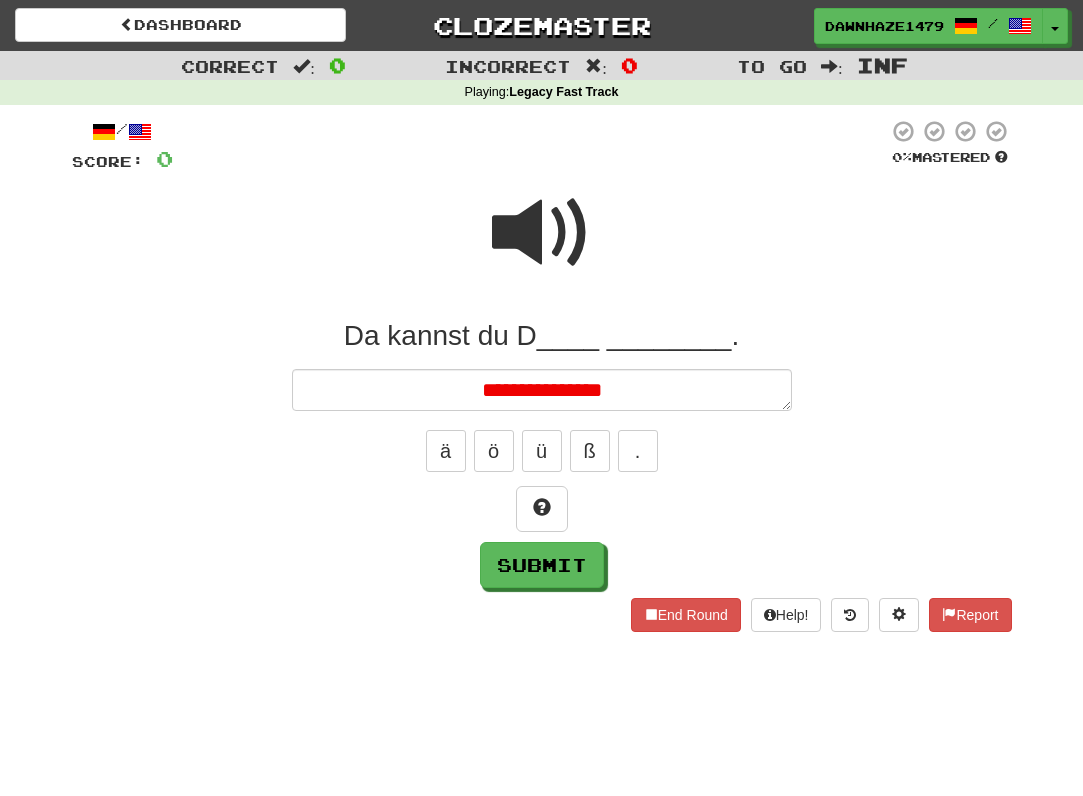 type on "*" 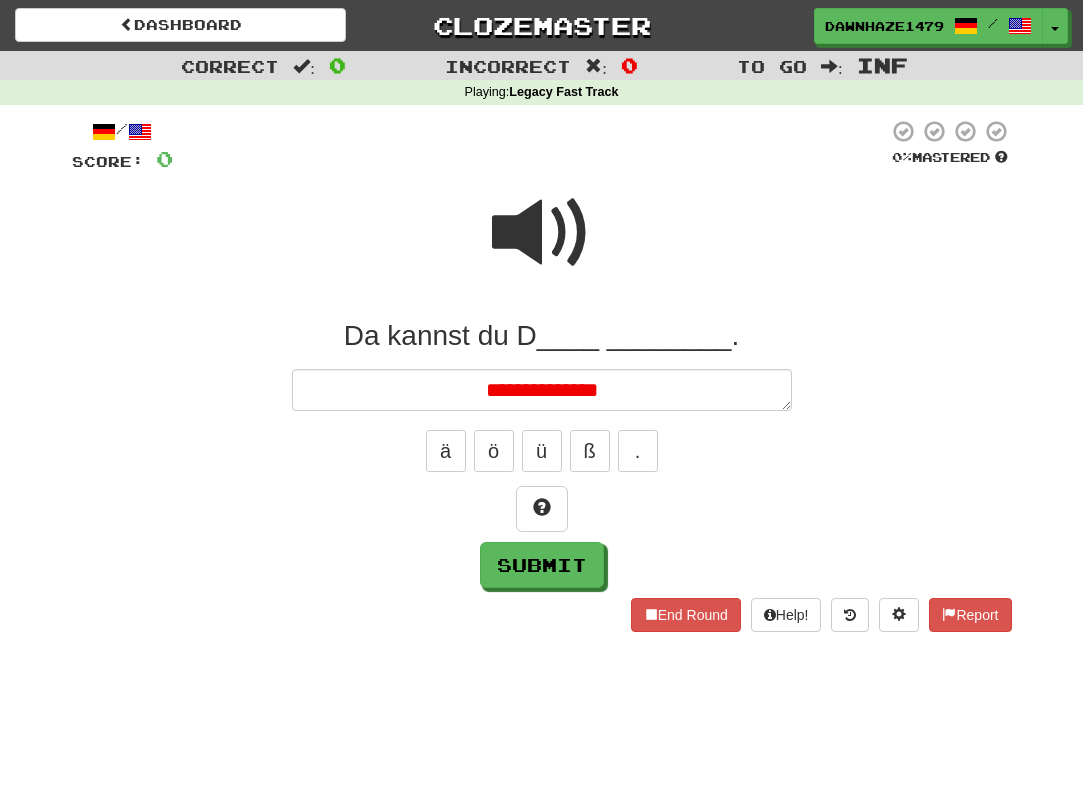 type on "*" 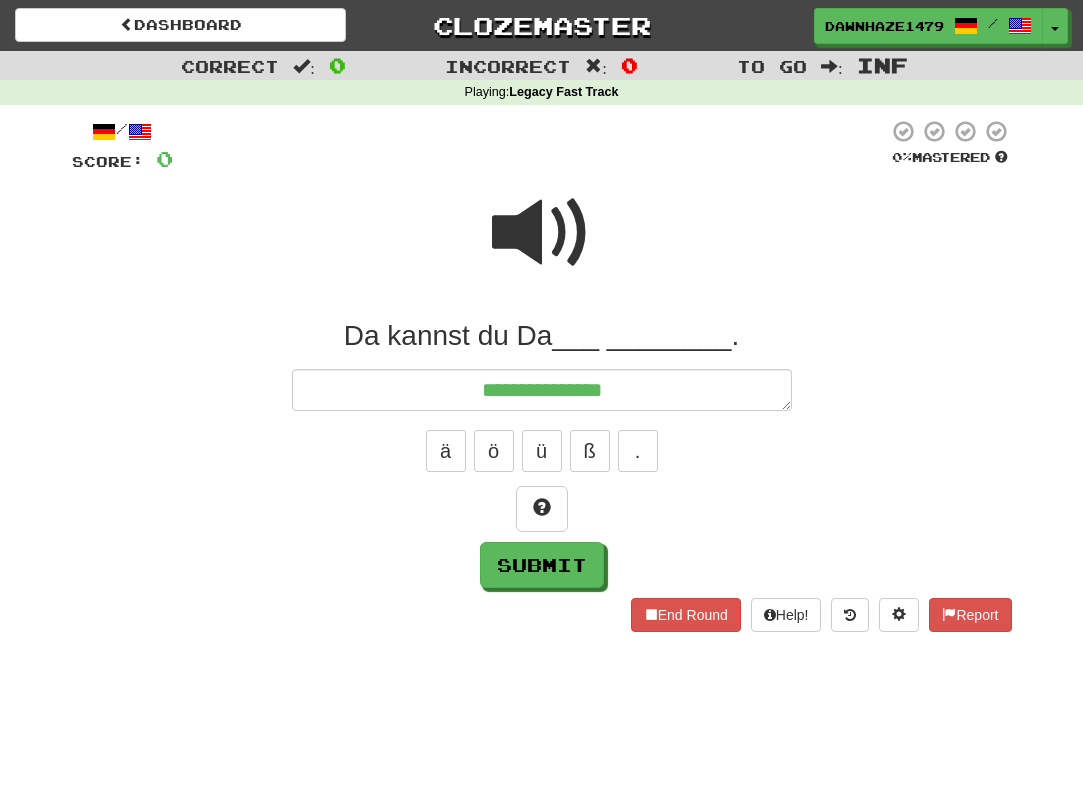 type on "*" 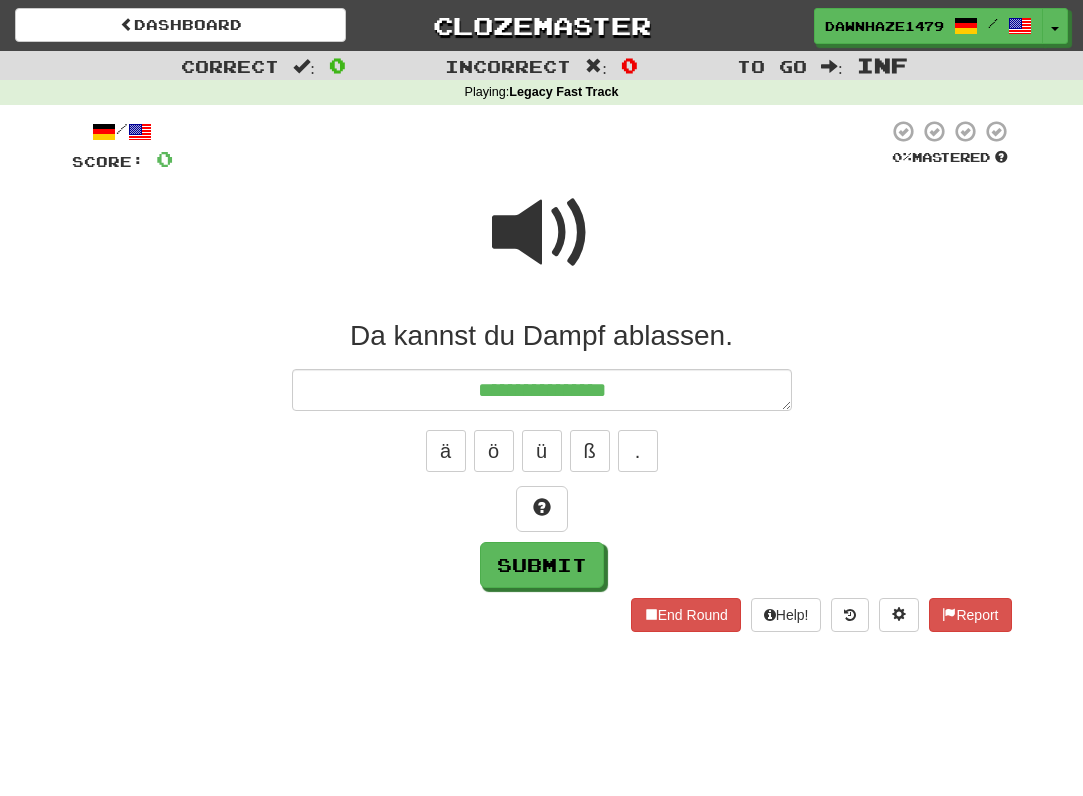type on "*" 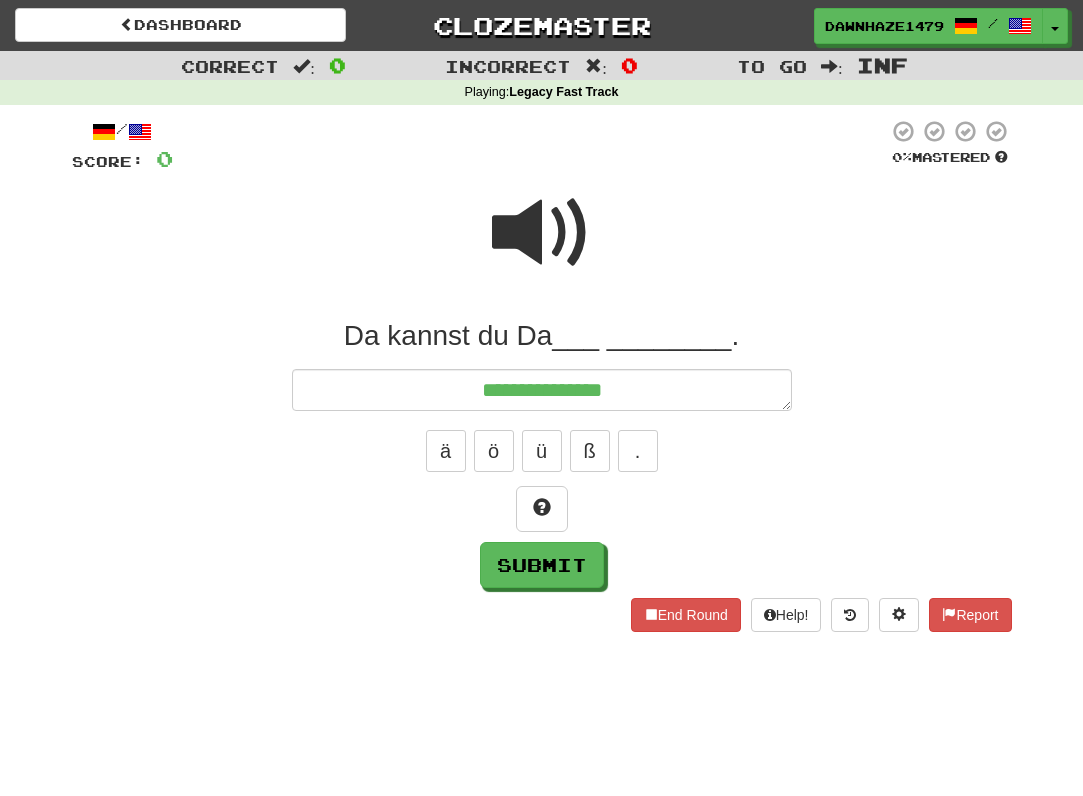type on "*" 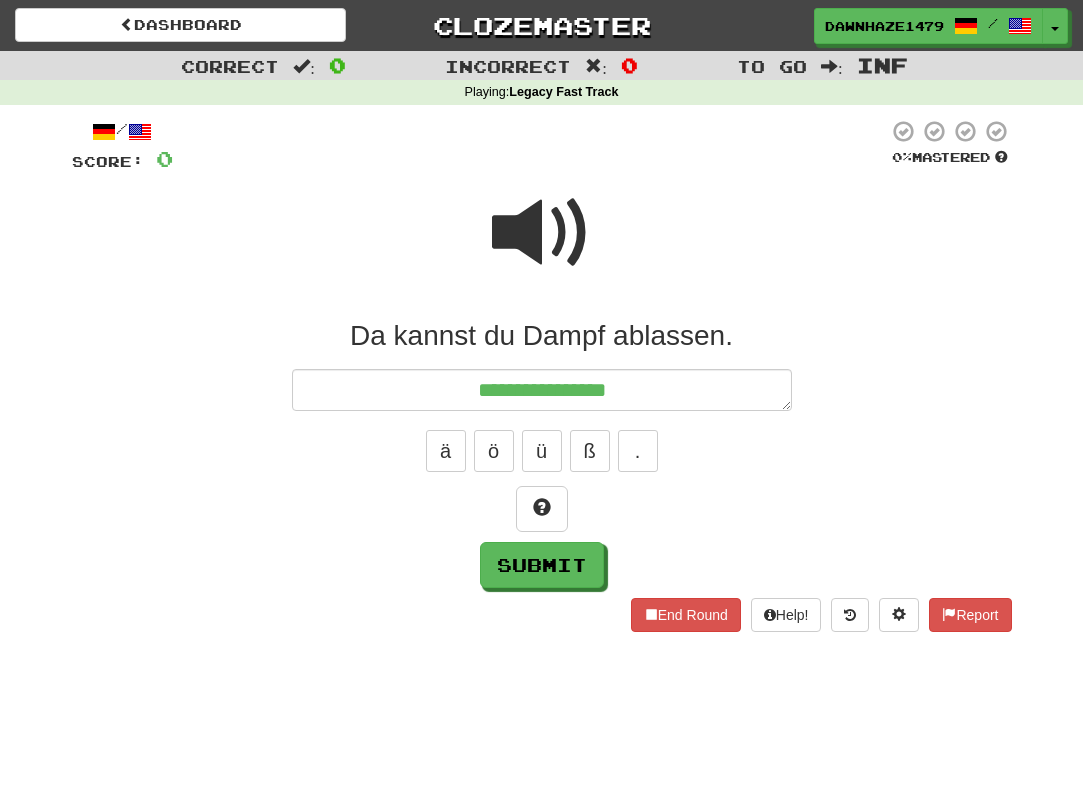 type on "*" 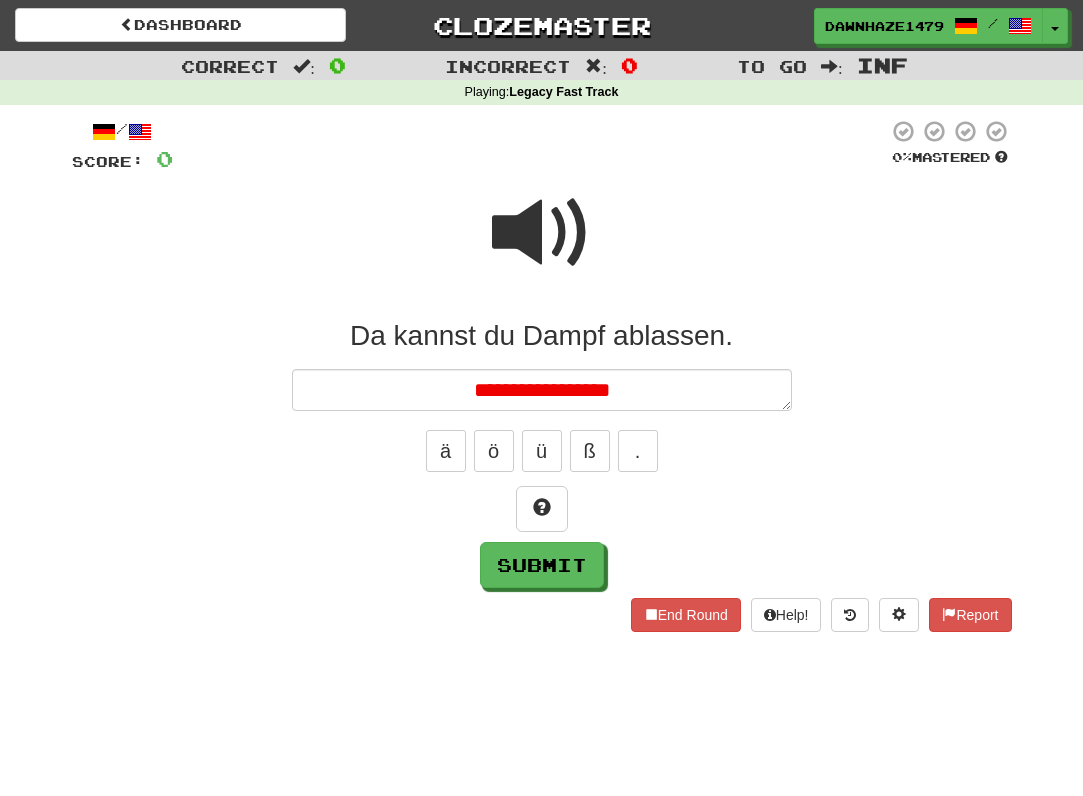 type on "*" 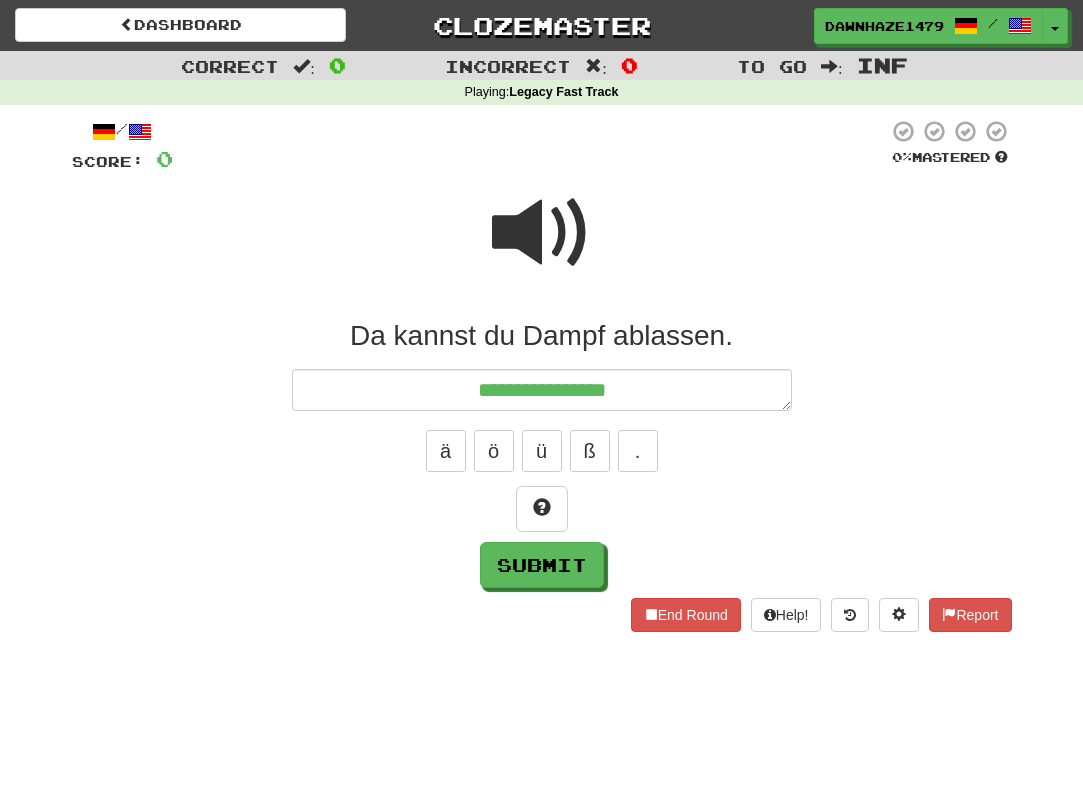 type on "*" 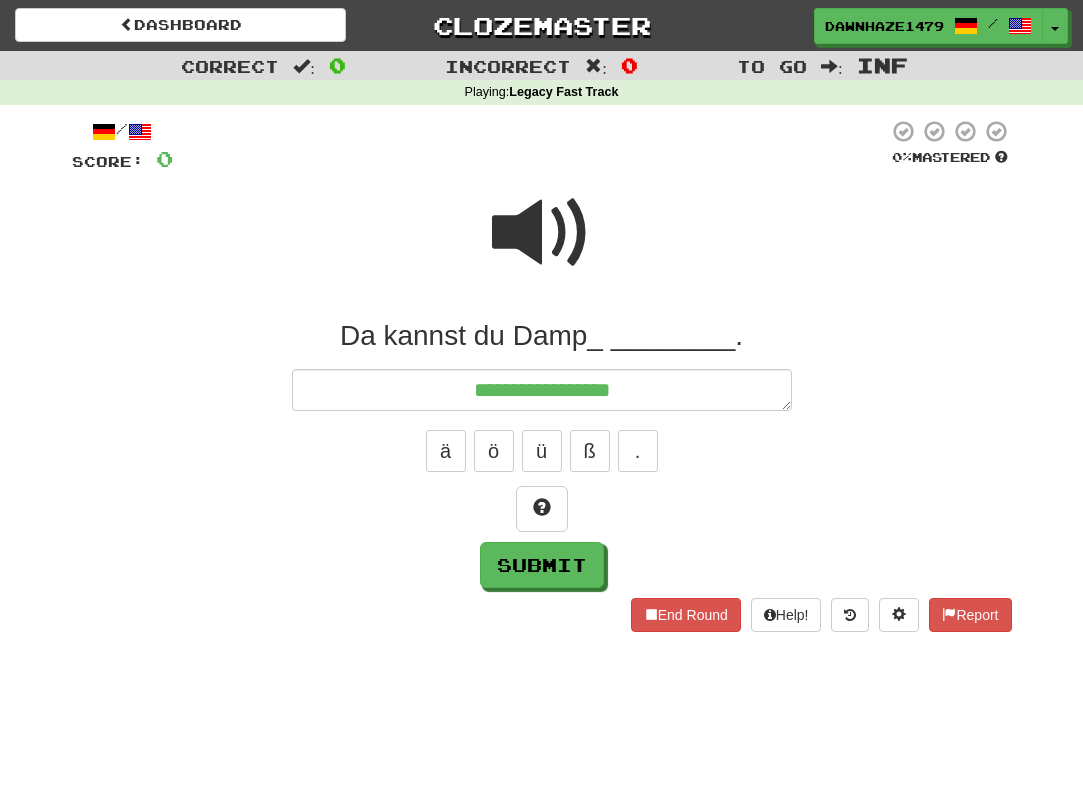 type on "*" 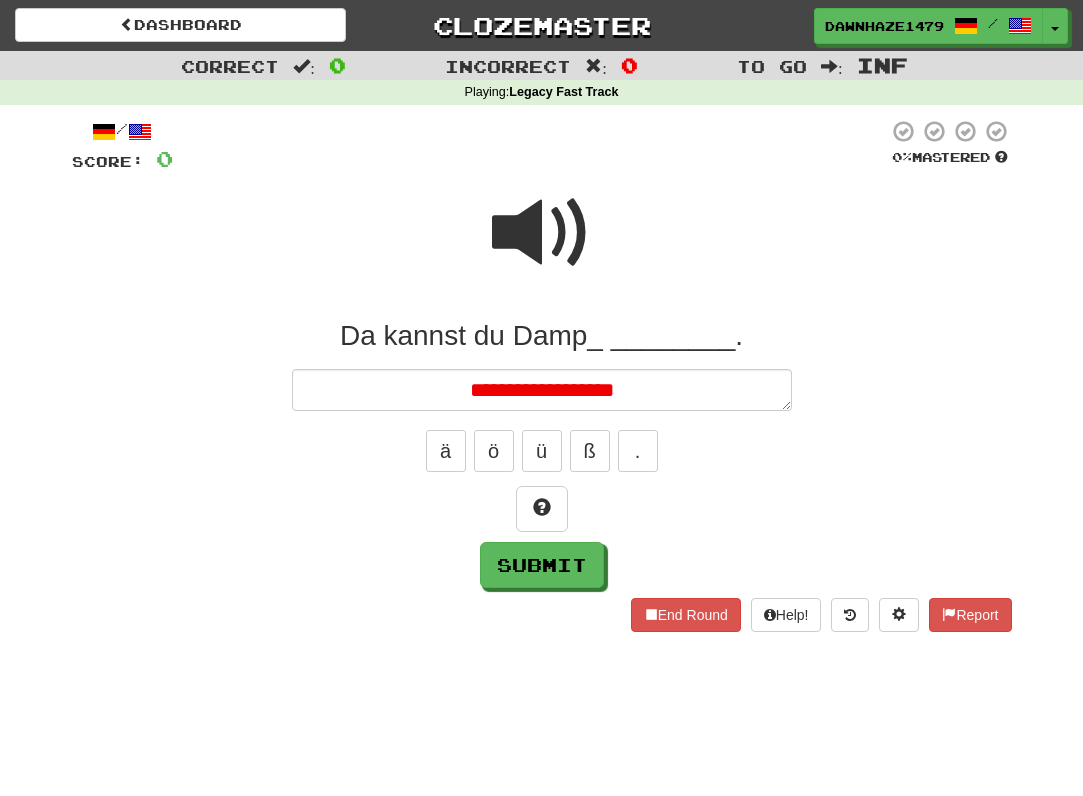 type on "*" 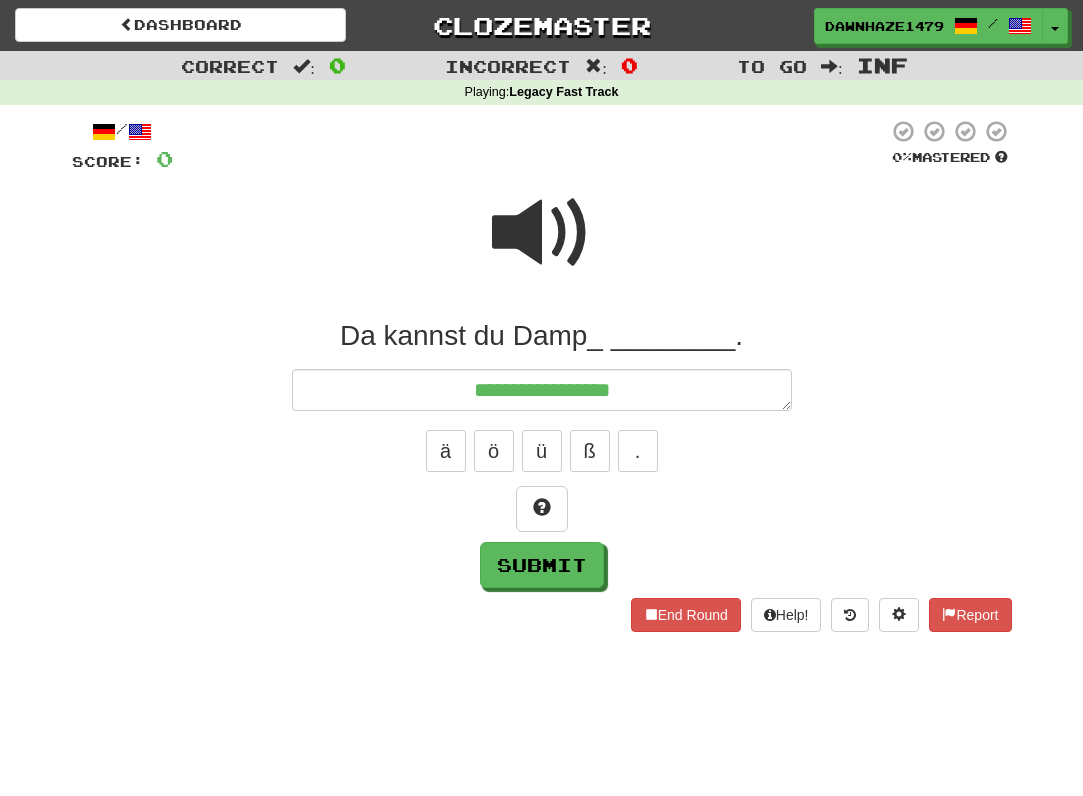 type on "*" 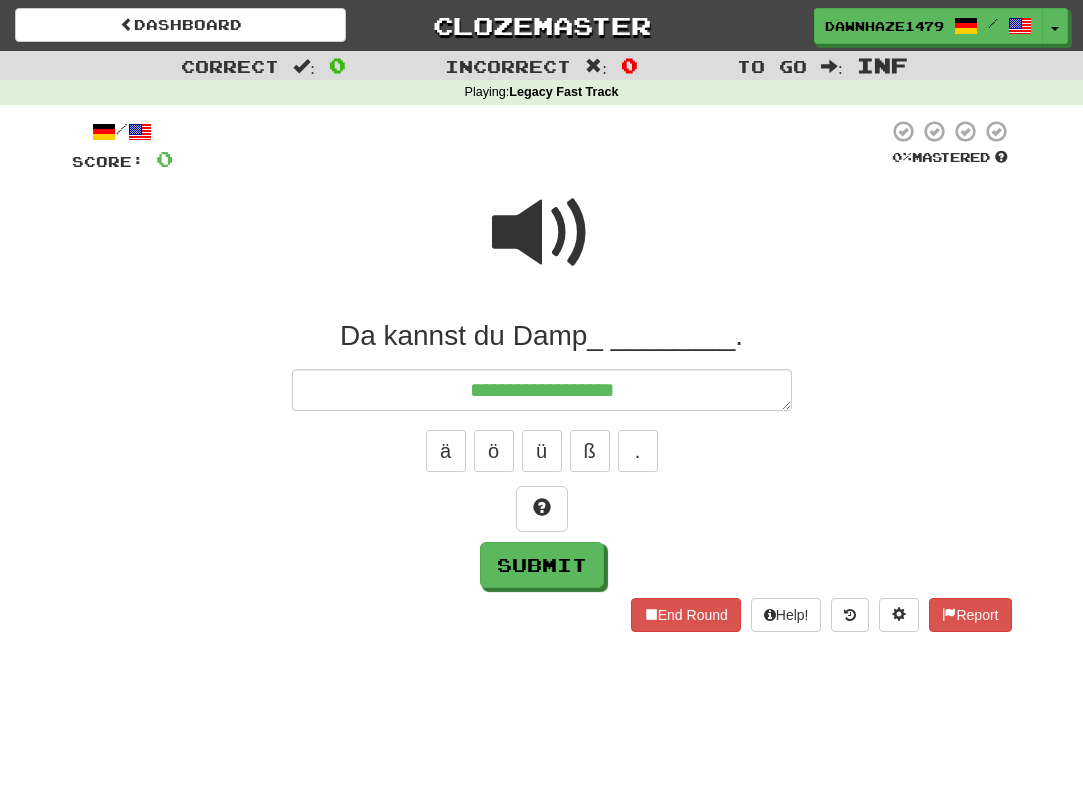 type on "*" 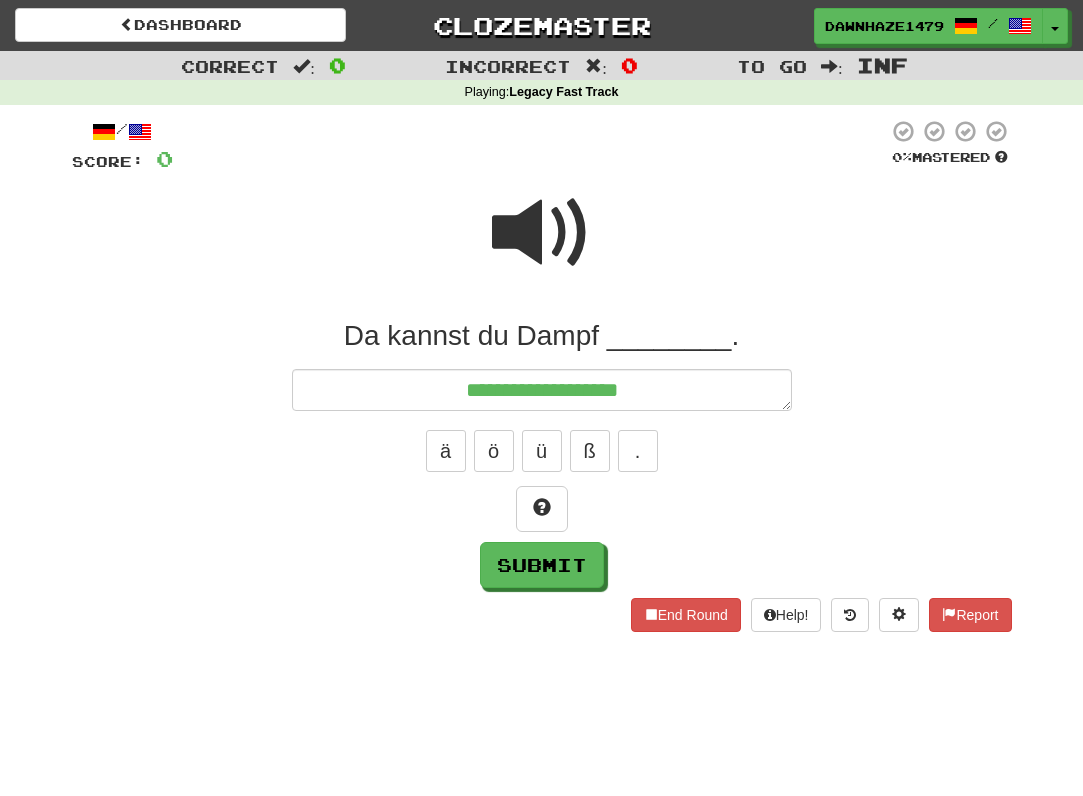 type on "*" 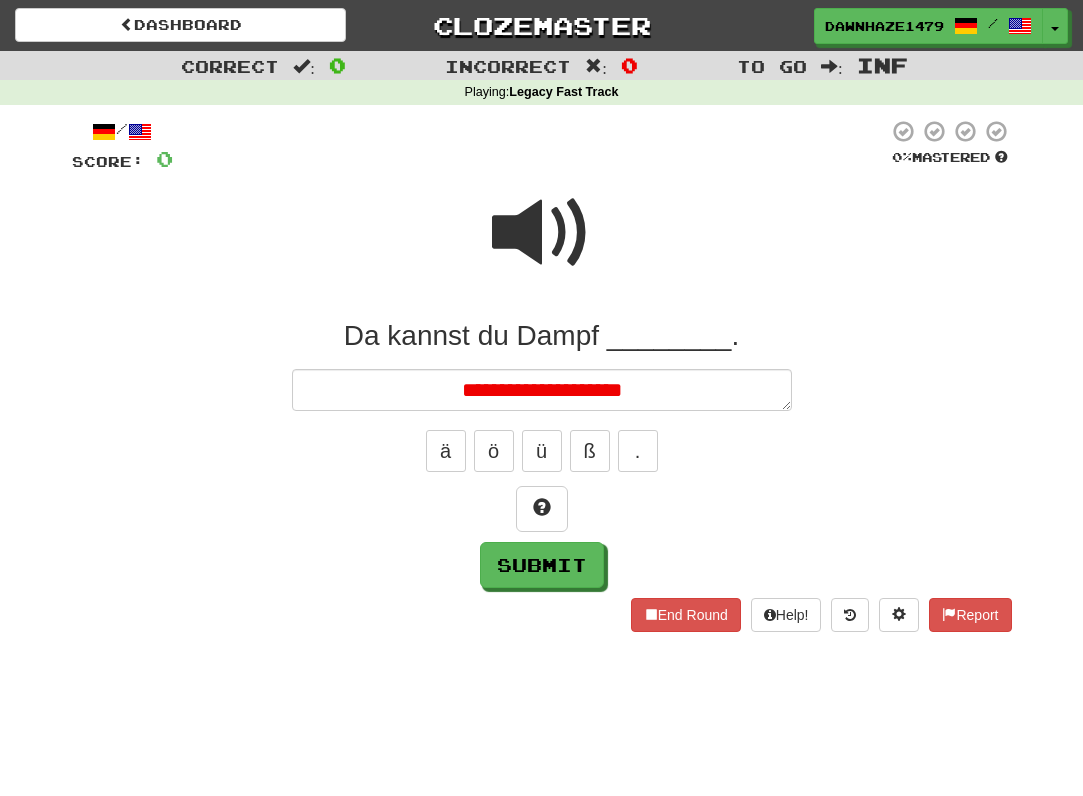 type on "*" 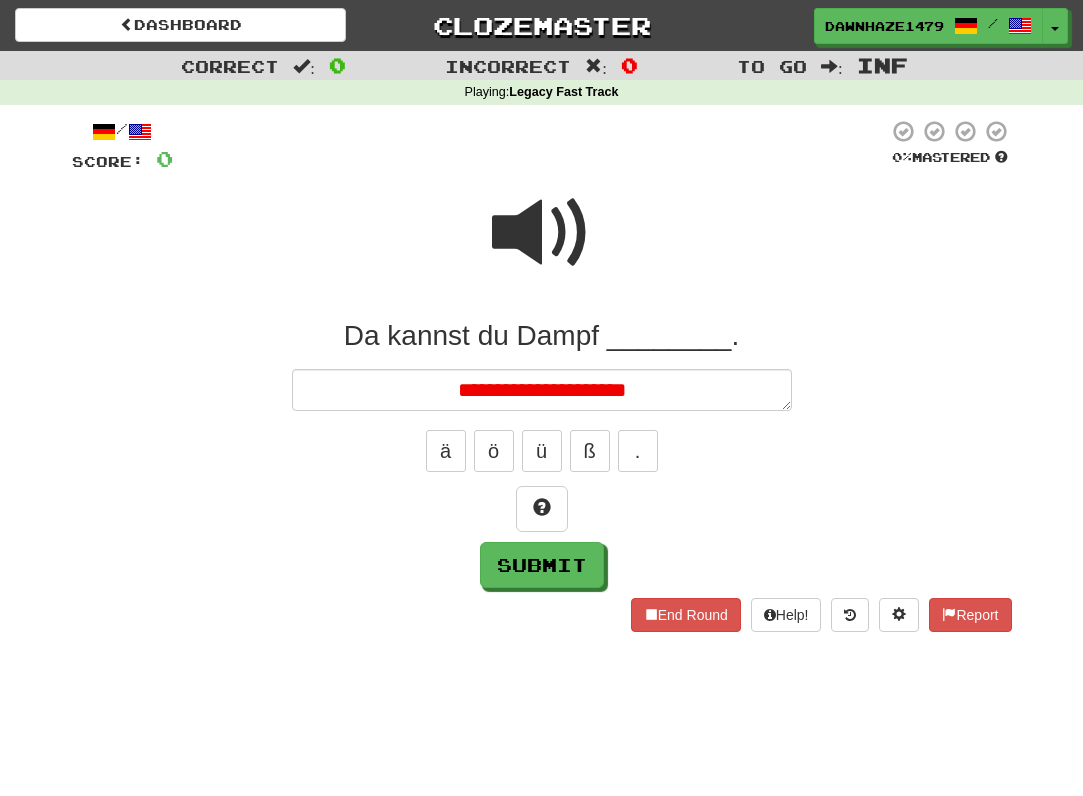 type on "*" 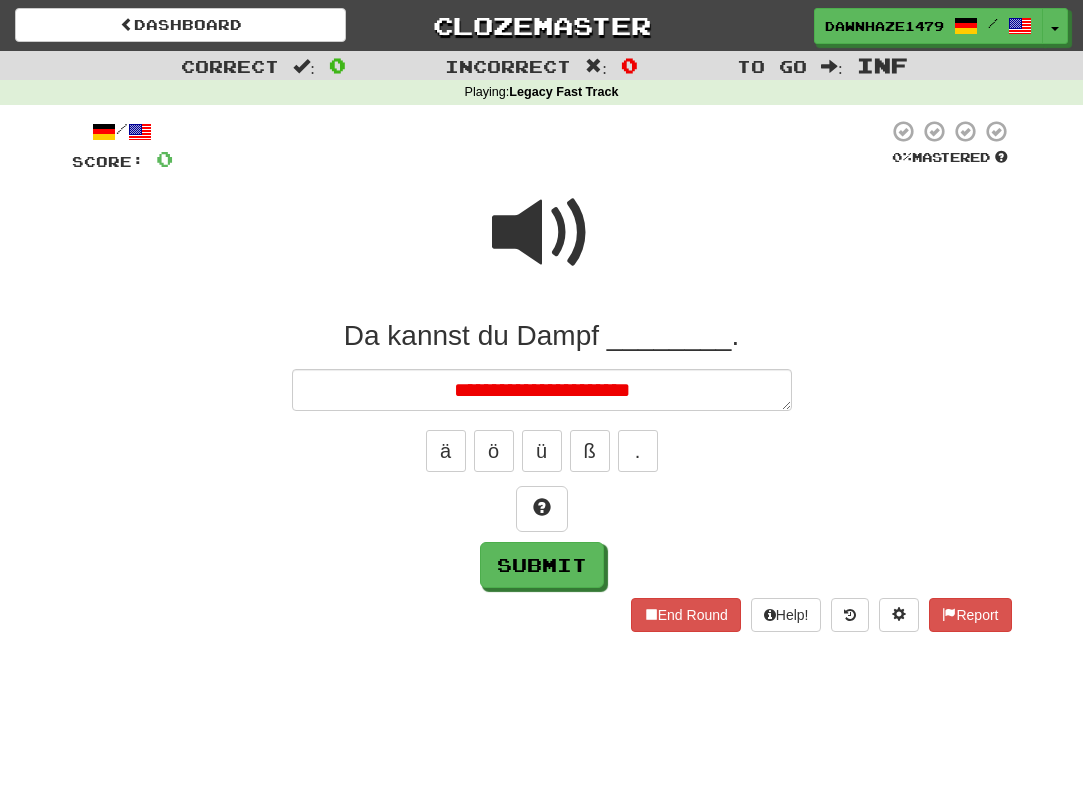type on "*" 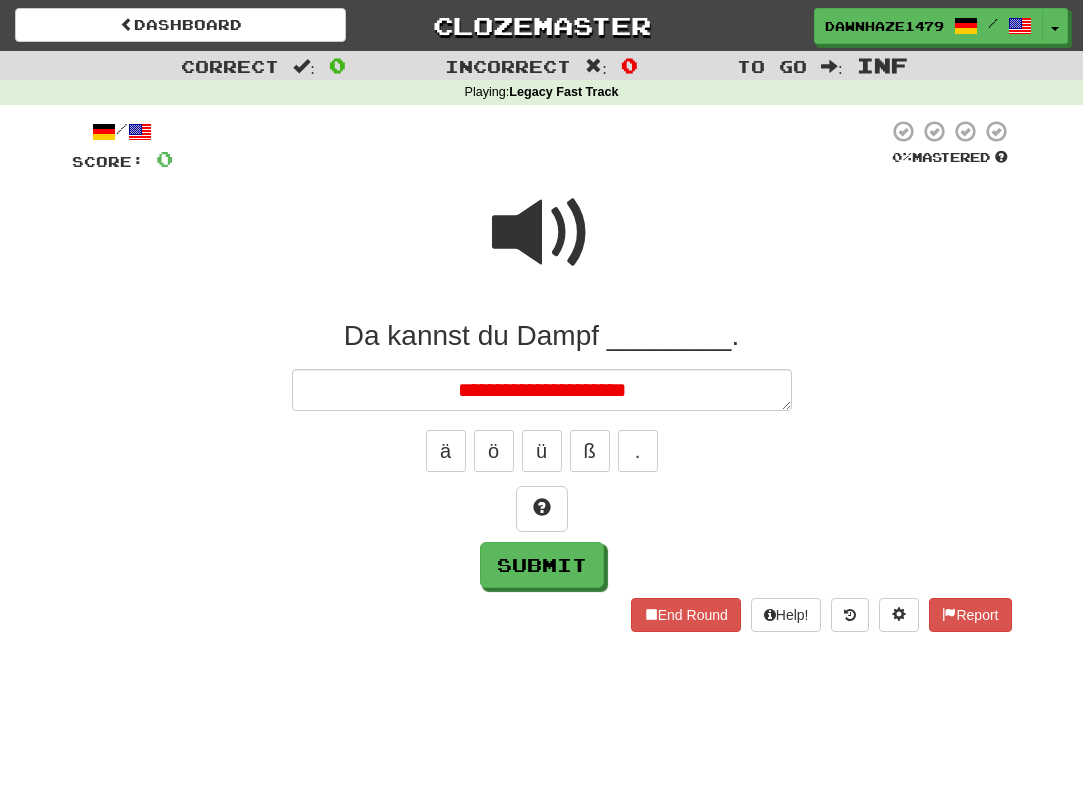 type on "*" 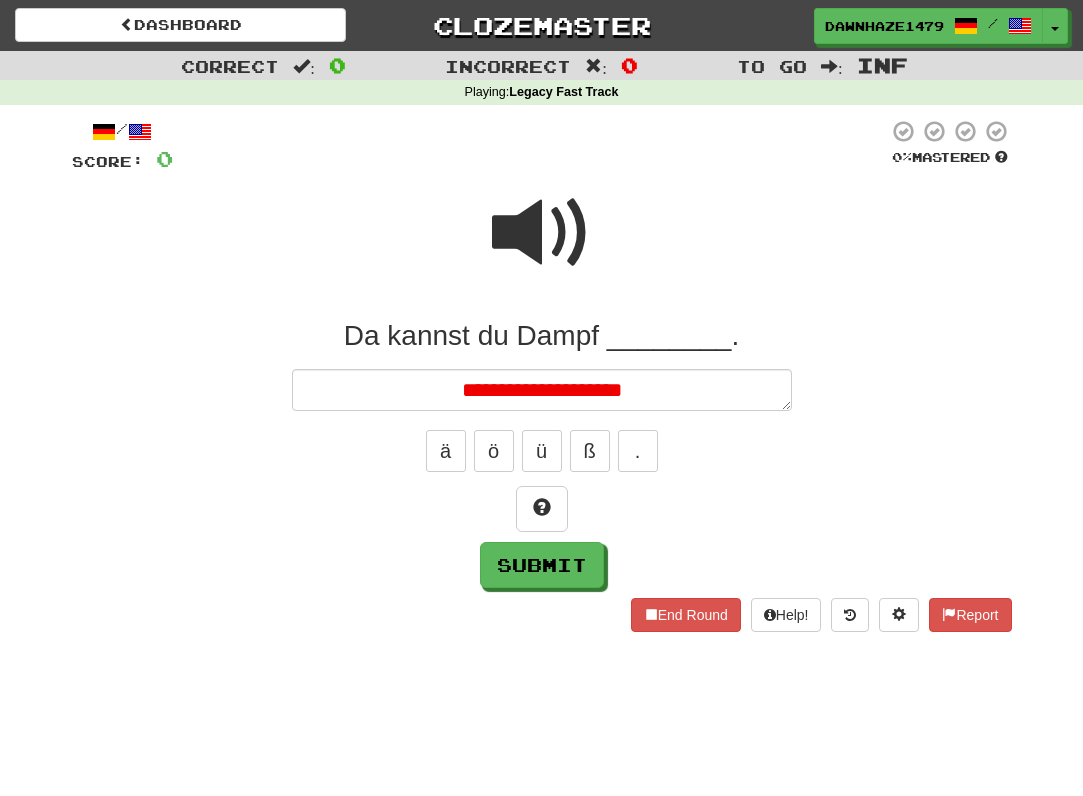 type on "*" 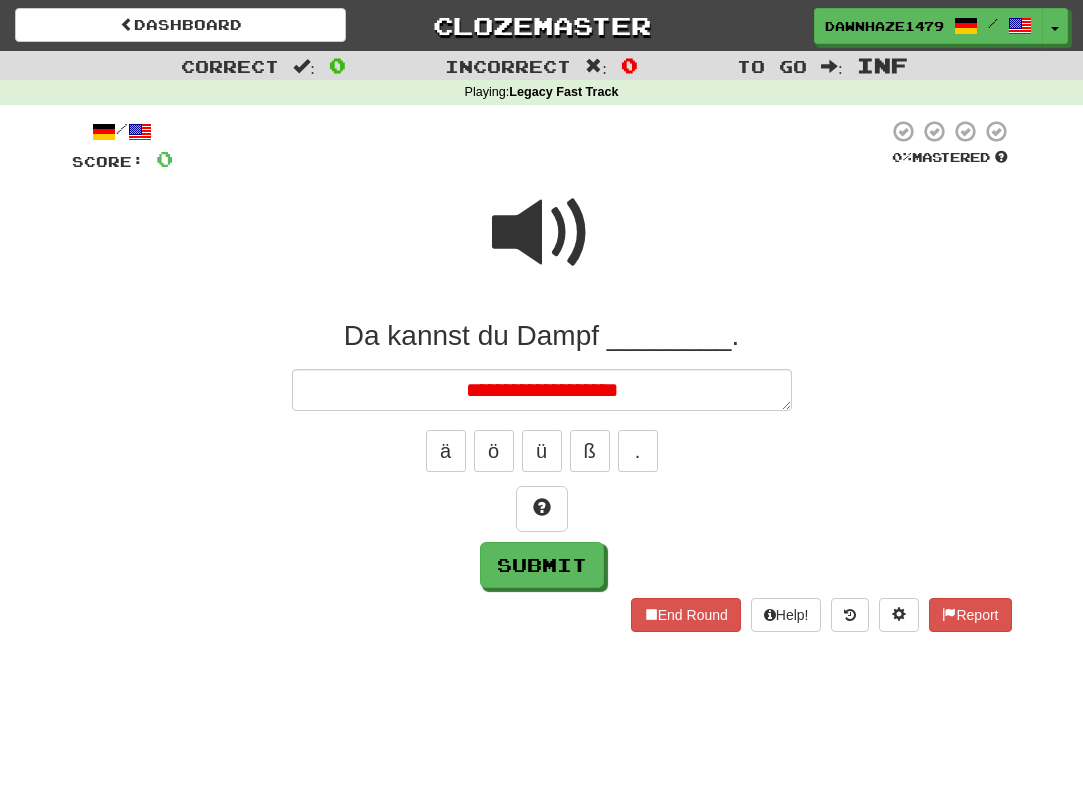 type on "*" 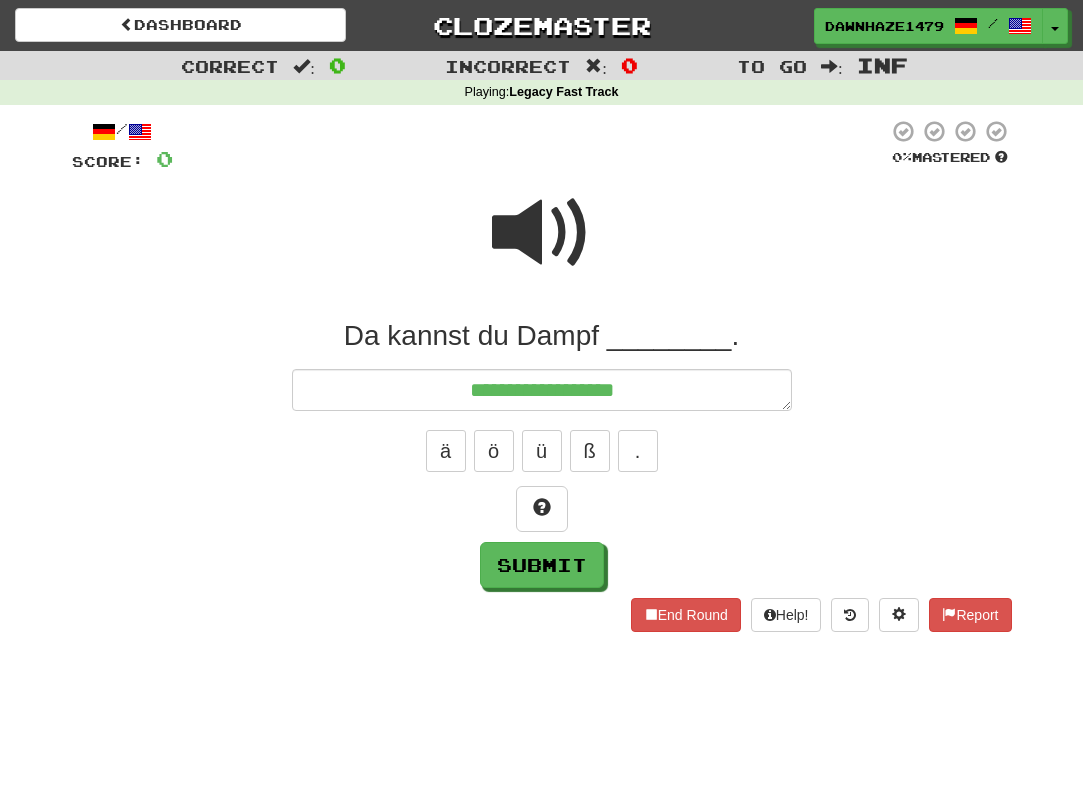 type on "*" 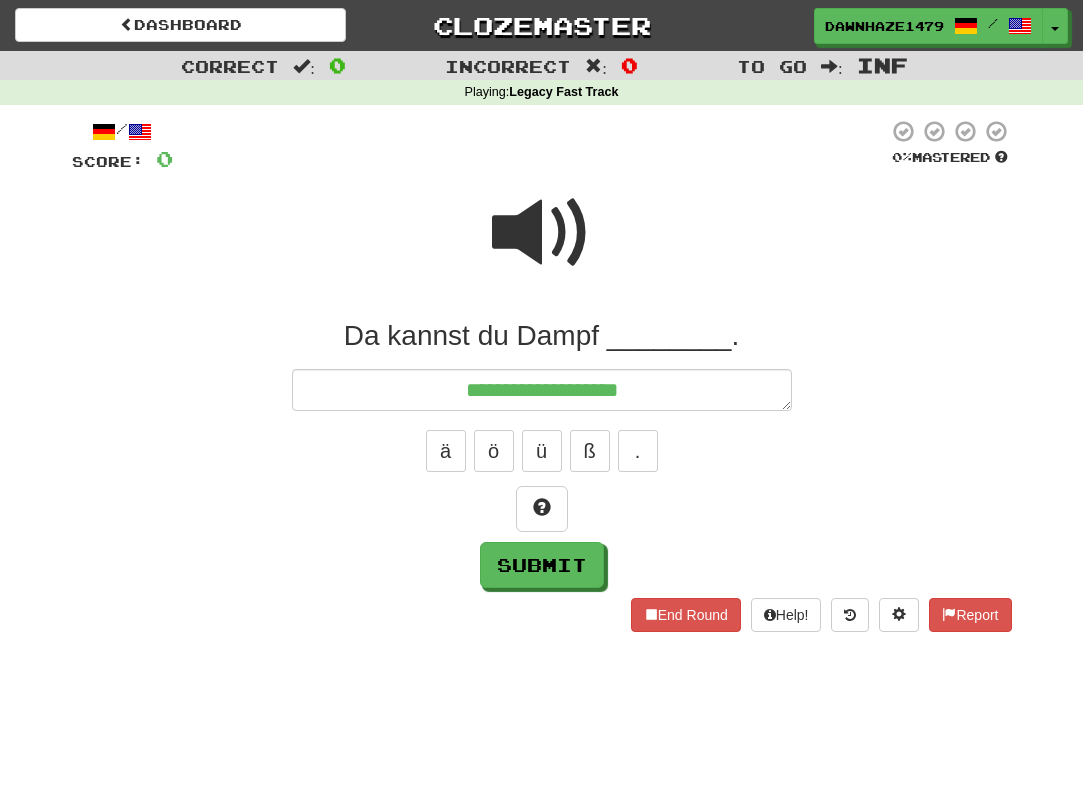 type on "*" 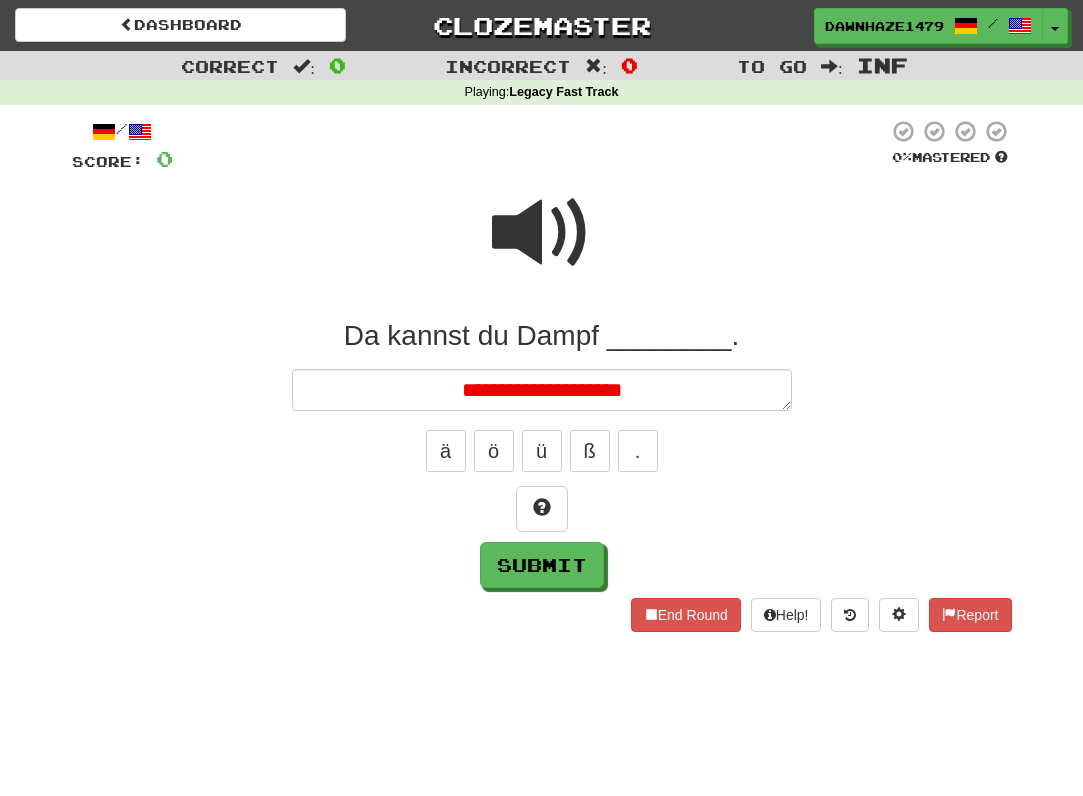 type on "*" 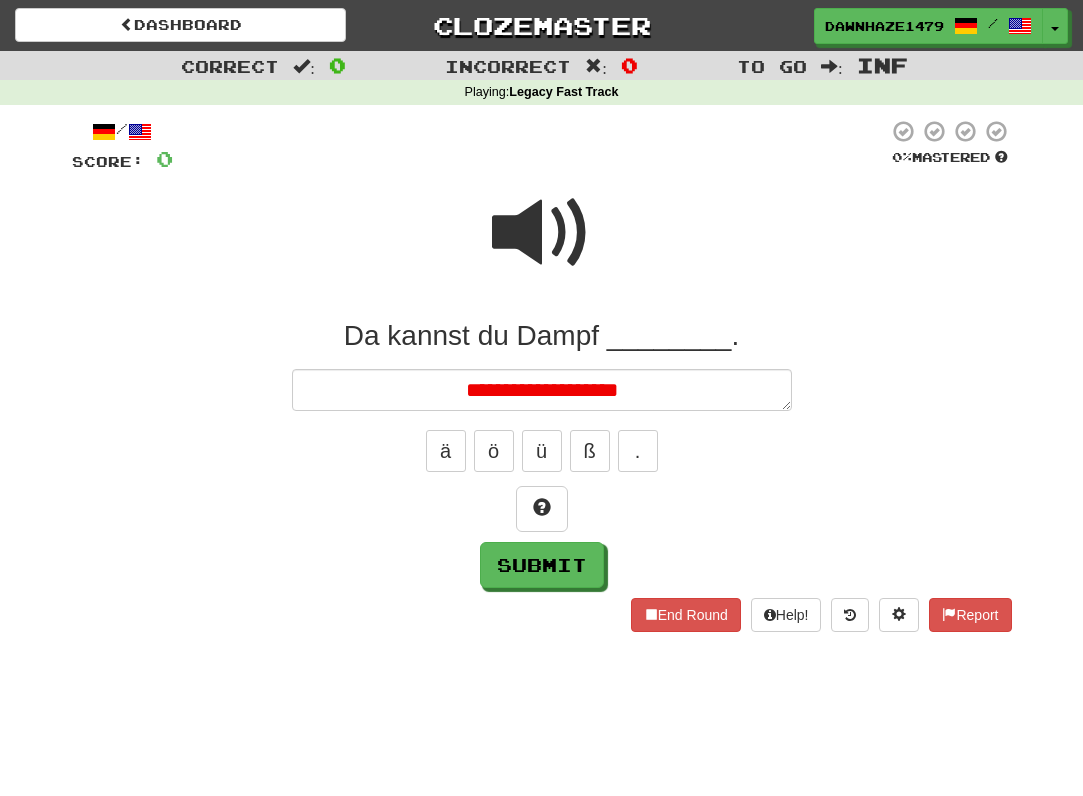 type on "*" 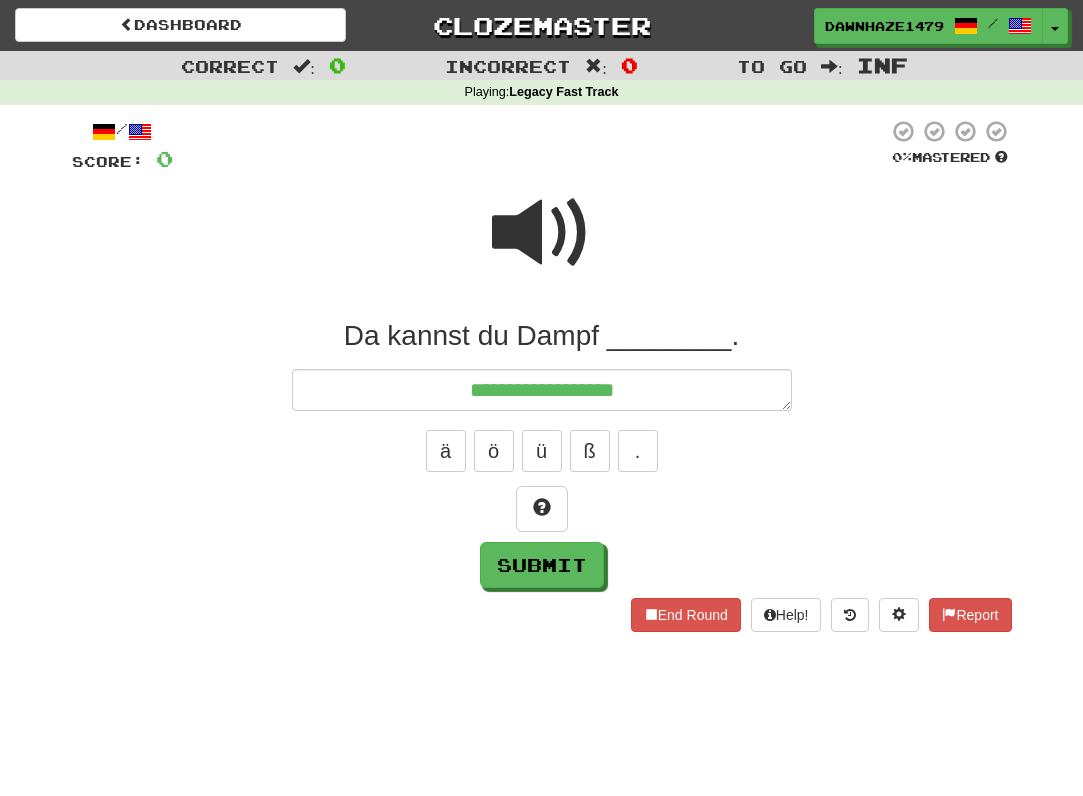 type on "*" 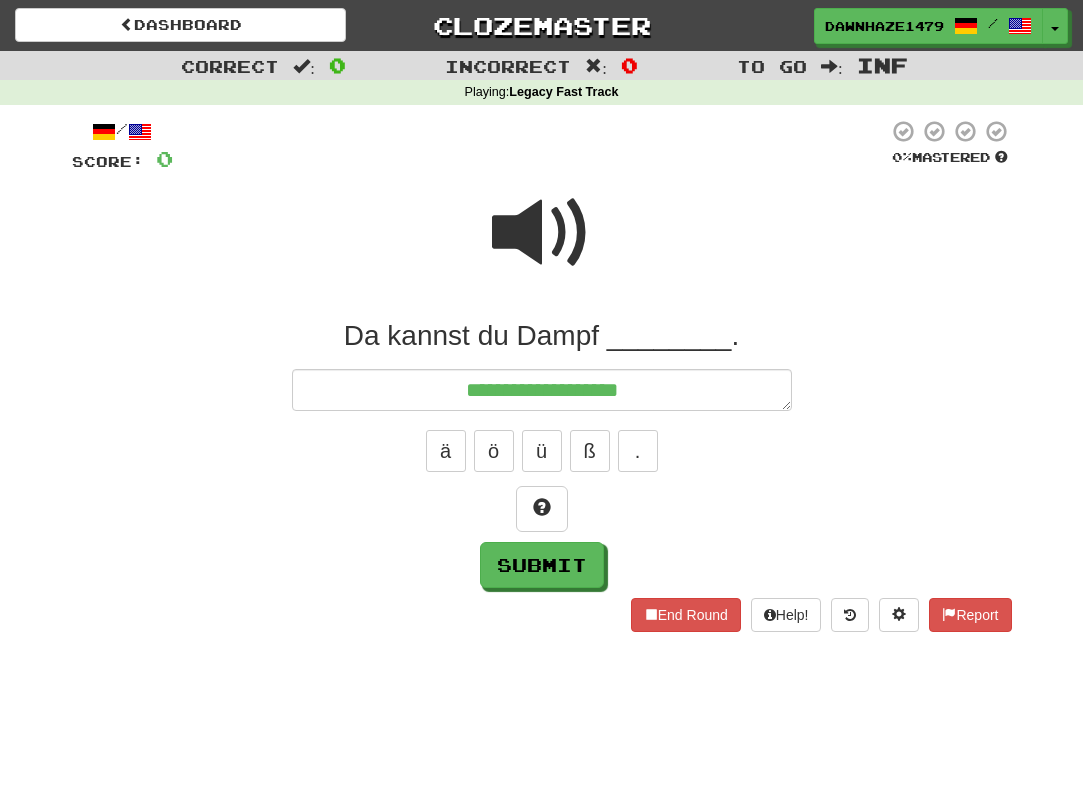 type on "*" 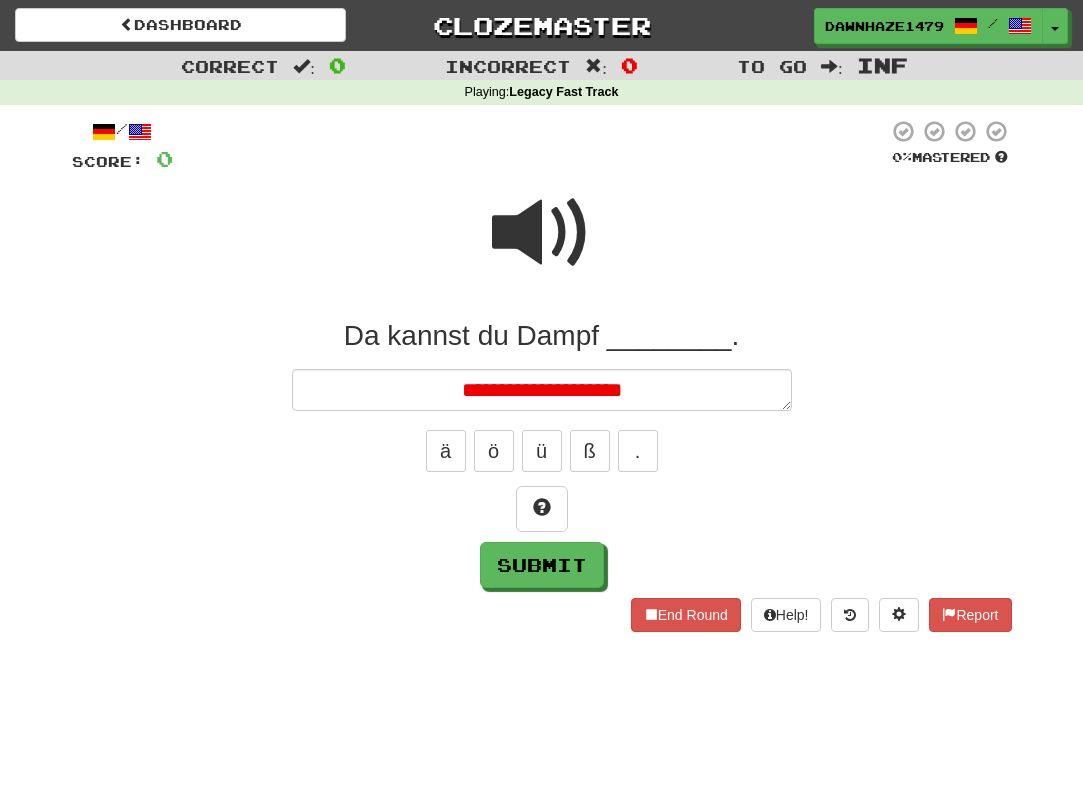 type on "*" 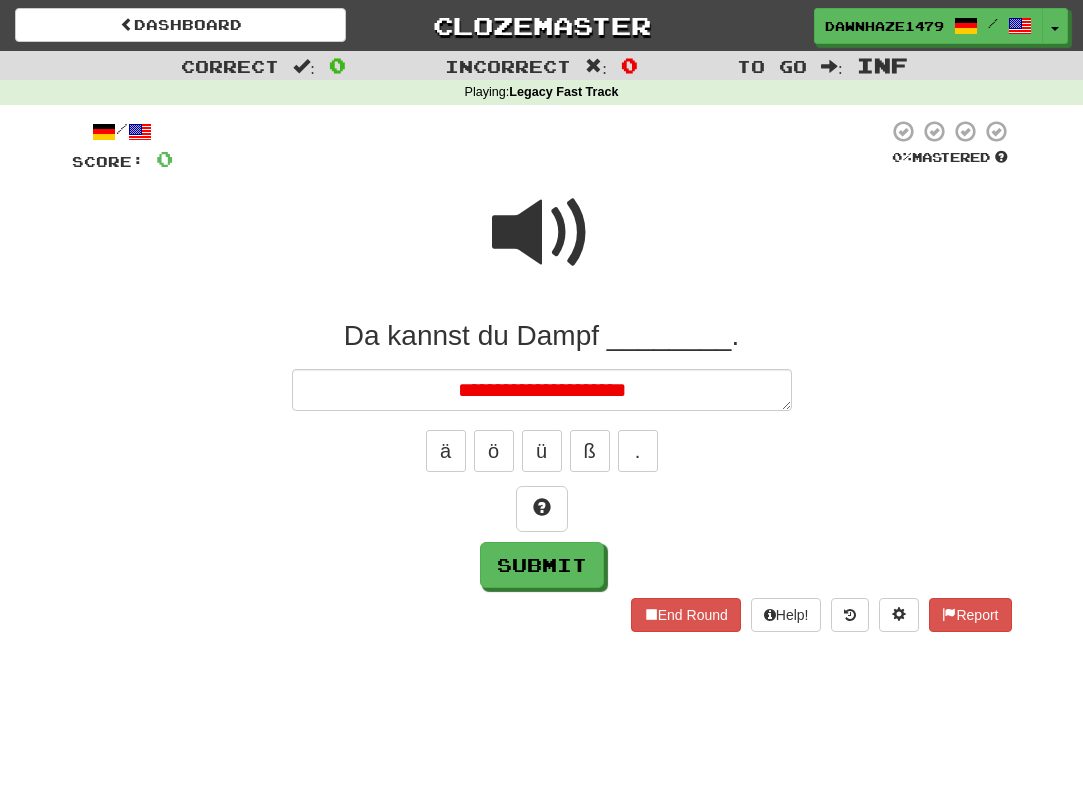 type on "*" 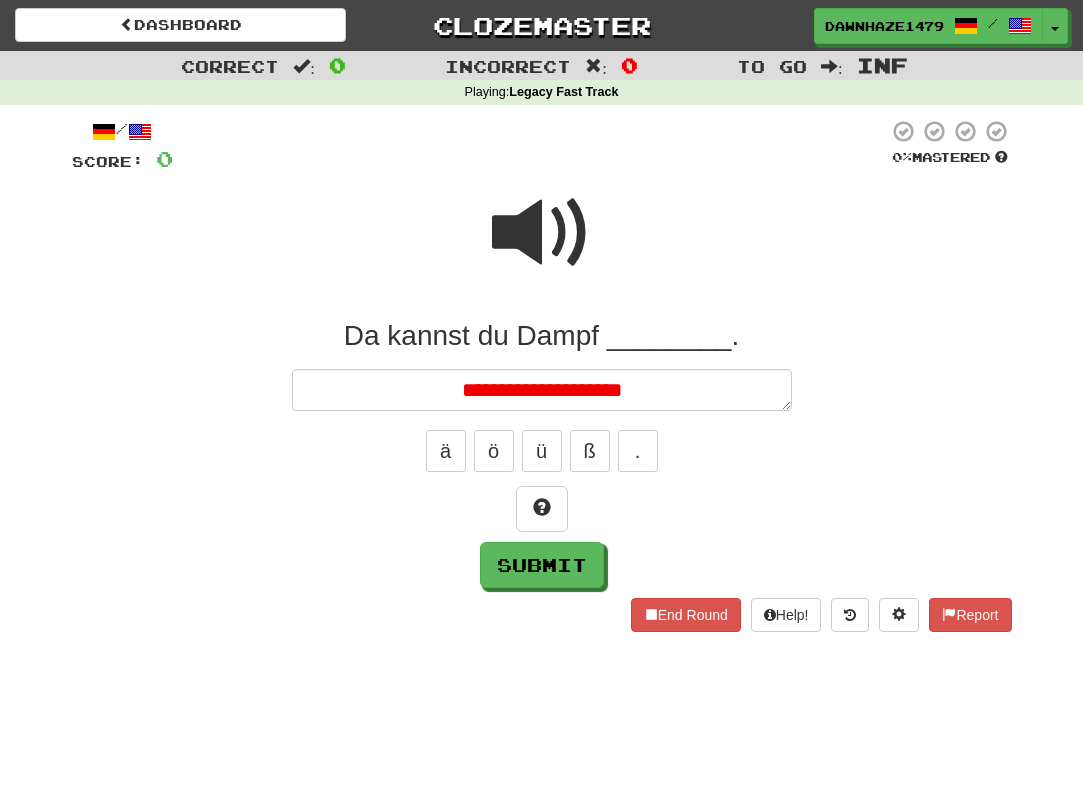 type on "*" 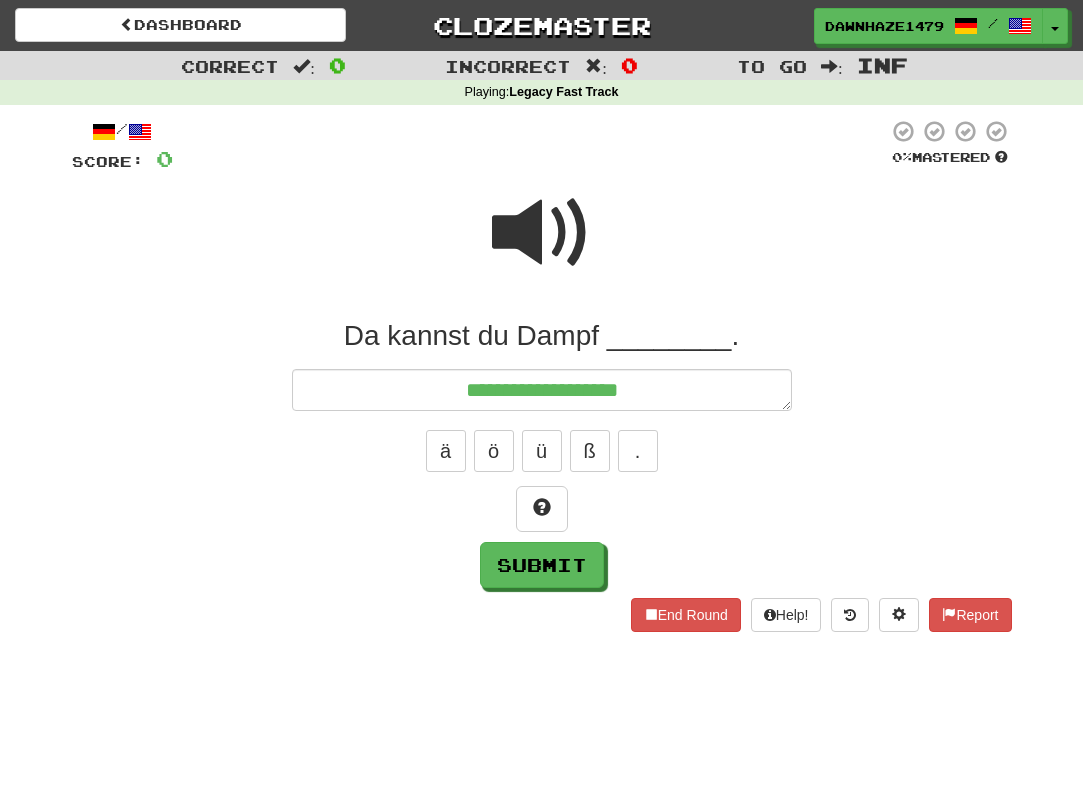 type on "*" 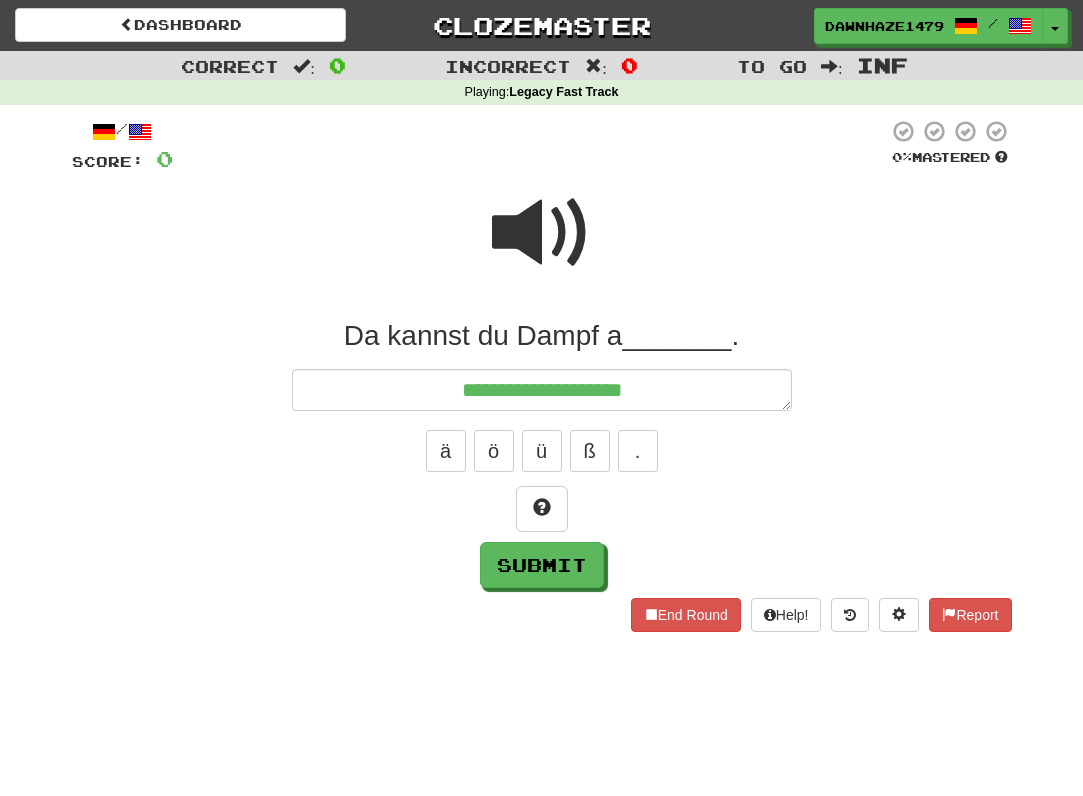 type on "*" 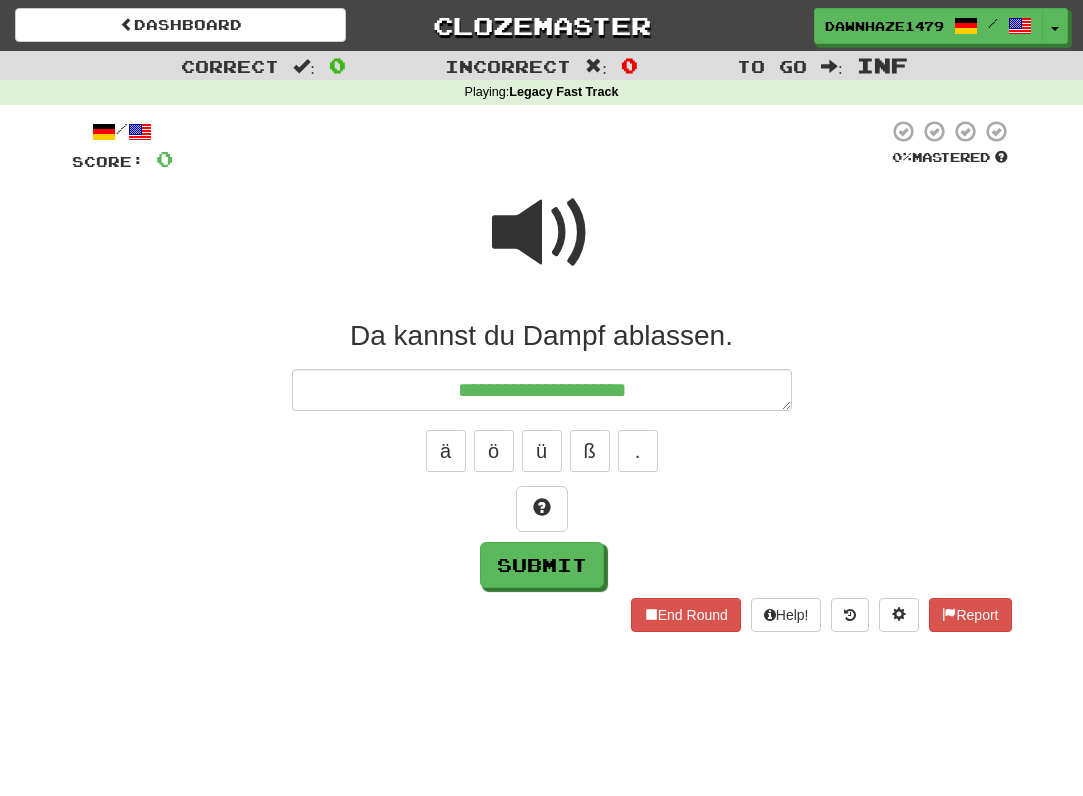 type on "*" 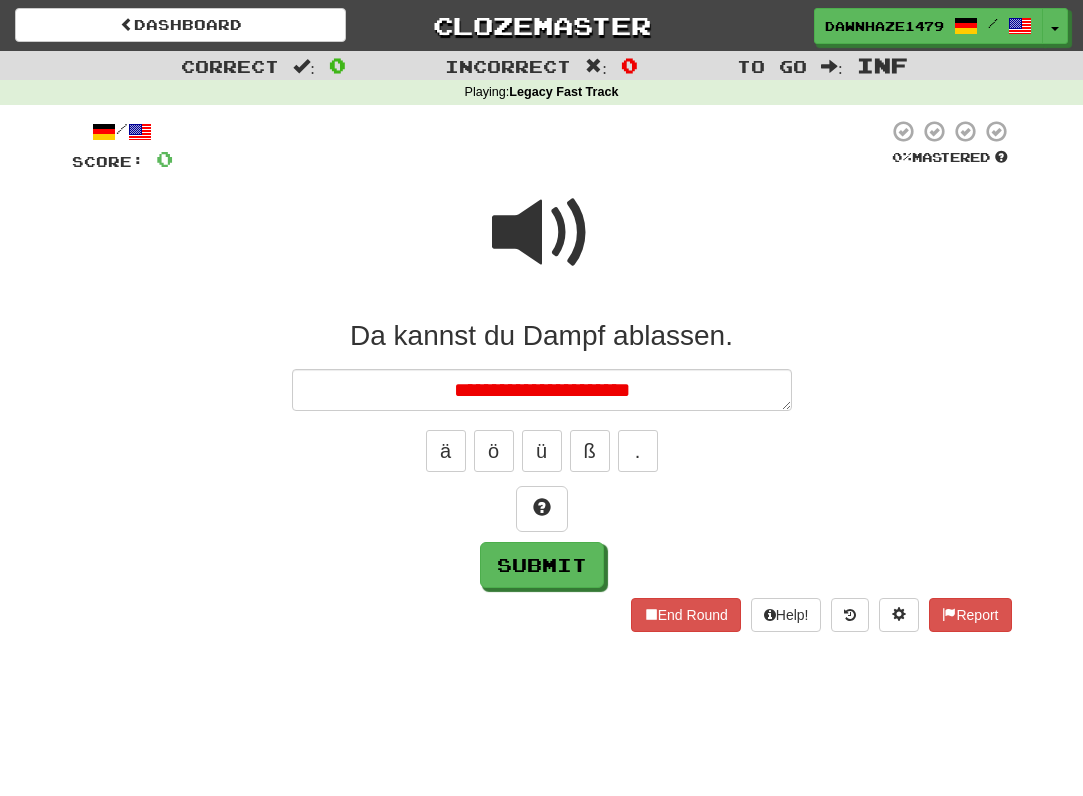 type on "*" 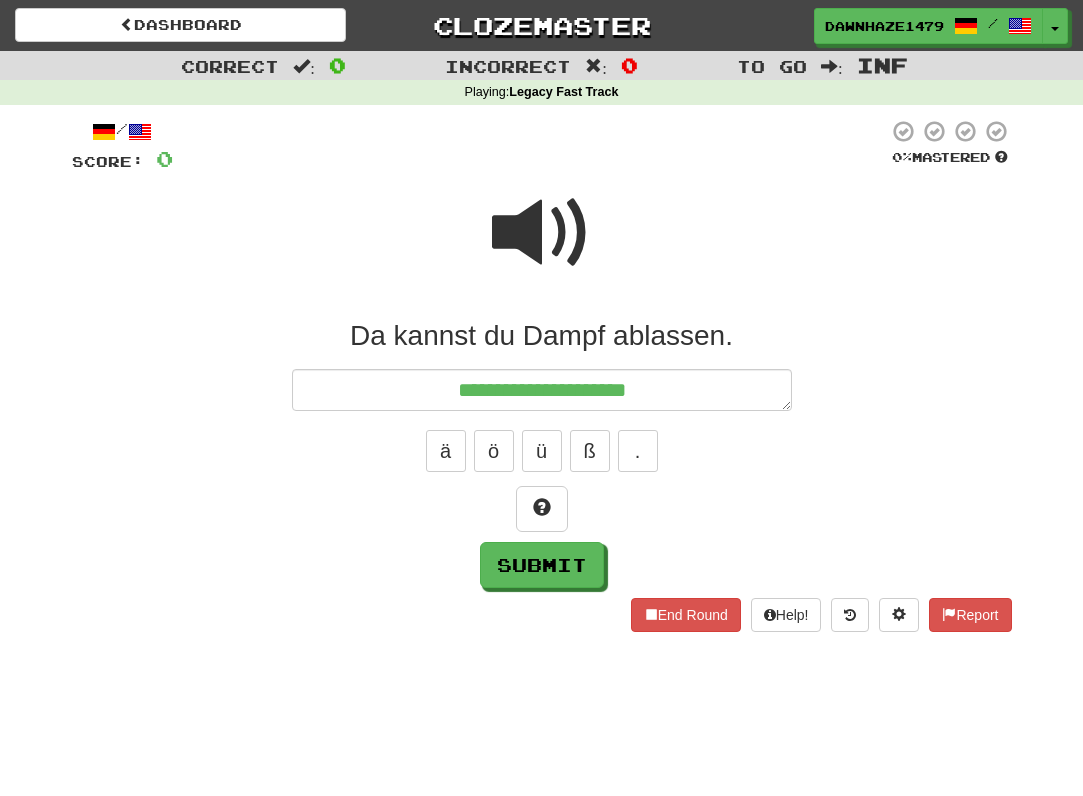 type on "*" 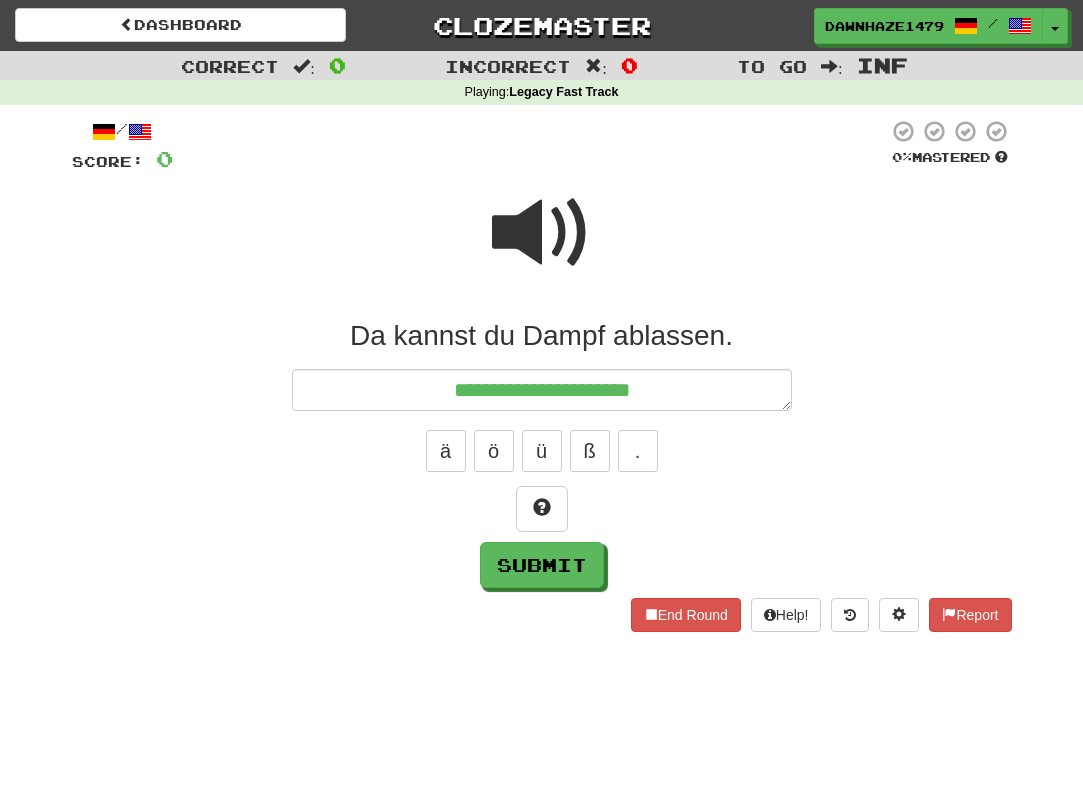type on "*" 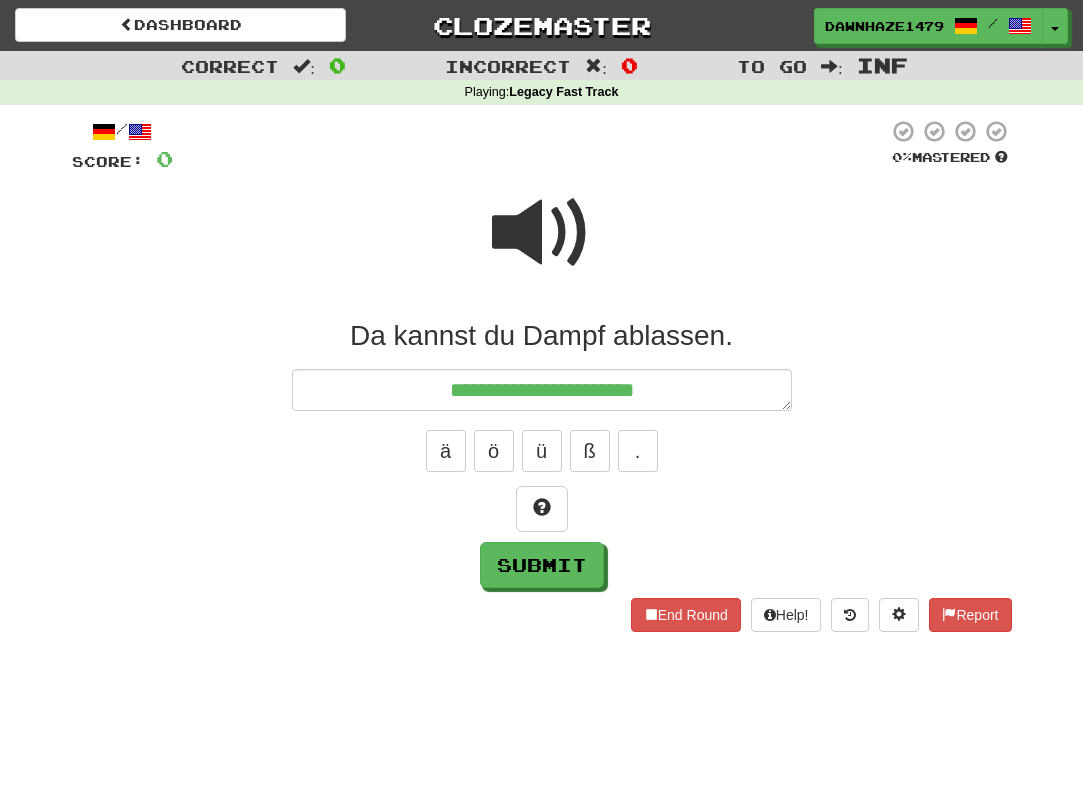 type on "*" 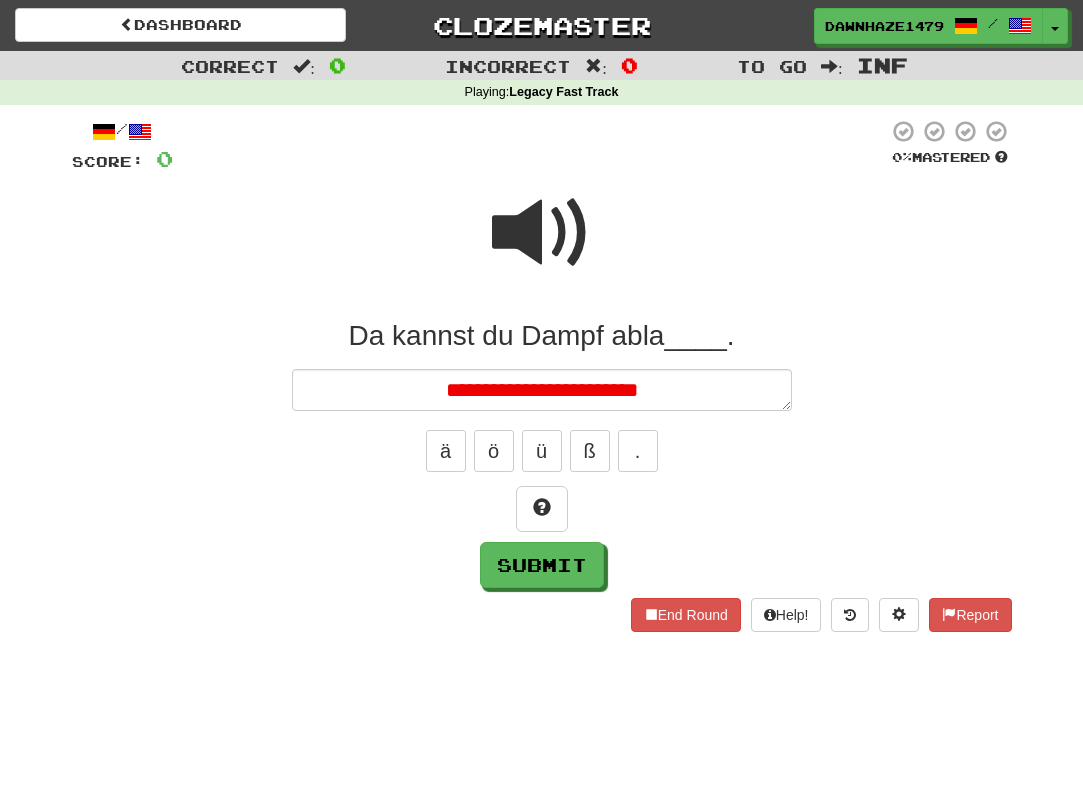 type on "*" 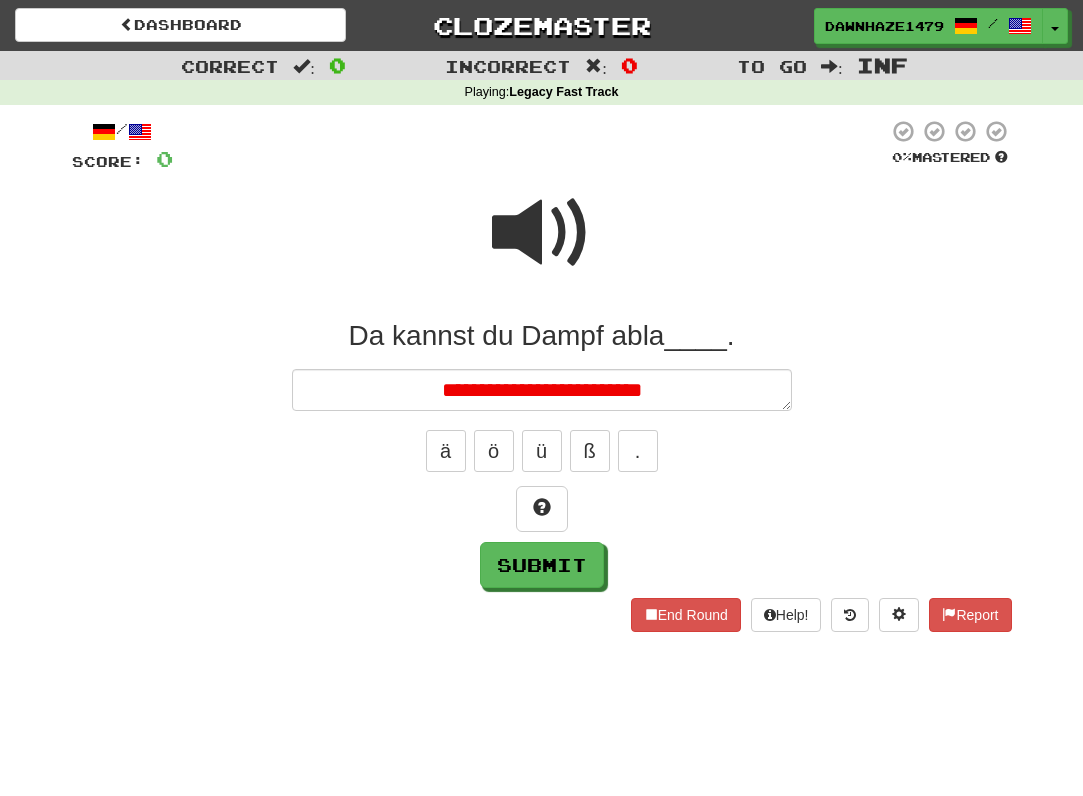 type on "*" 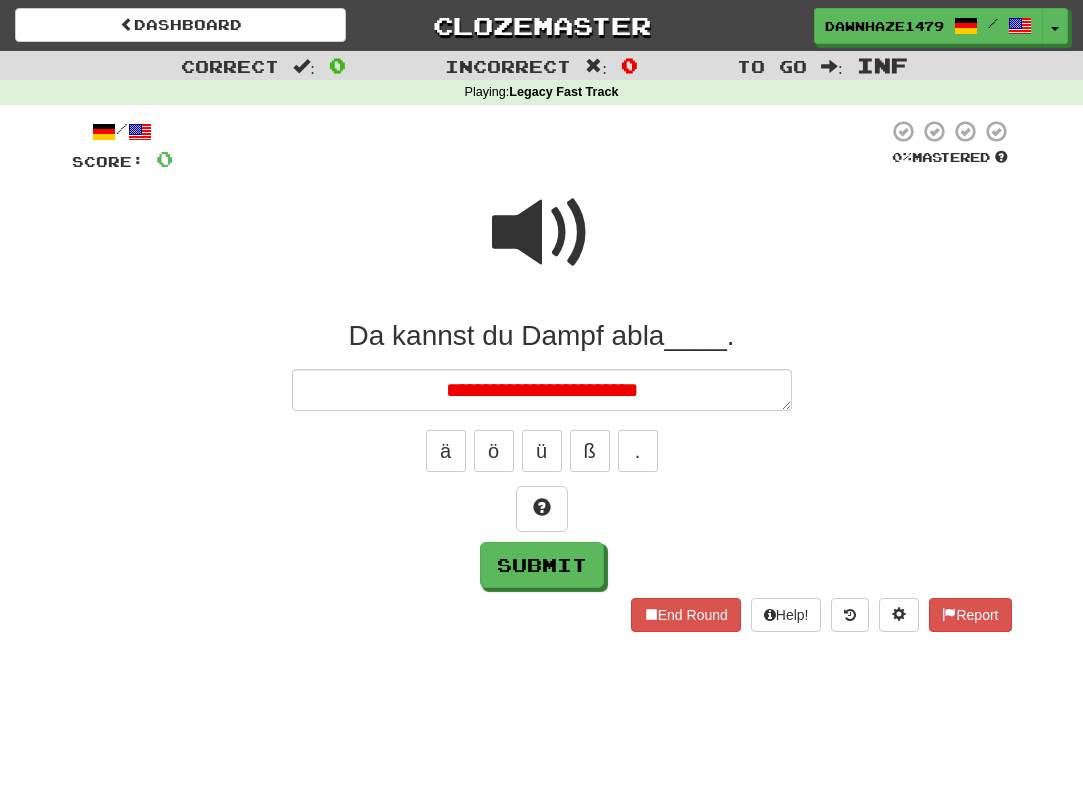 type on "*" 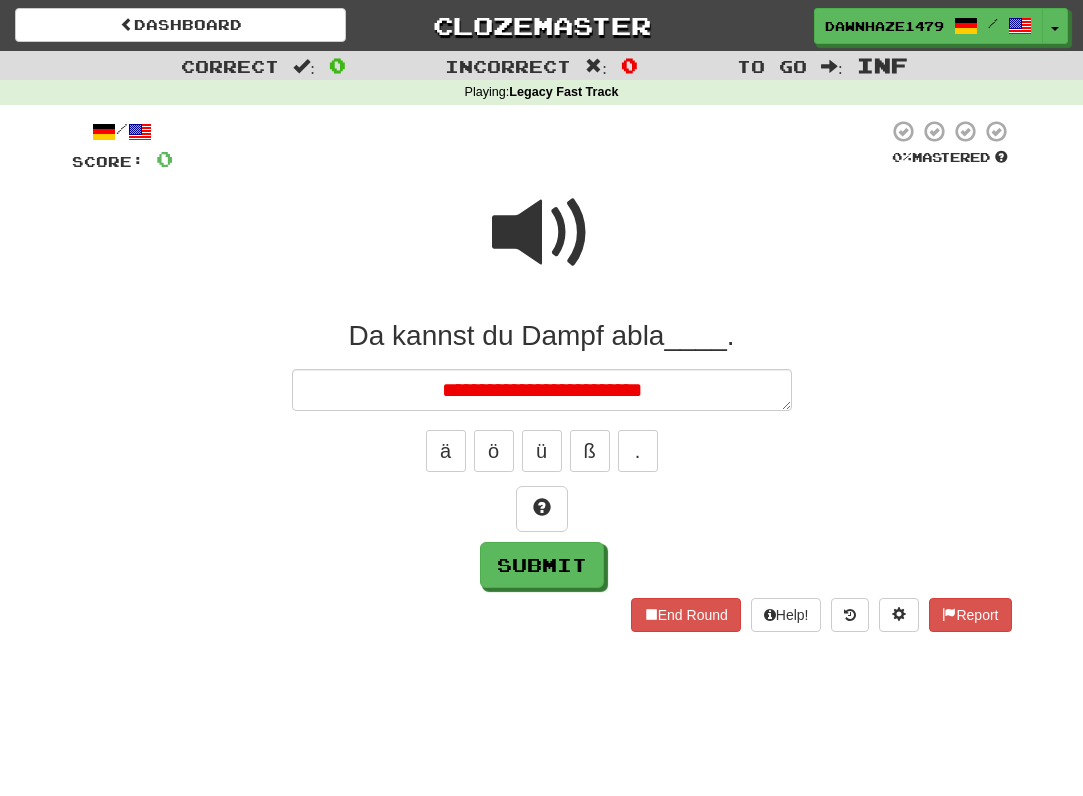 type on "*" 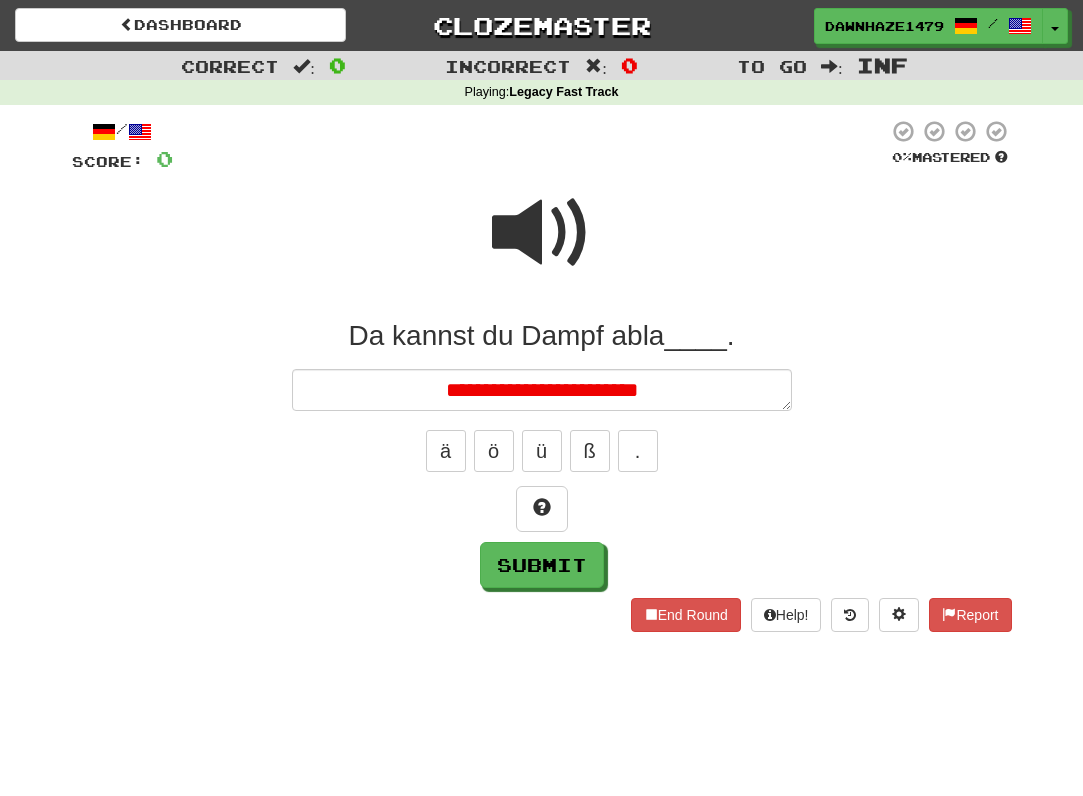 type on "*" 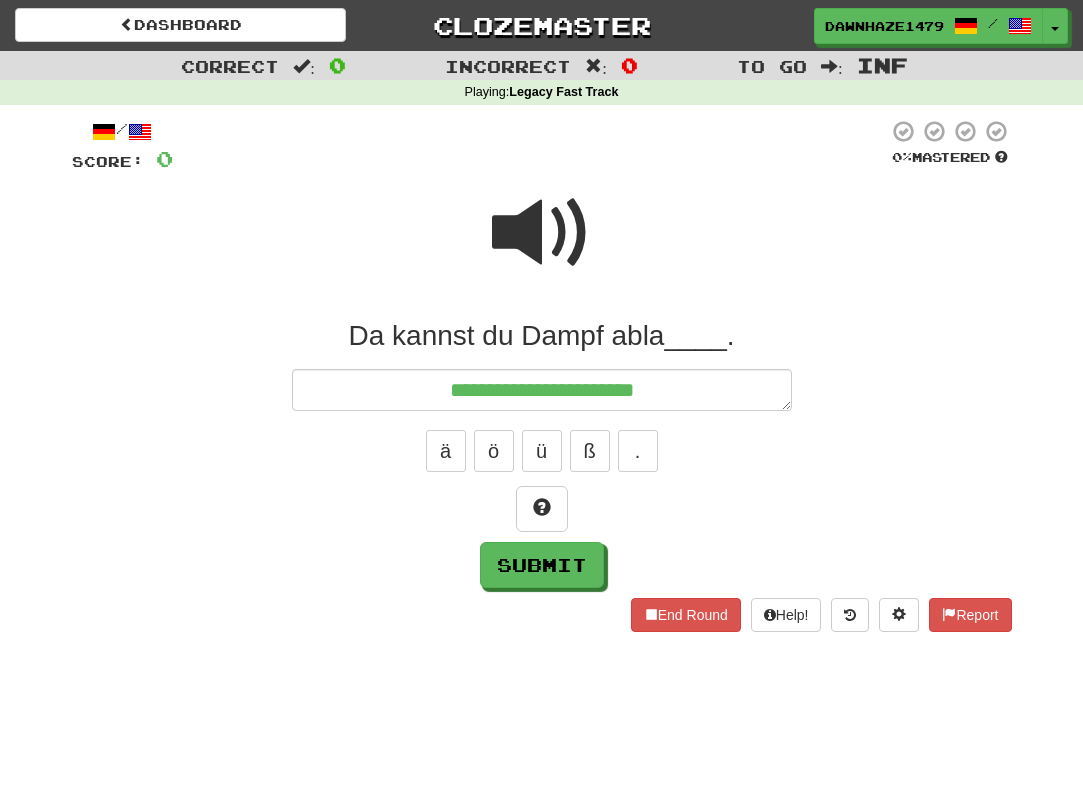 type on "*" 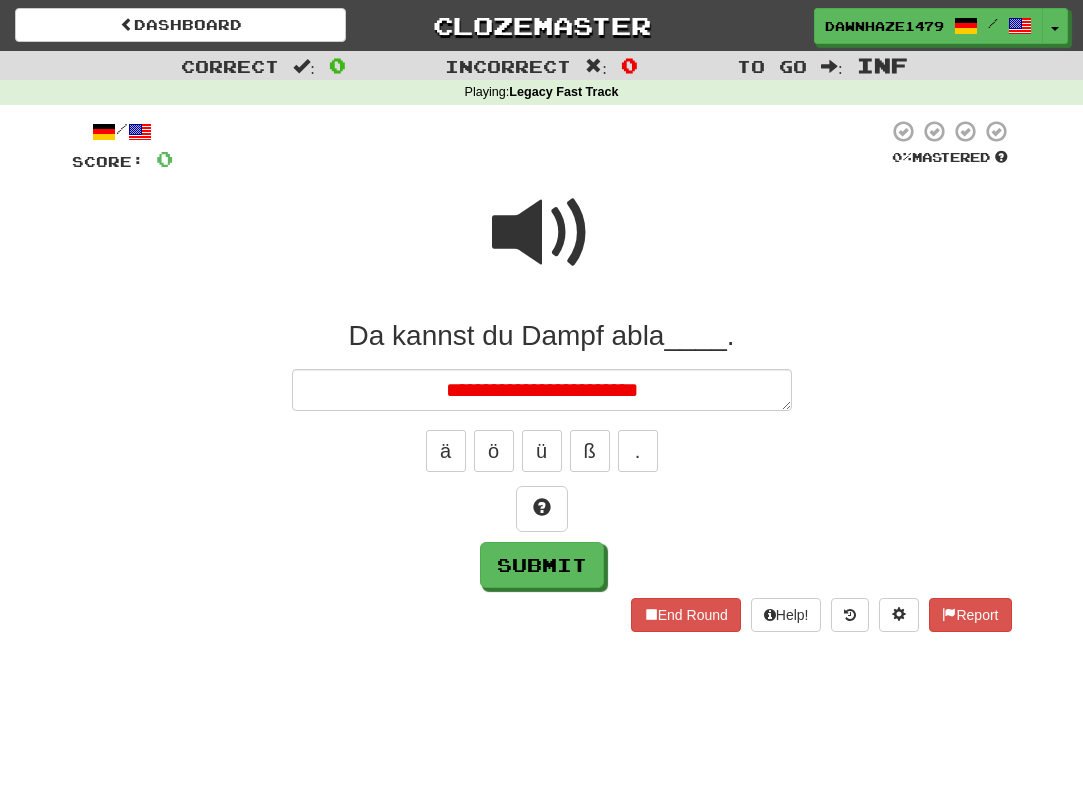 type on "*" 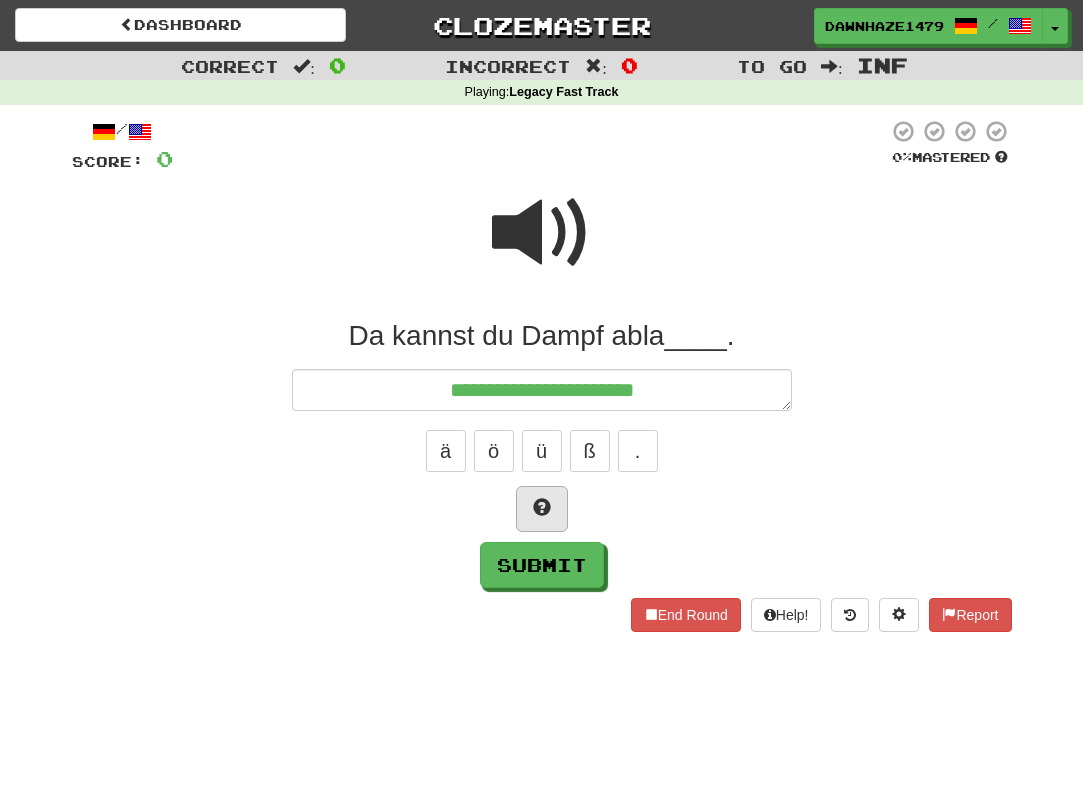 type on "**********" 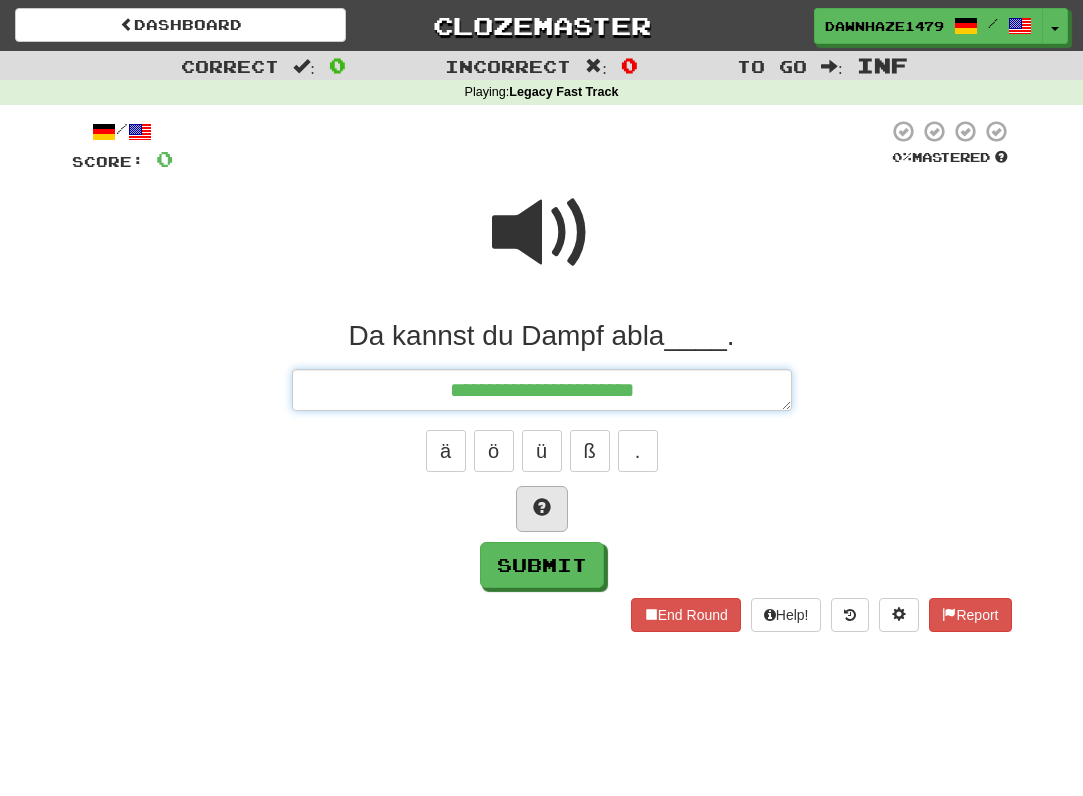 type on "*" 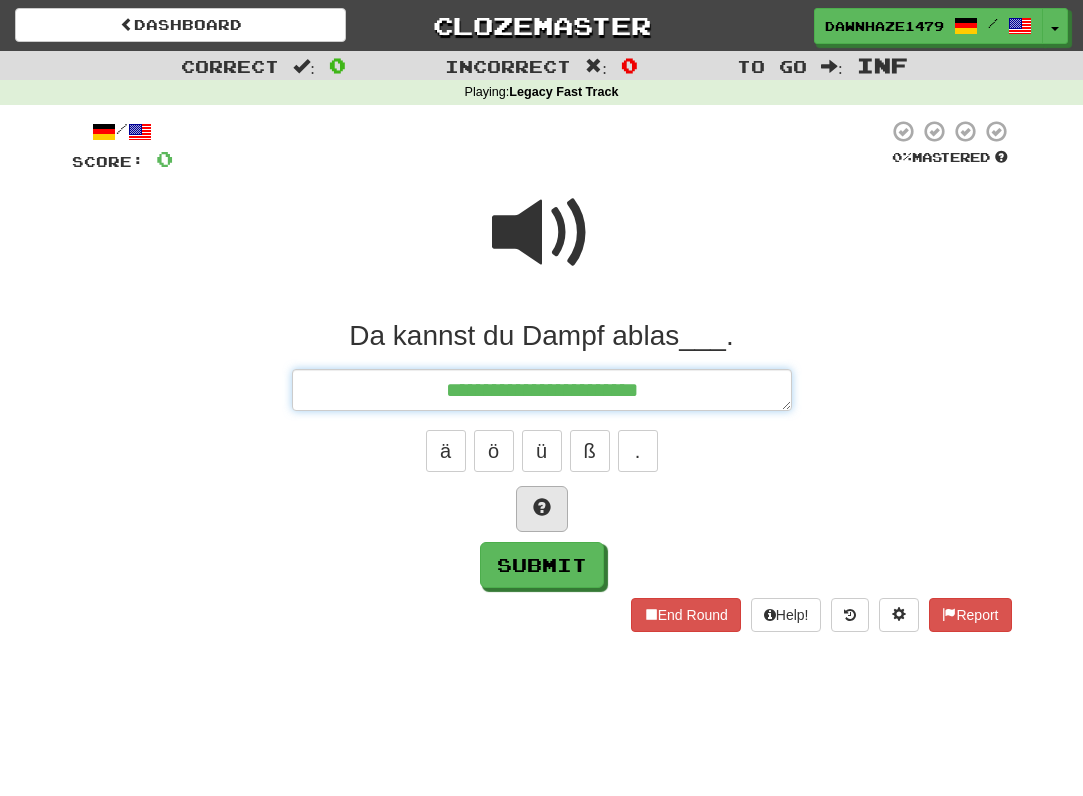 type on "*" 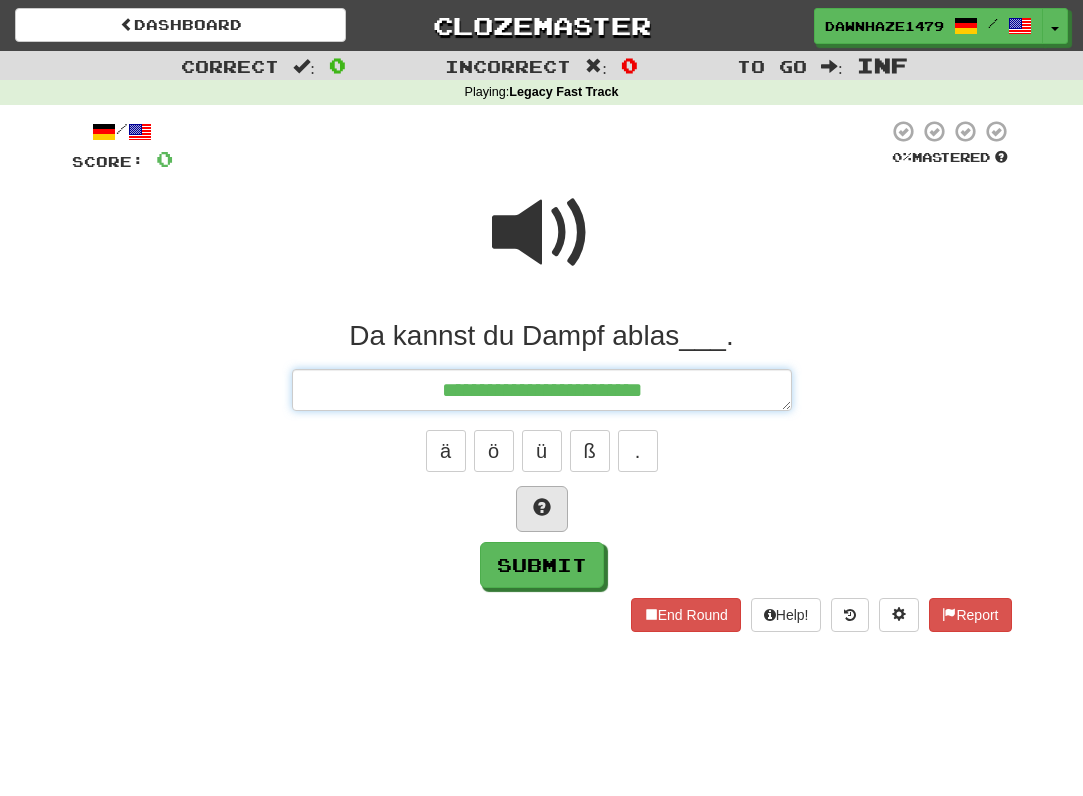 type on "*" 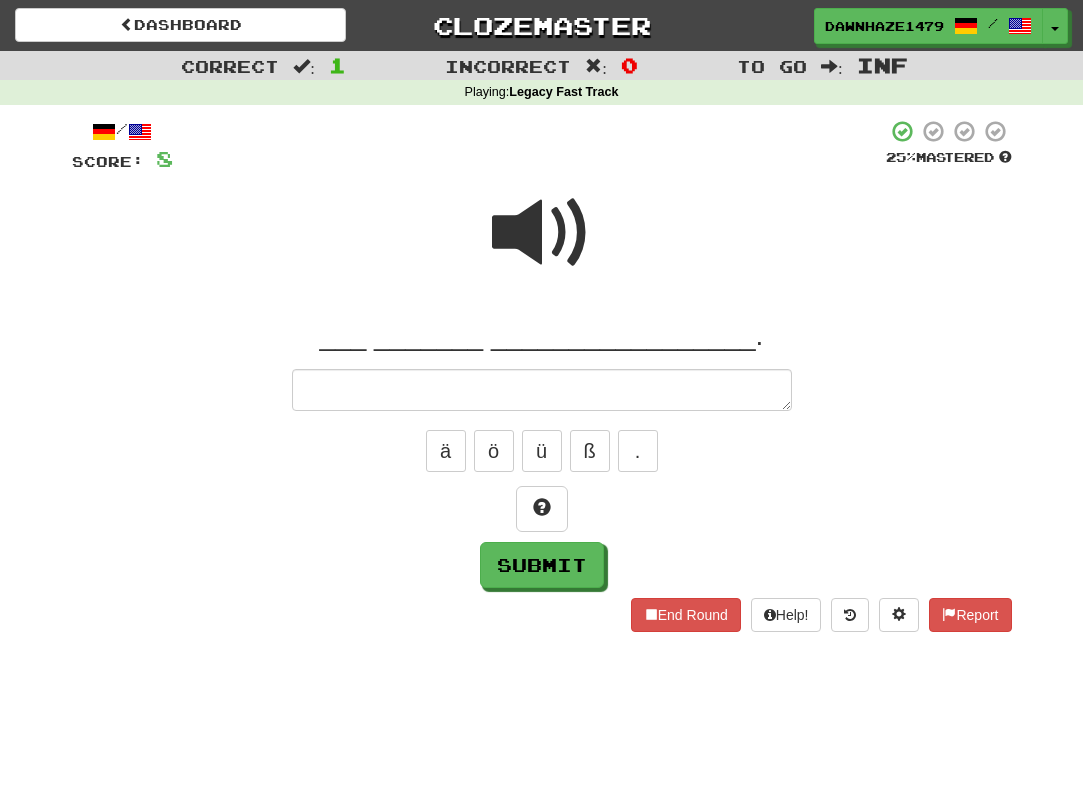 type on "*" 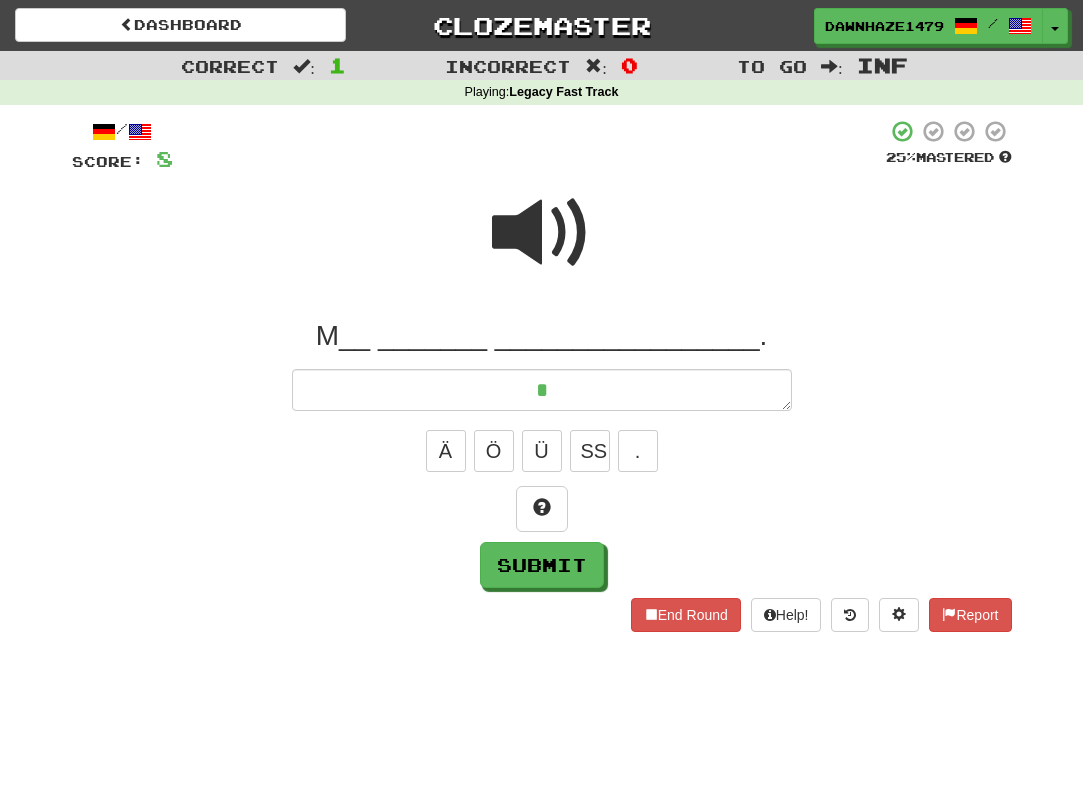type on "*" 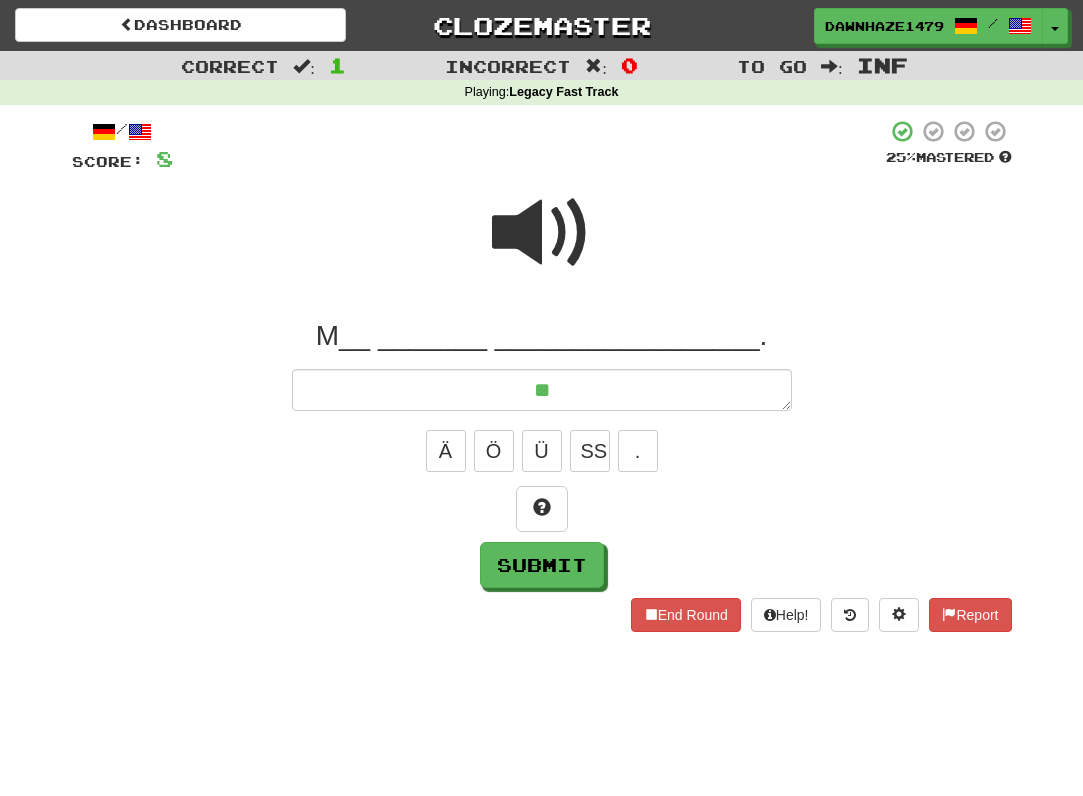type on "*" 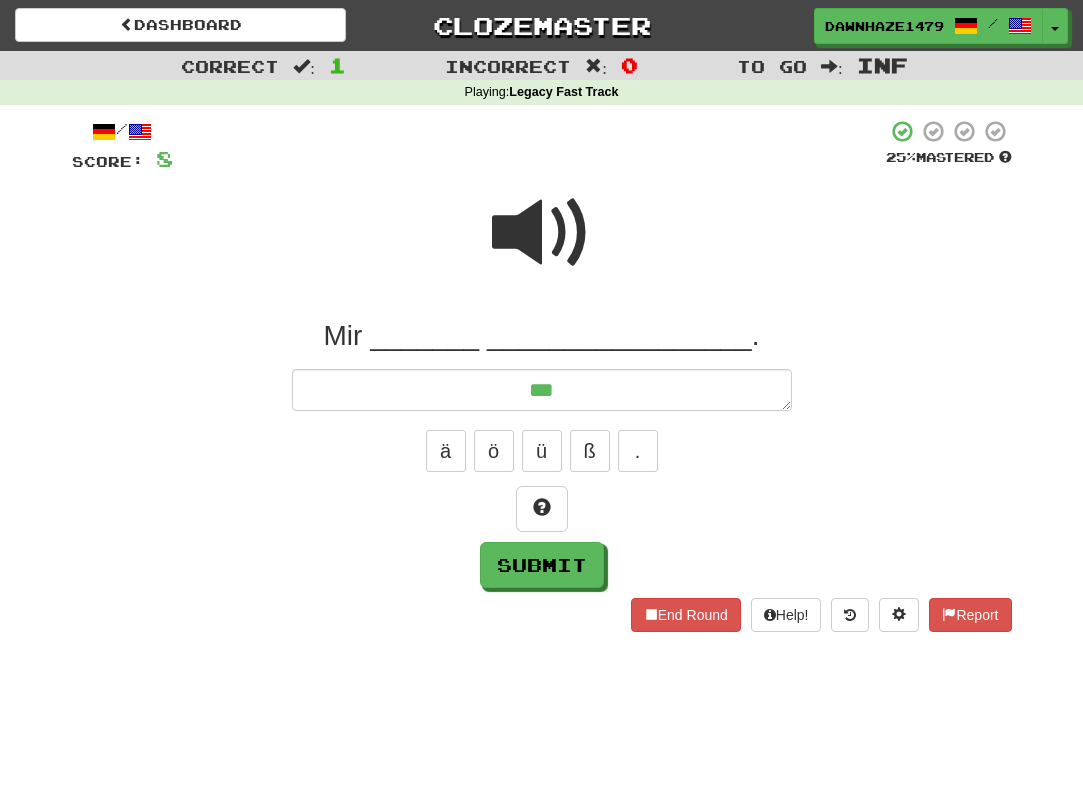type on "*" 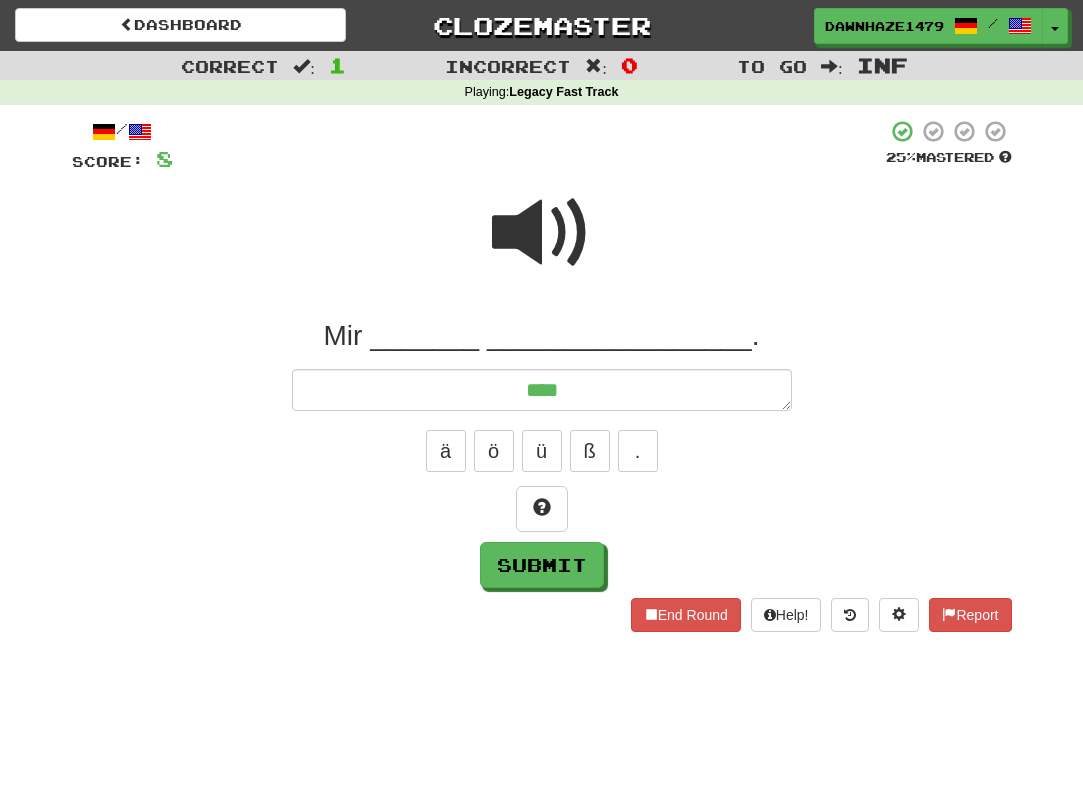 type on "*" 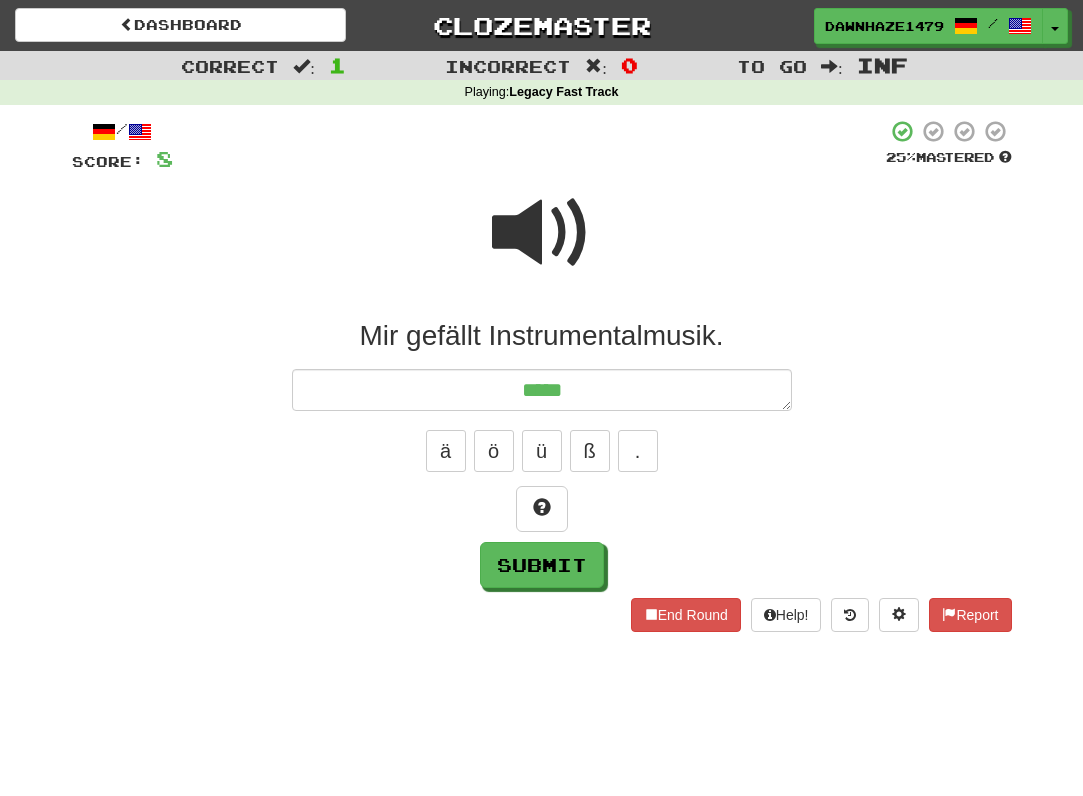 type on "*" 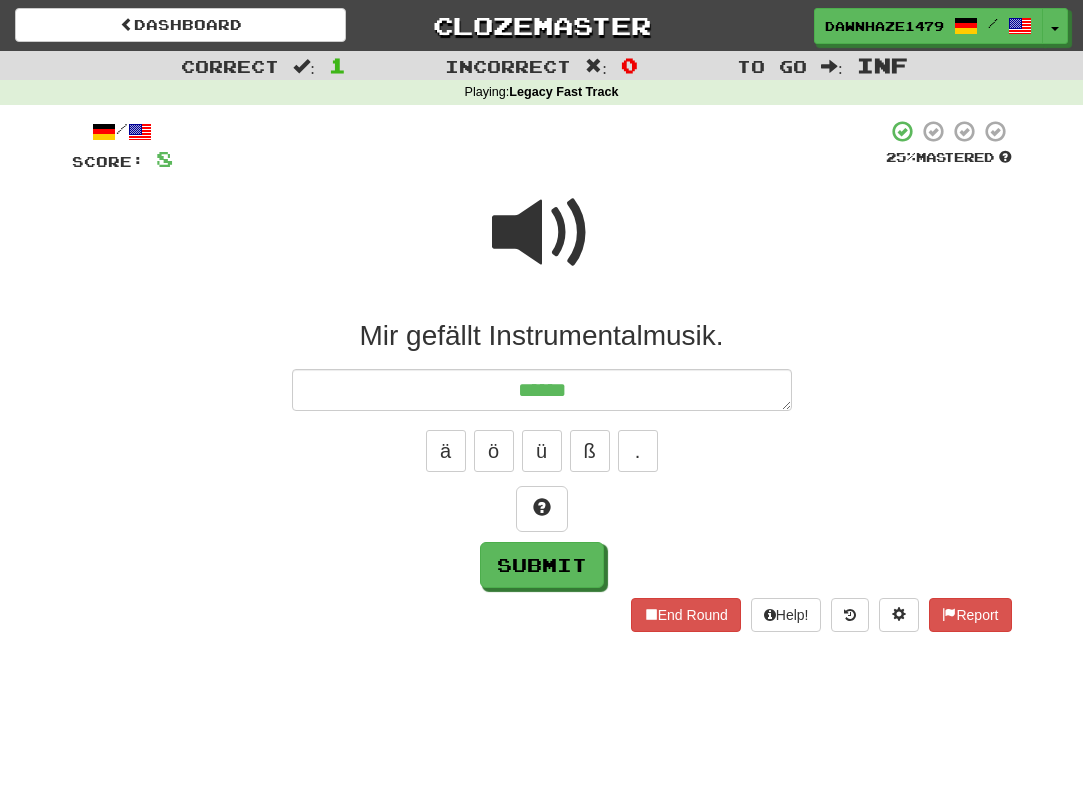 type on "*" 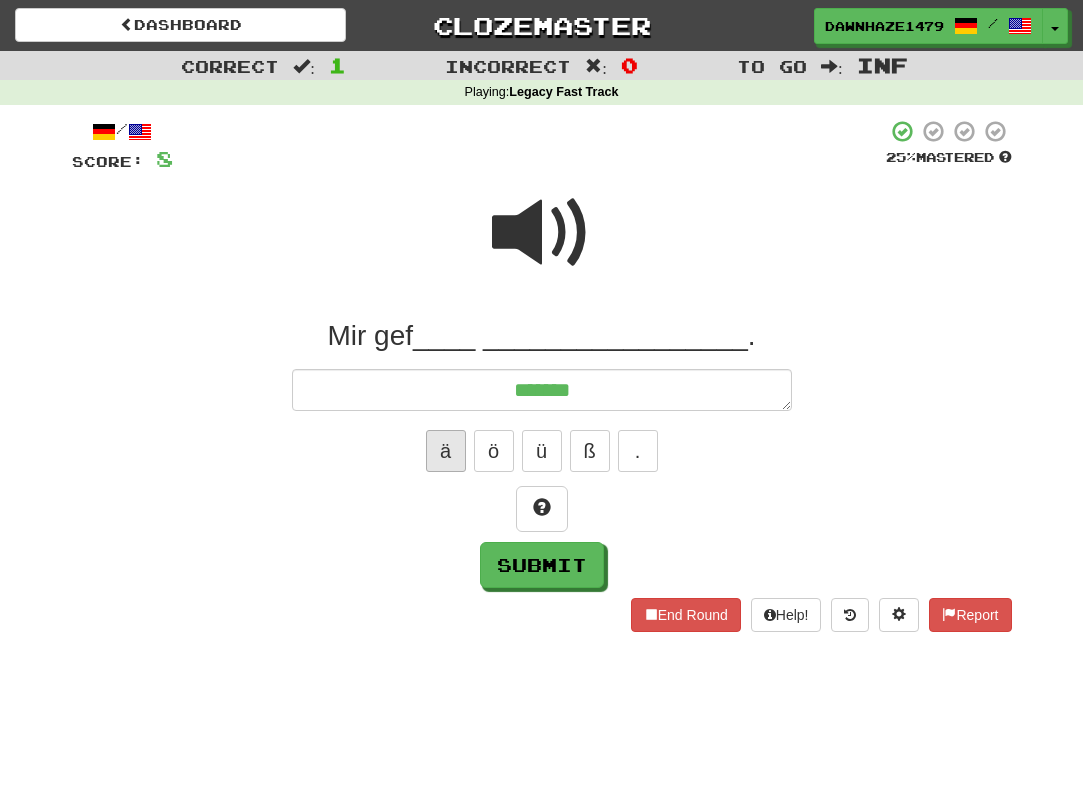 type on "*******" 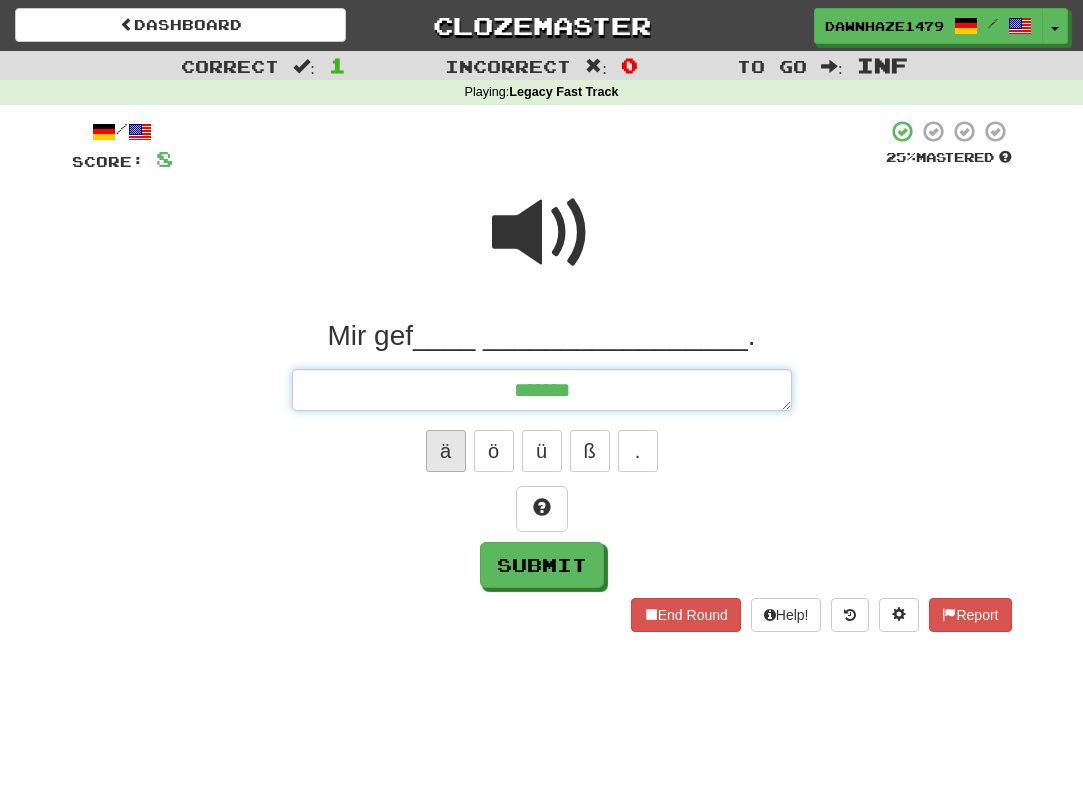 type on "*" 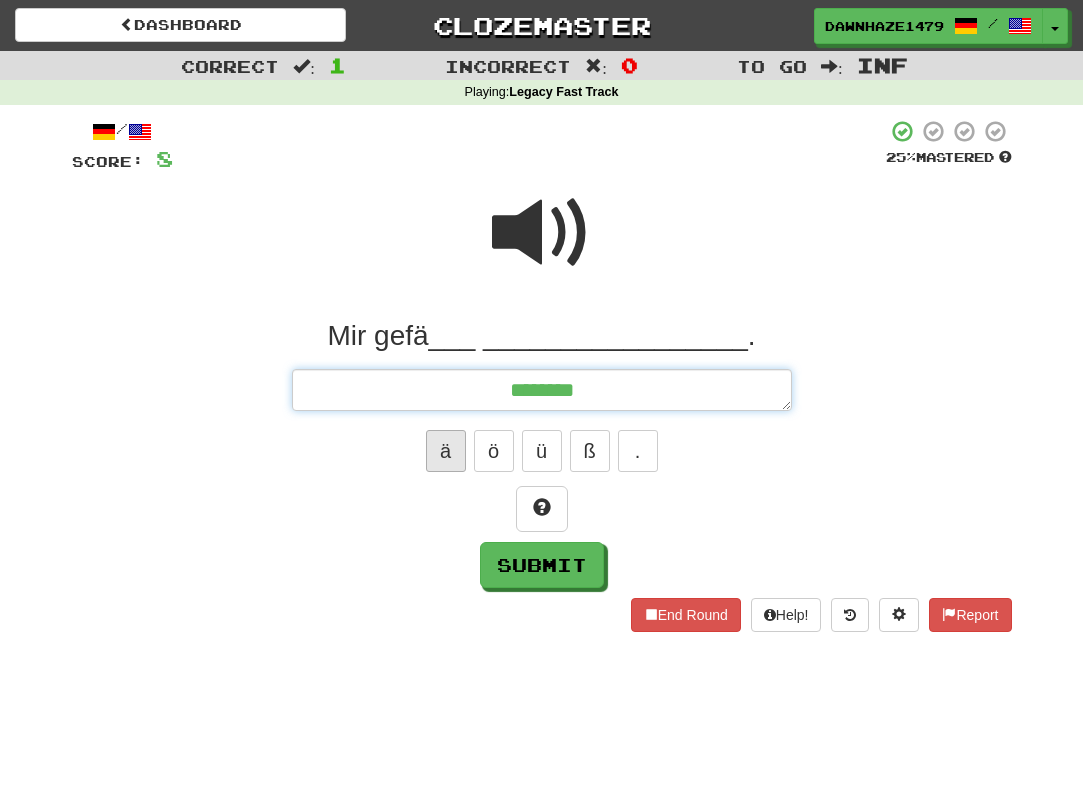 type on "*" 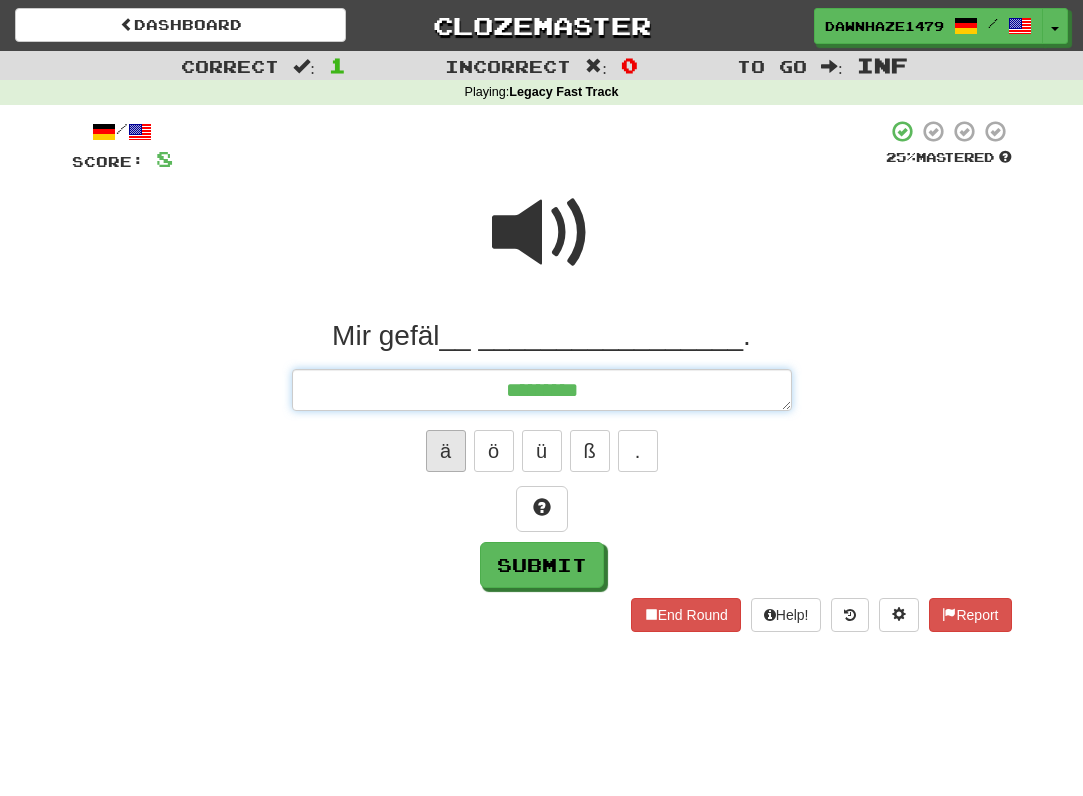 type on "*" 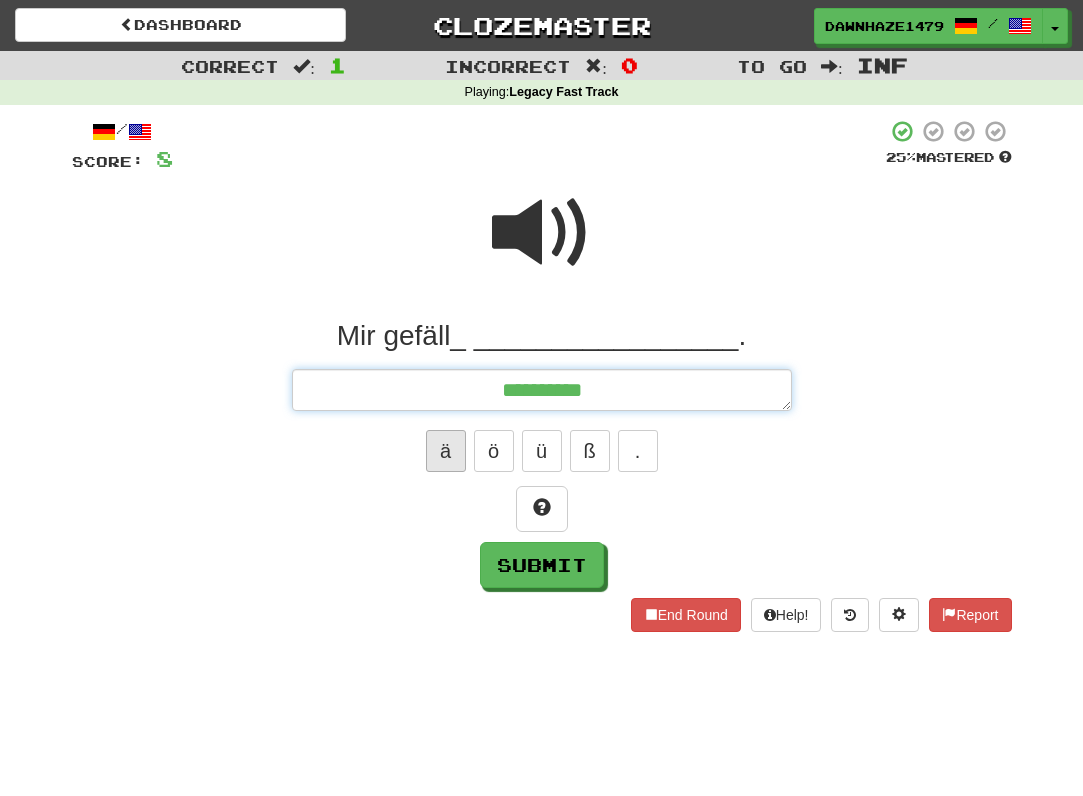 type on "*" 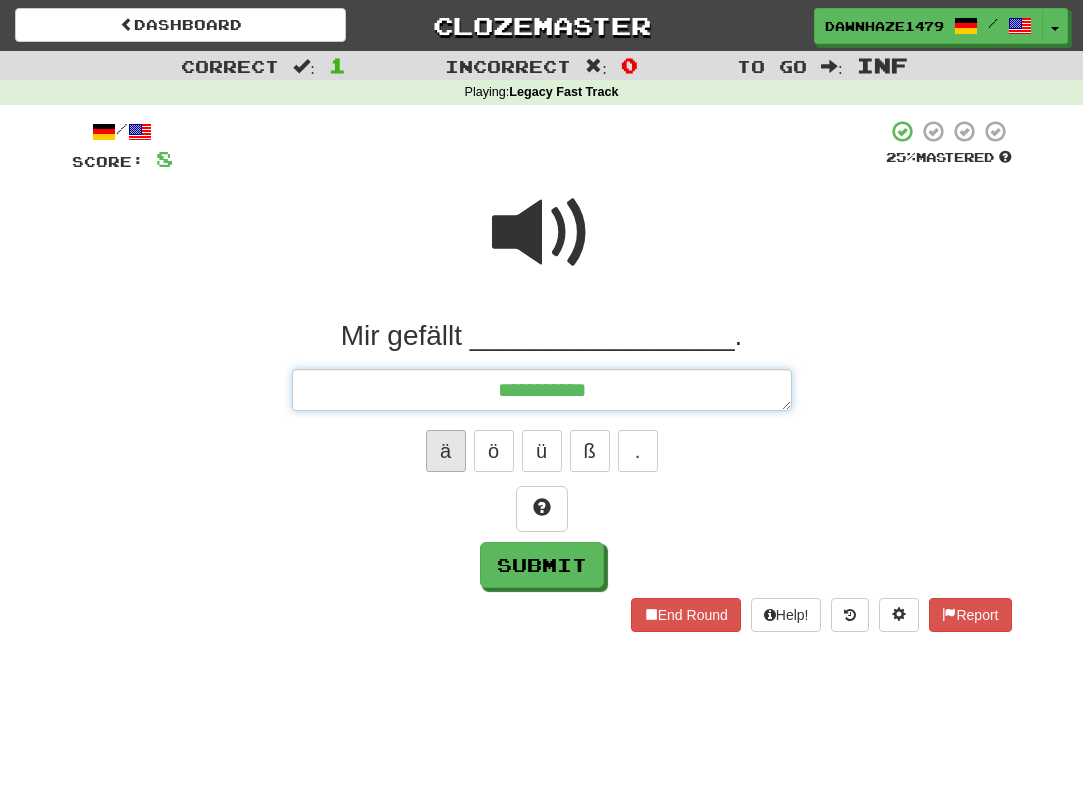 type on "*" 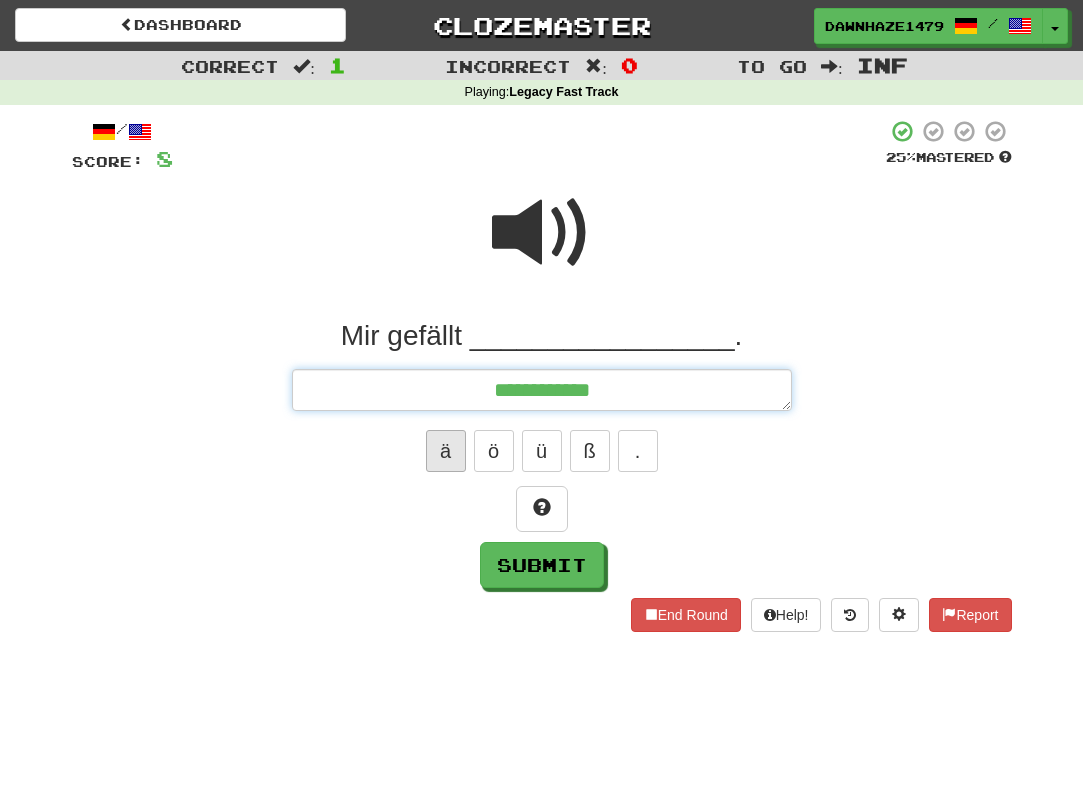 type on "*" 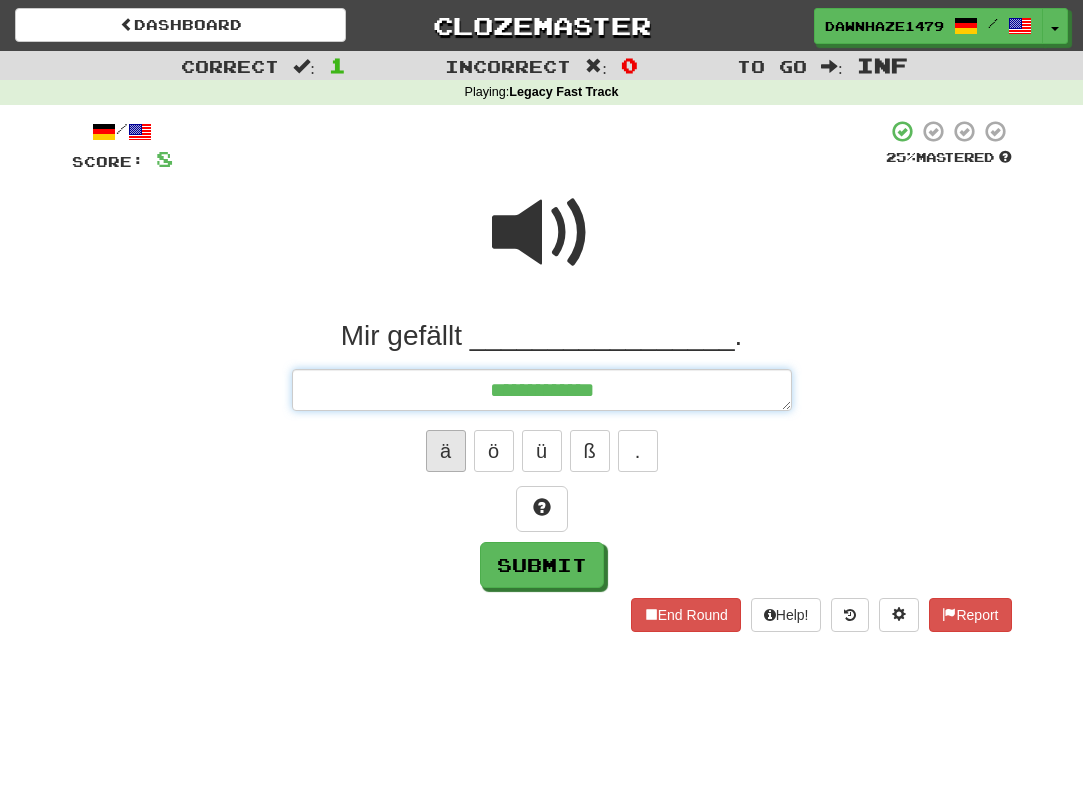 type on "*" 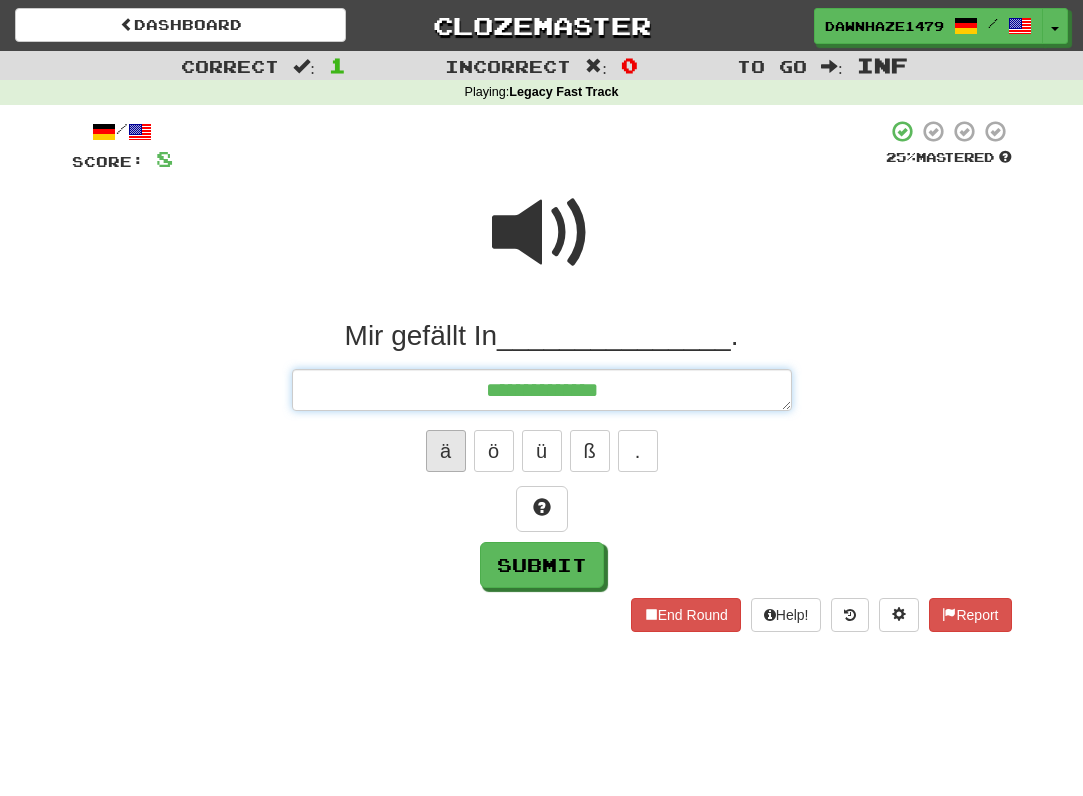 type on "*" 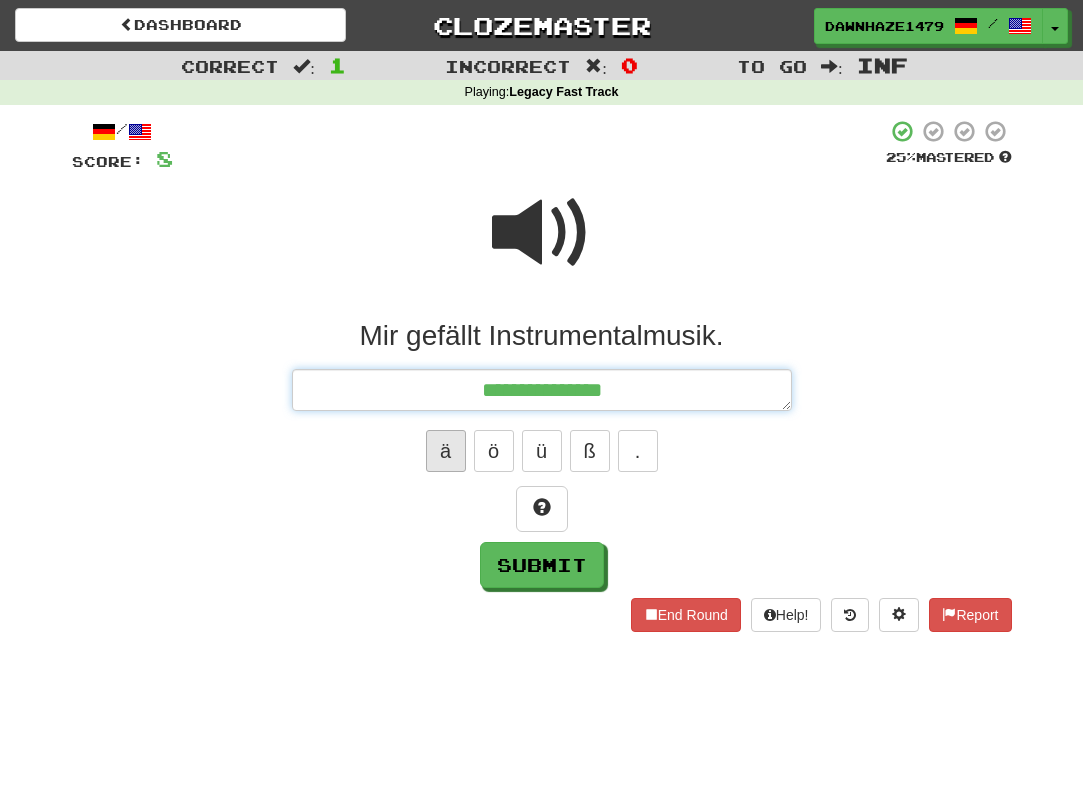type on "*" 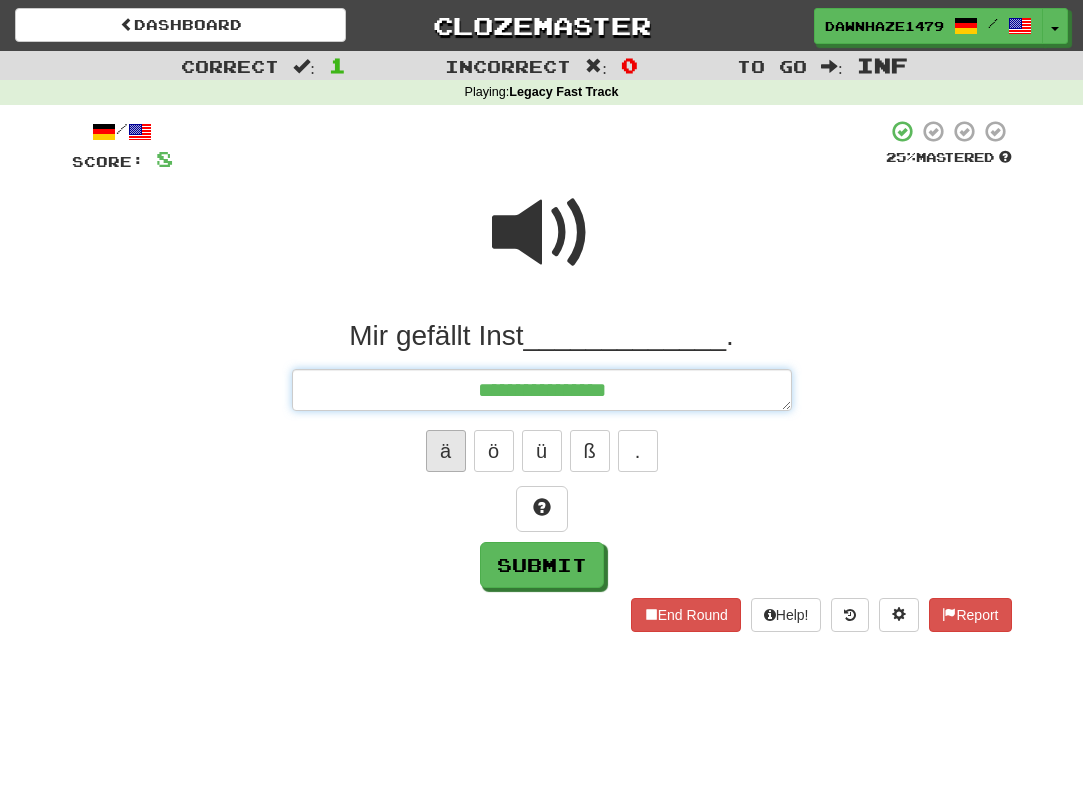 type on "*" 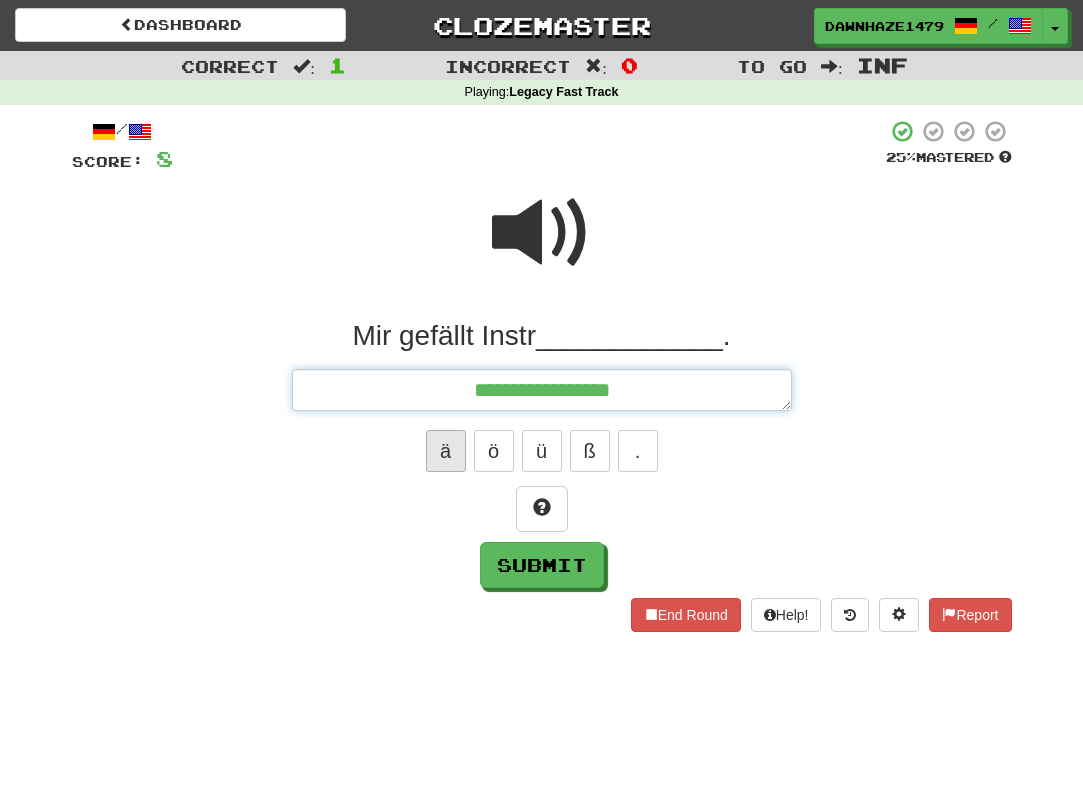 type on "*" 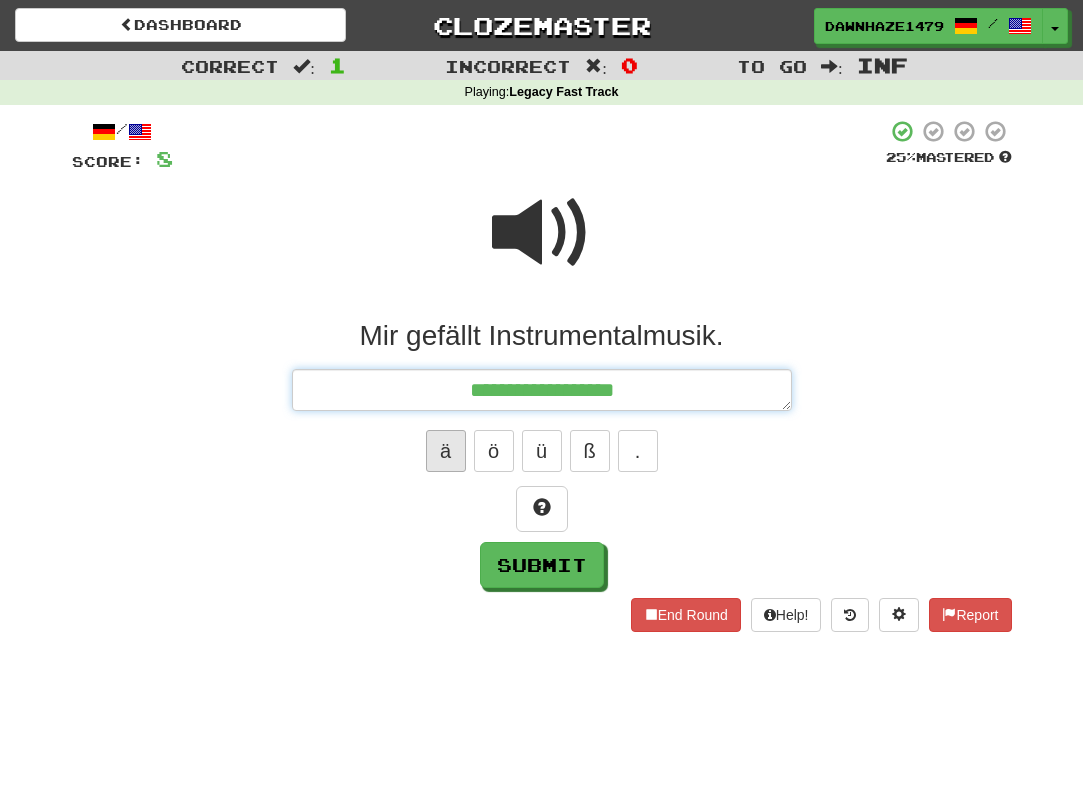 type on "*" 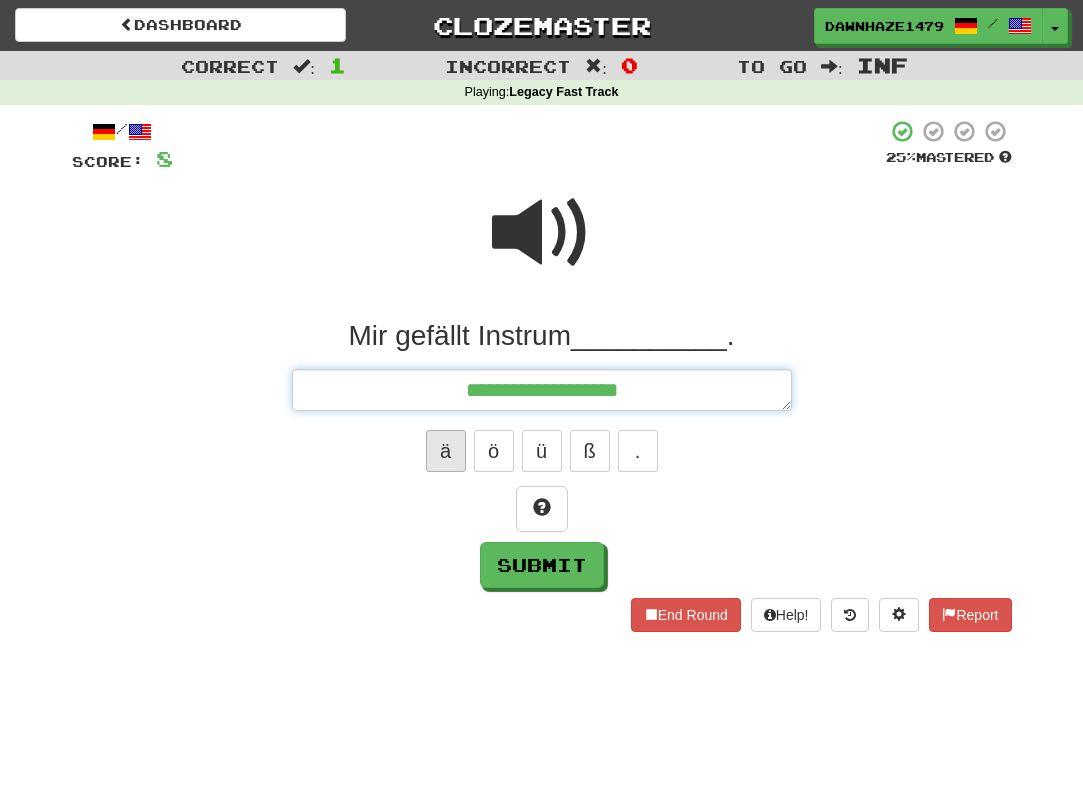 type on "*" 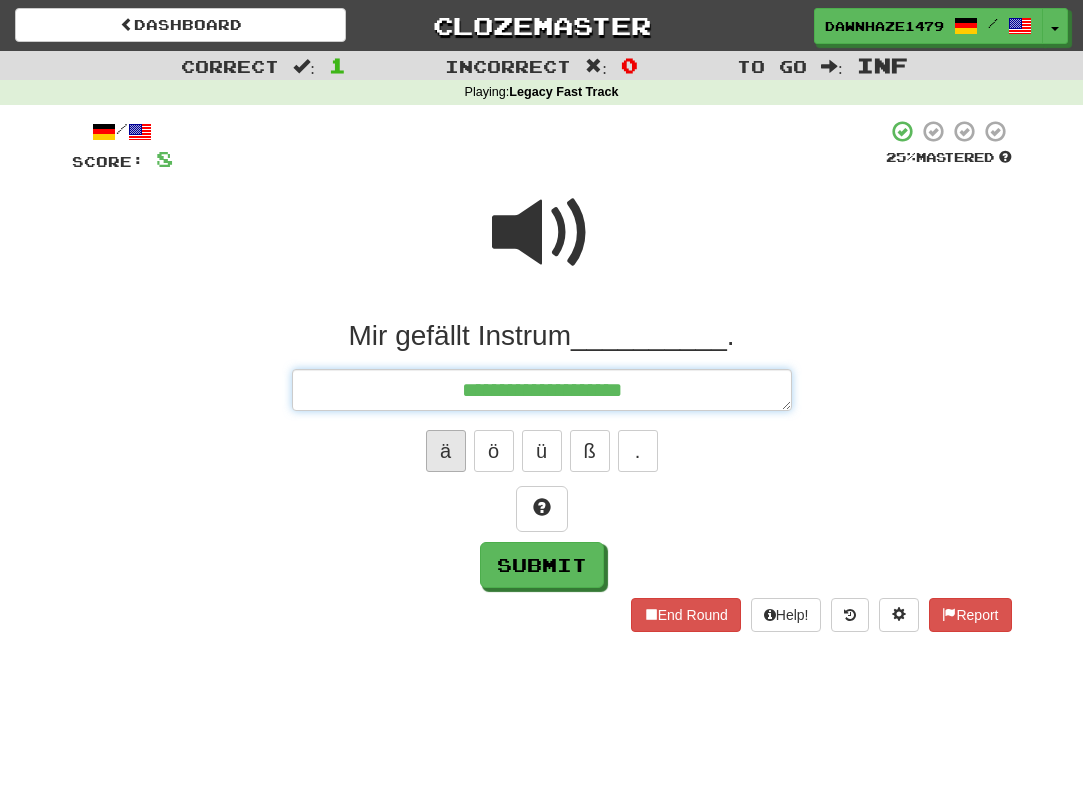 type on "*" 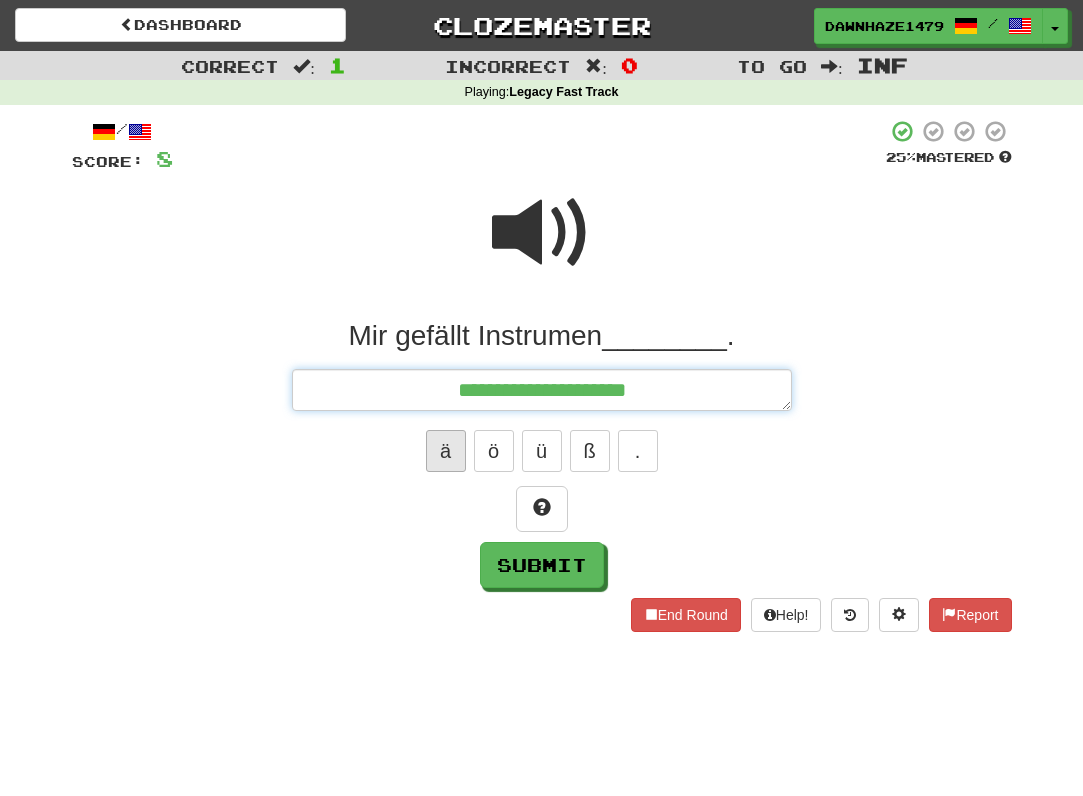 type on "*" 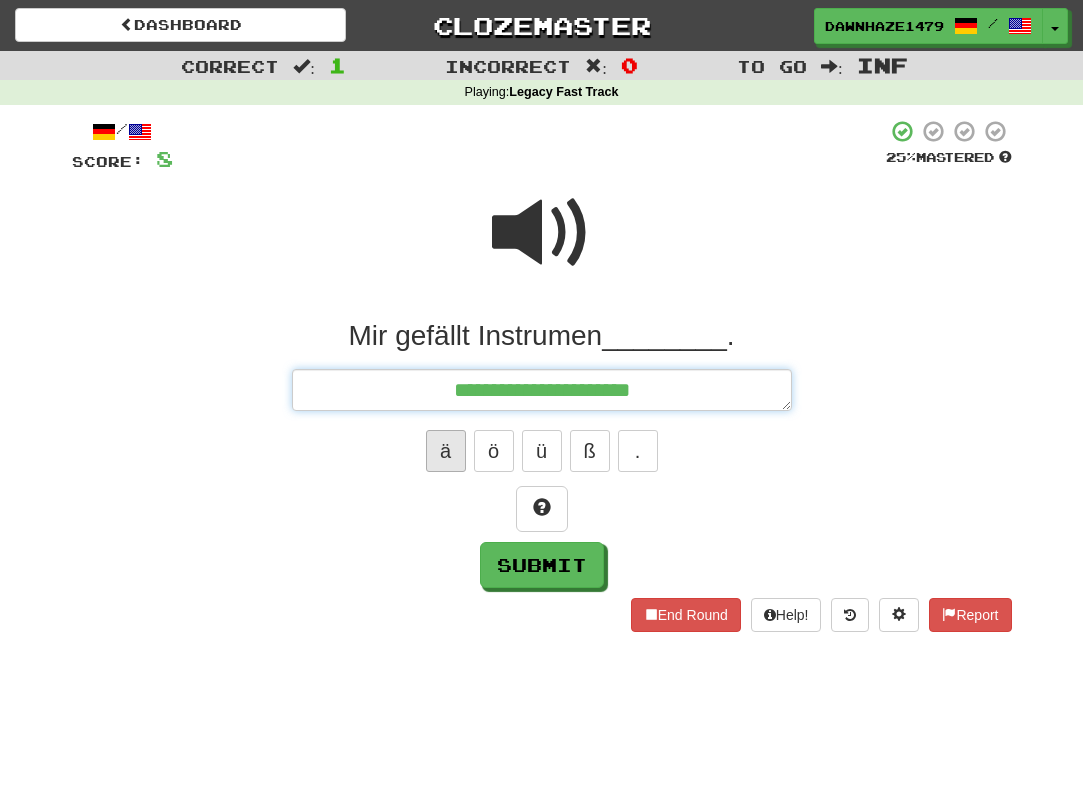 type on "*" 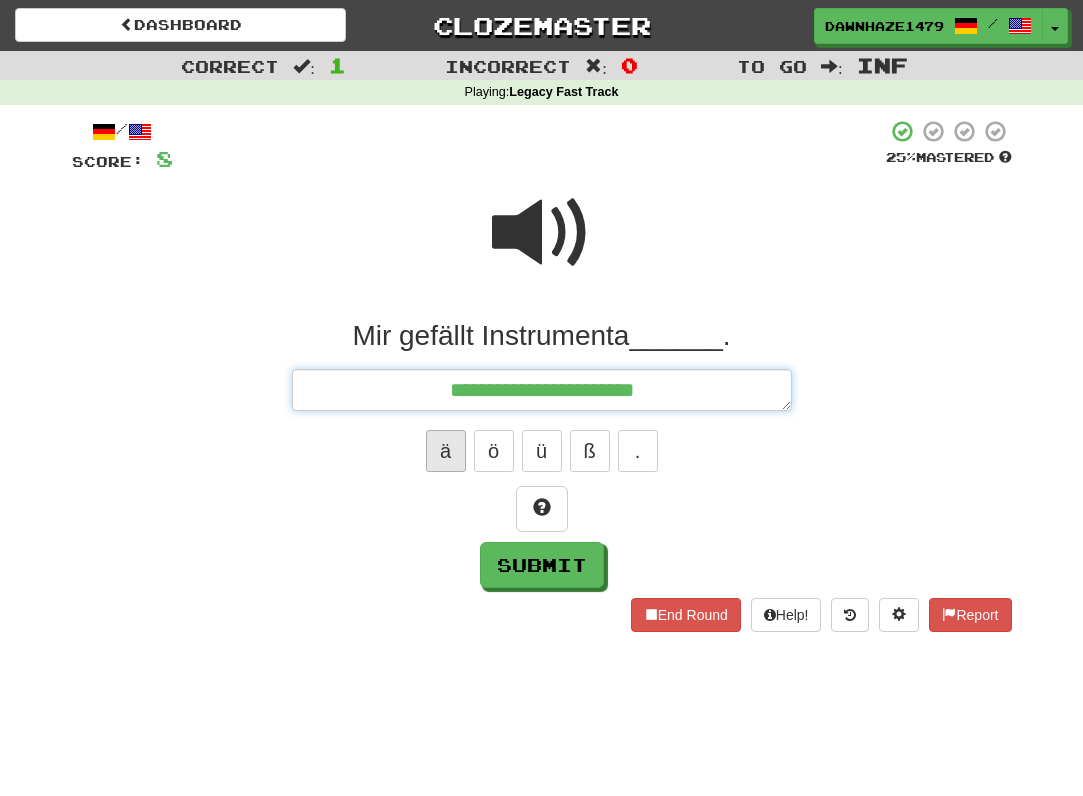 type on "*" 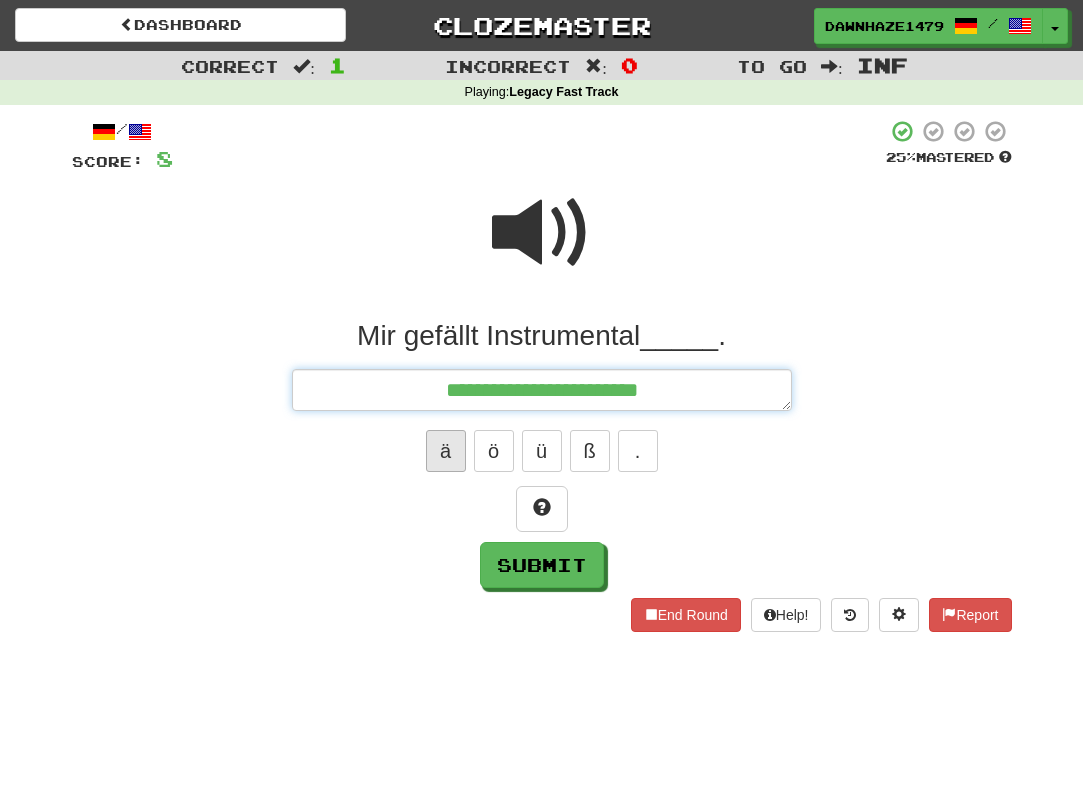 type on "*" 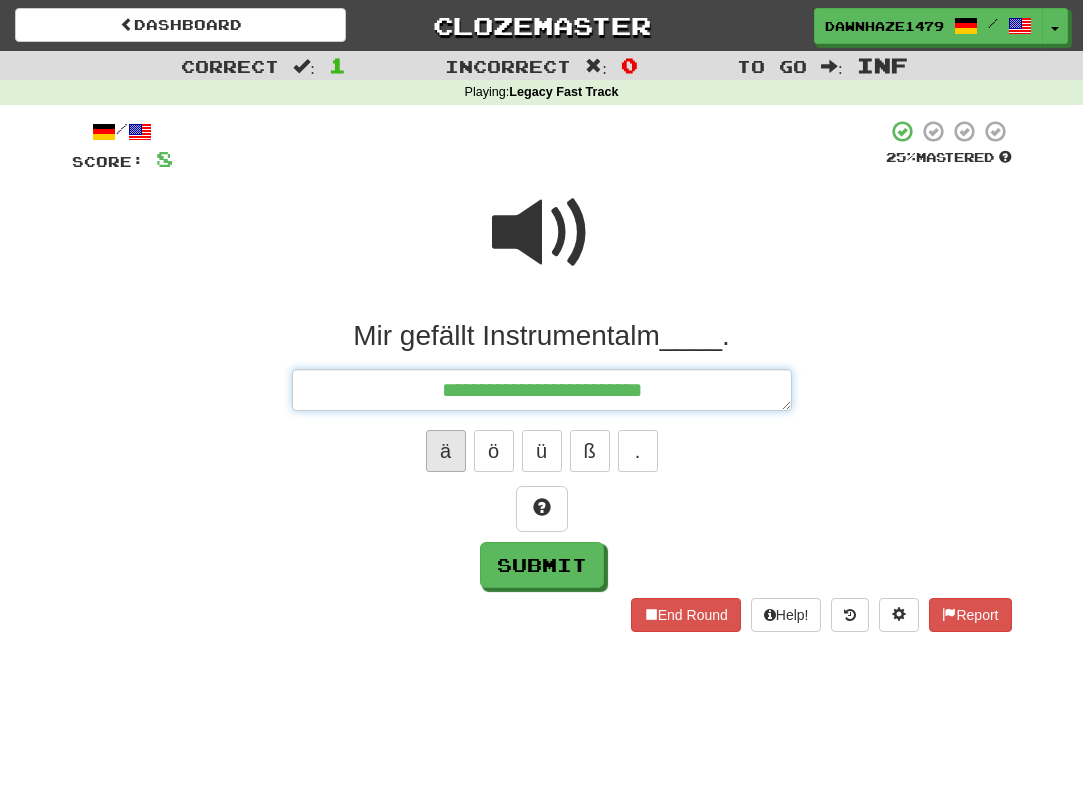 type on "*" 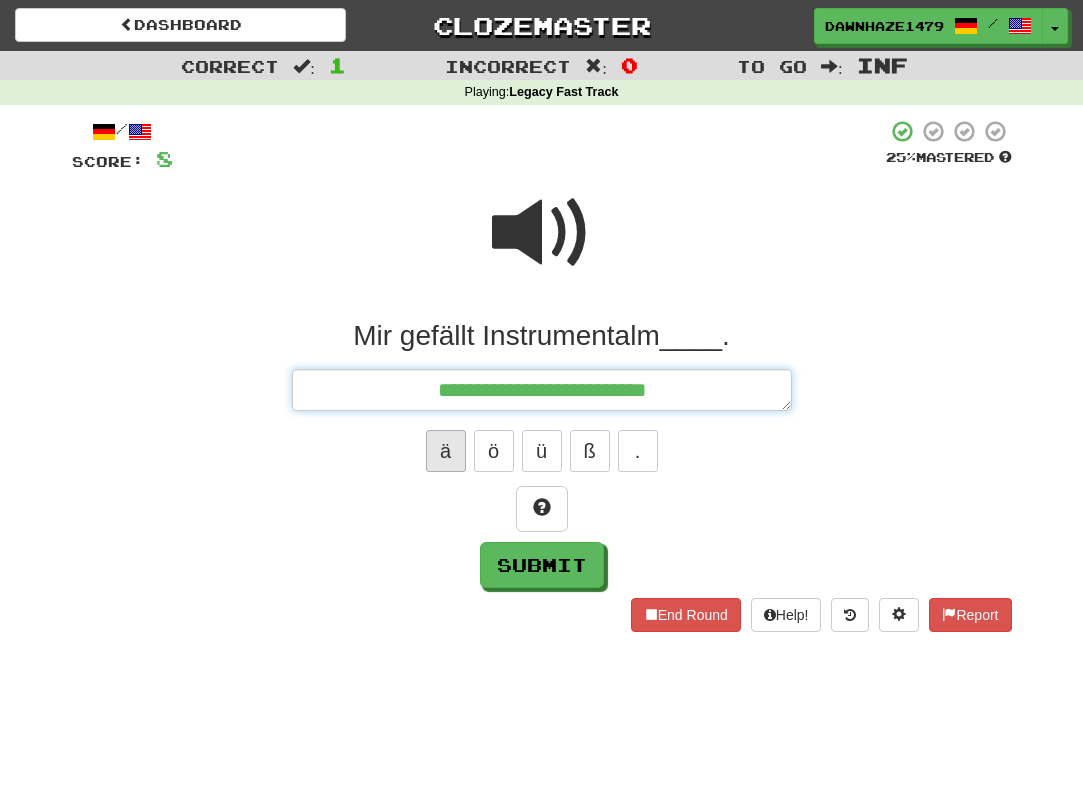 type on "*" 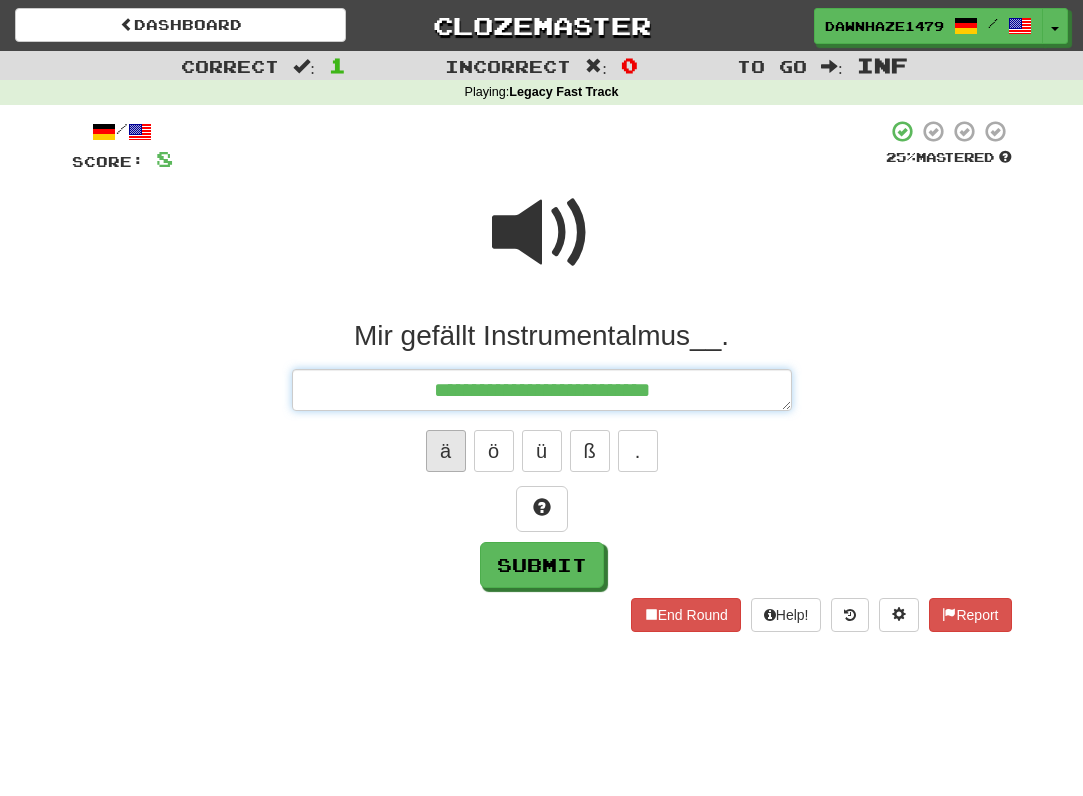 type on "*" 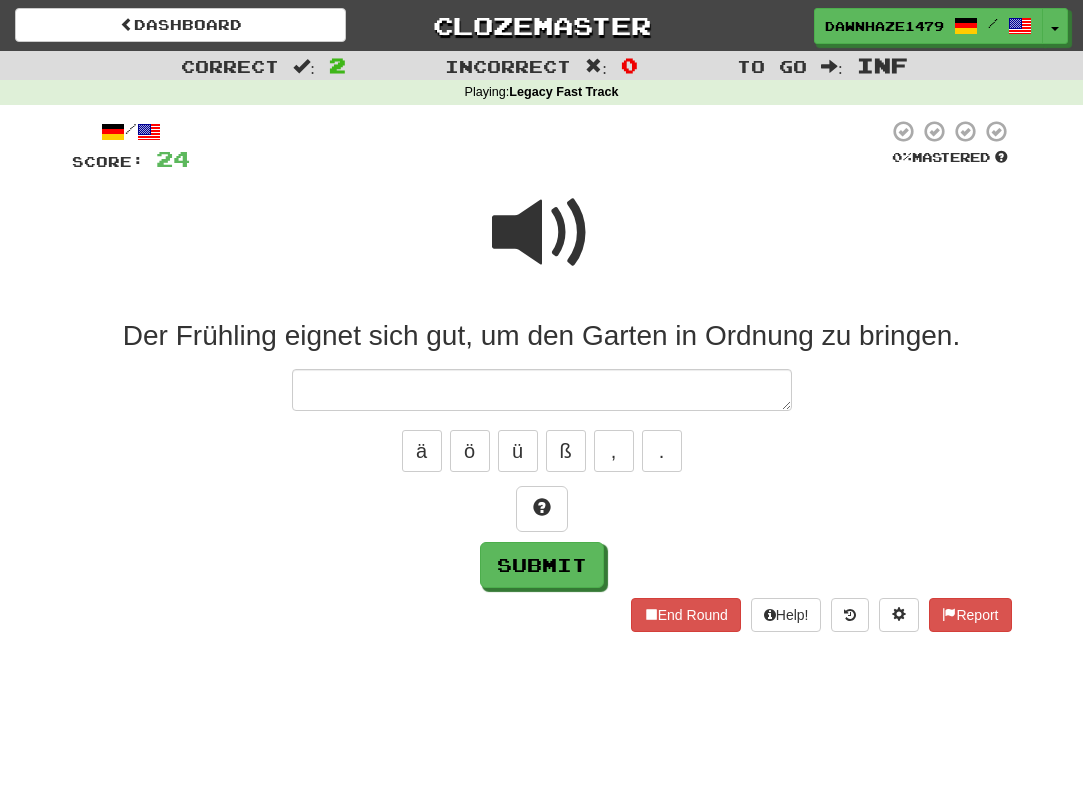type on "*" 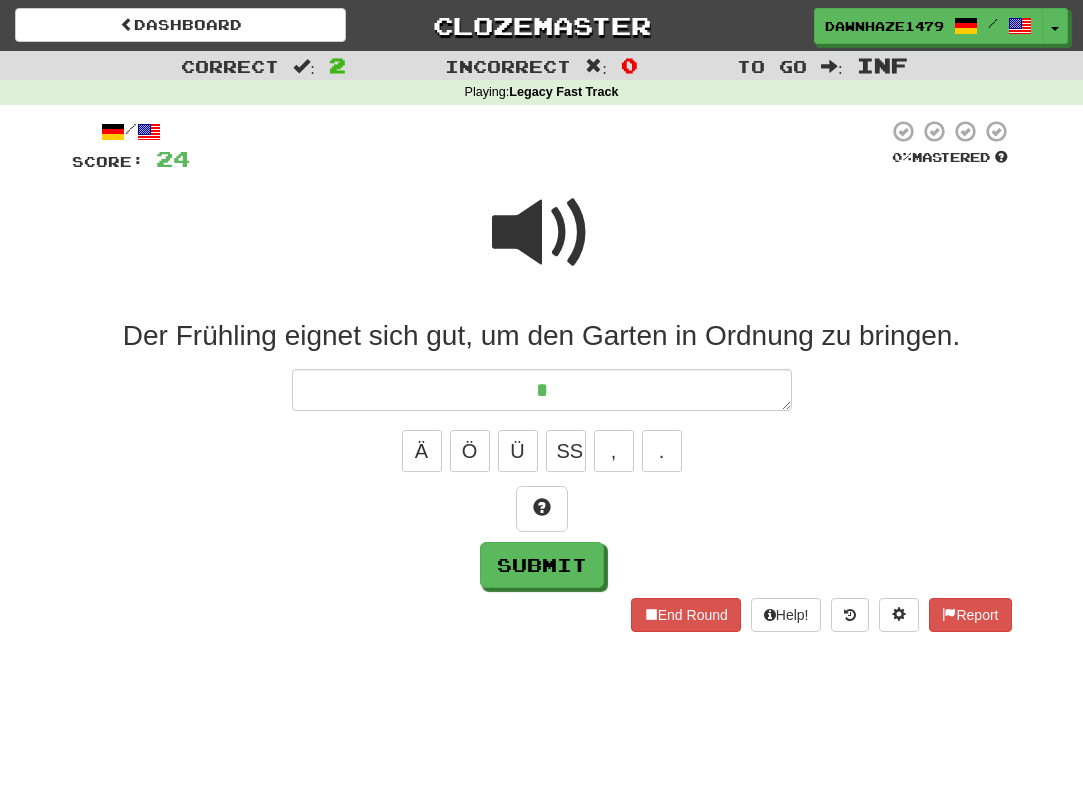 type on "*" 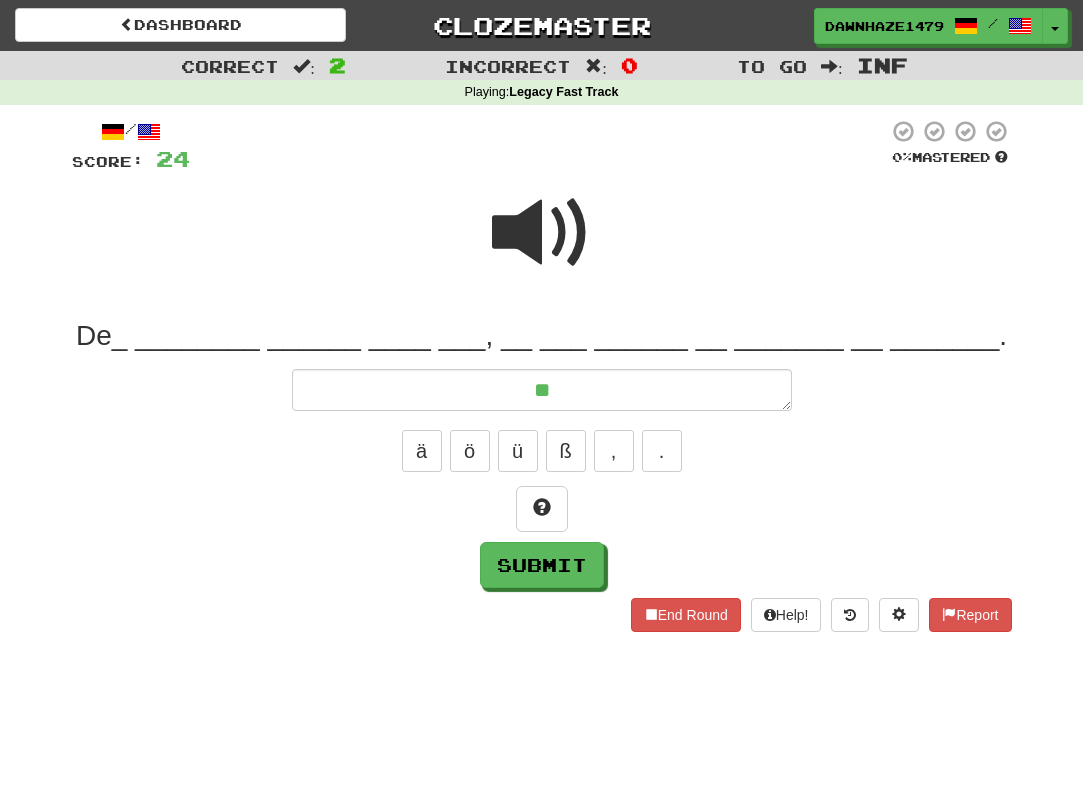 type on "*" 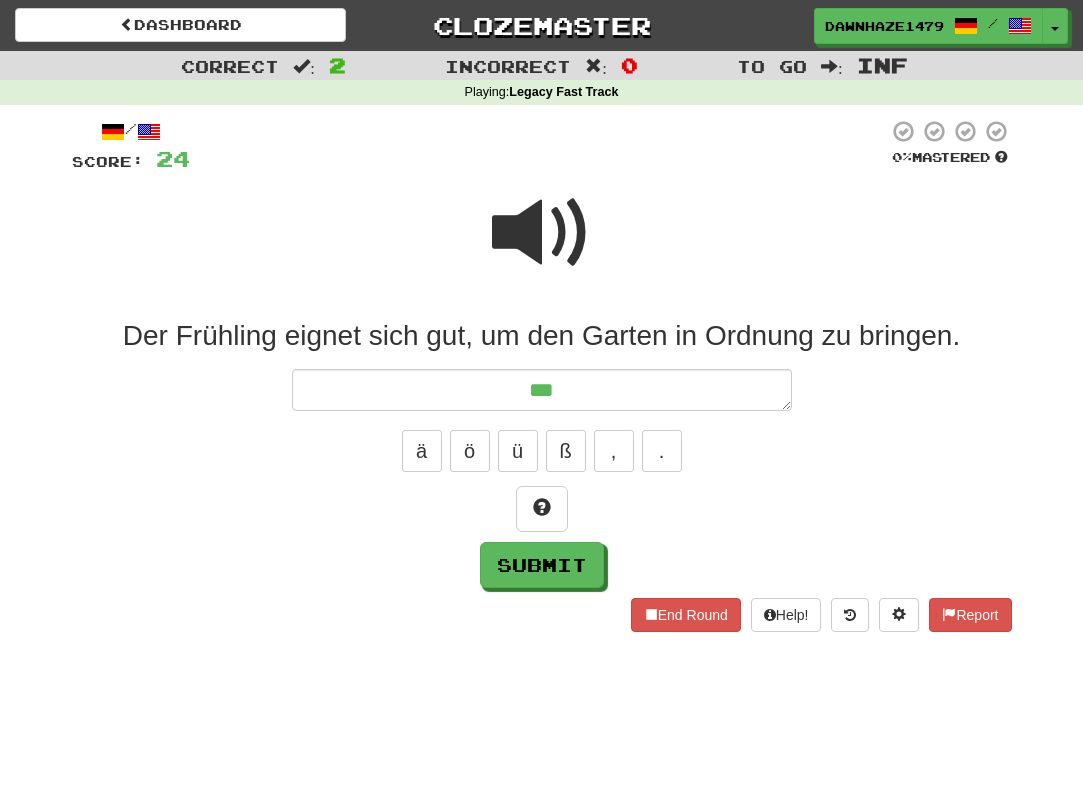 type on "*" 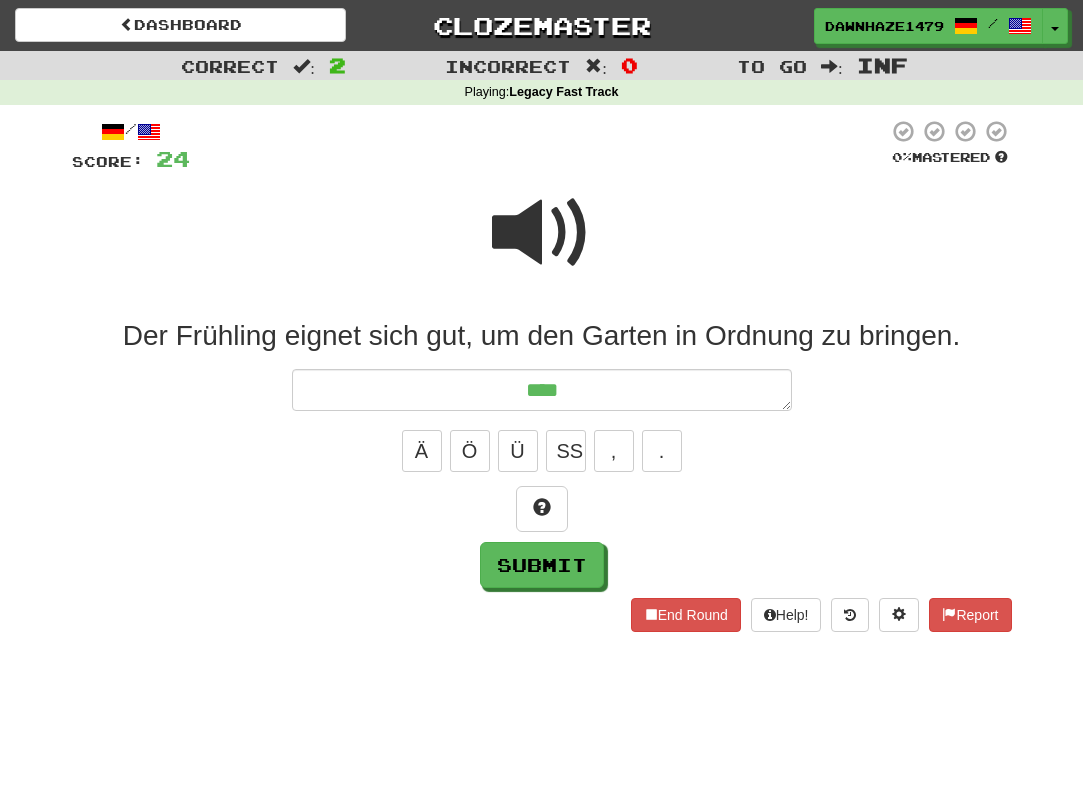 type 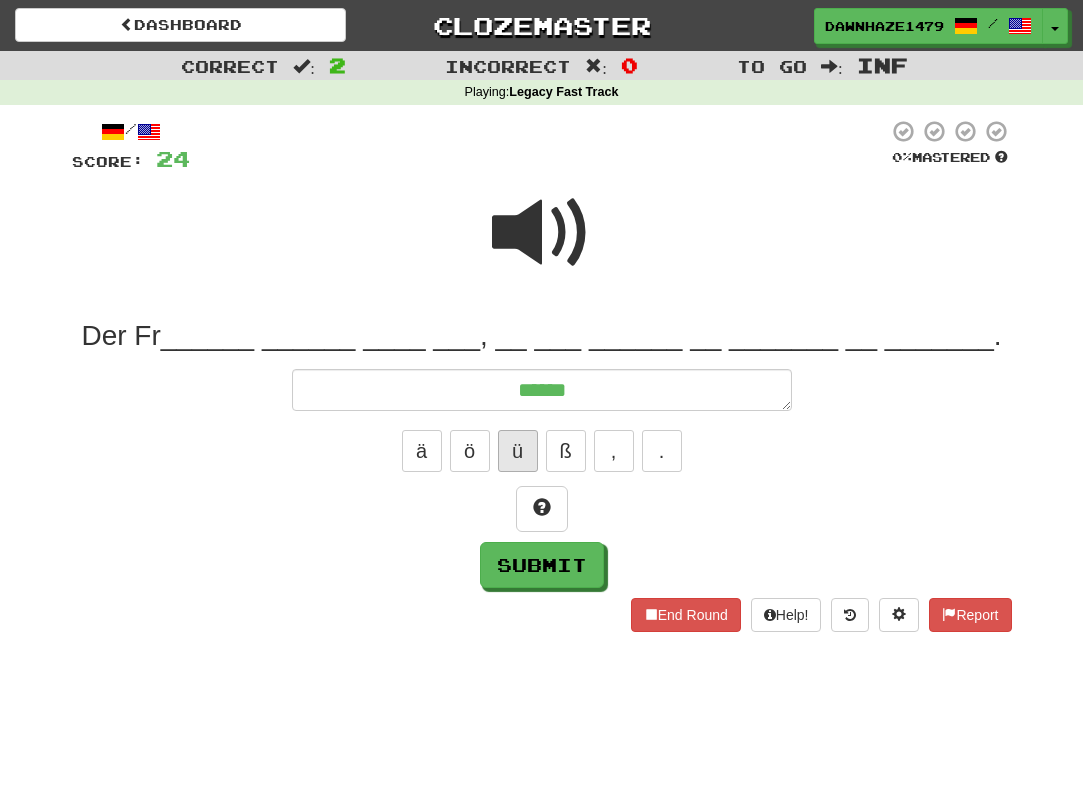 click on "ü" at bounding box center [518, 451] 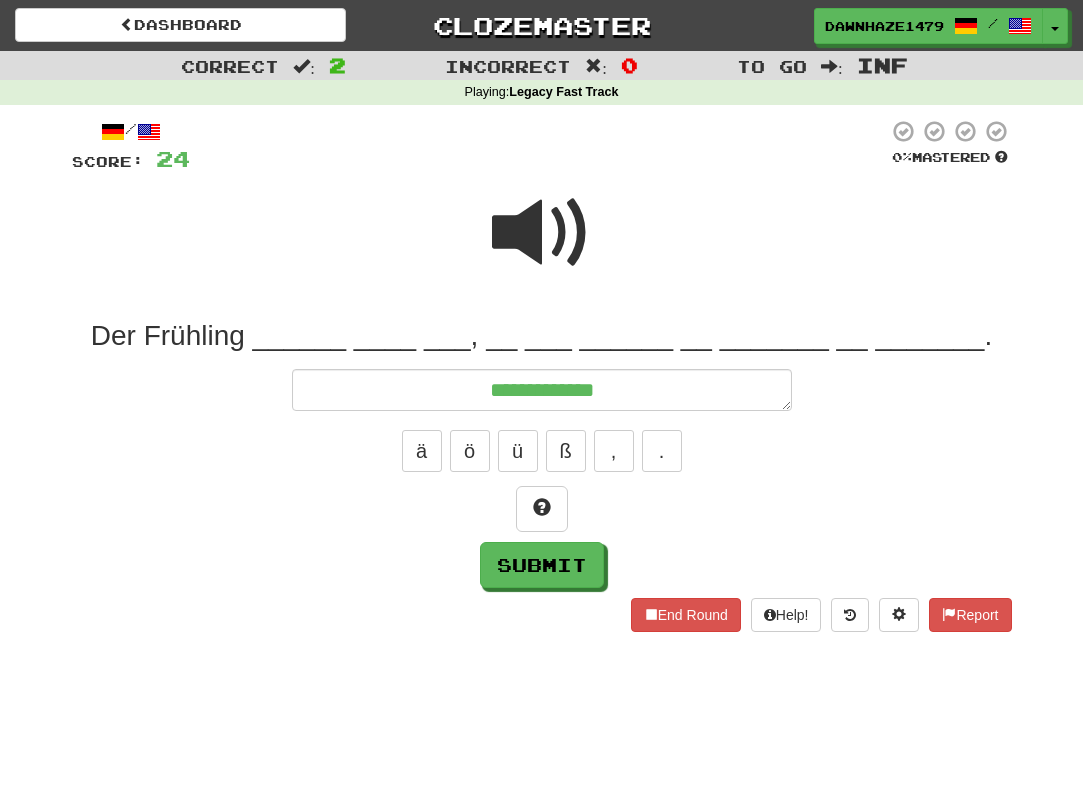 click at bounding box center [542, 233] 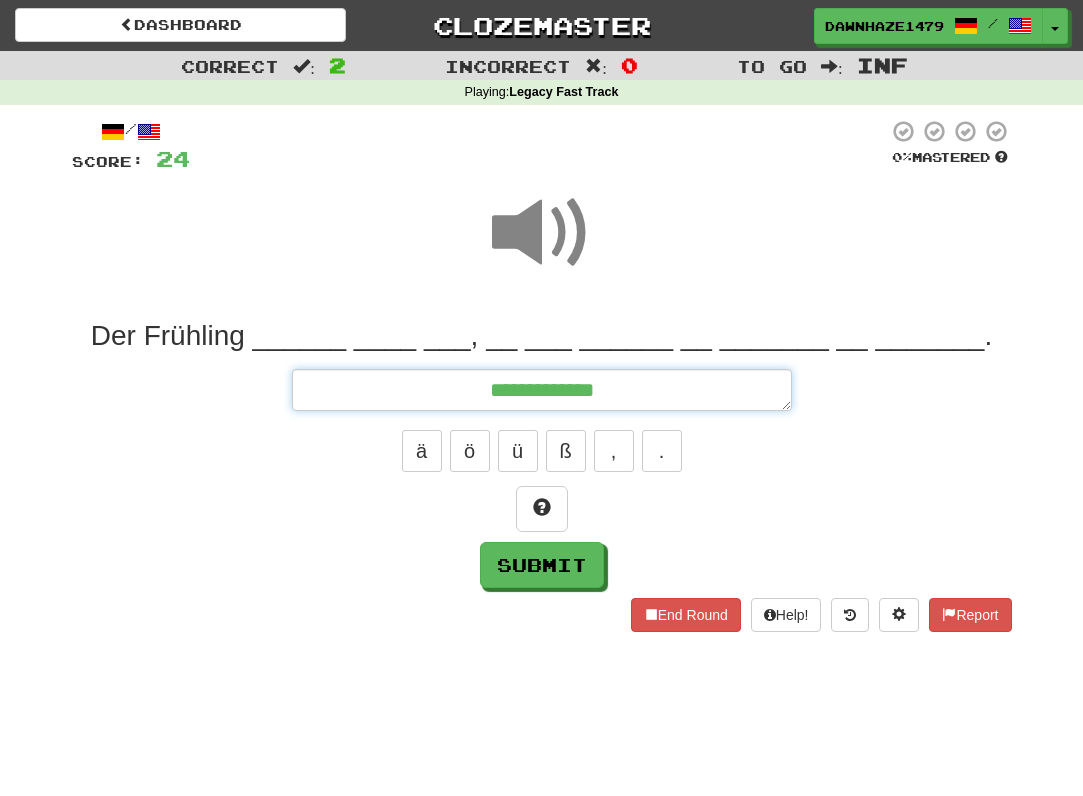 click on "**********" at bounding box center [542, 390] 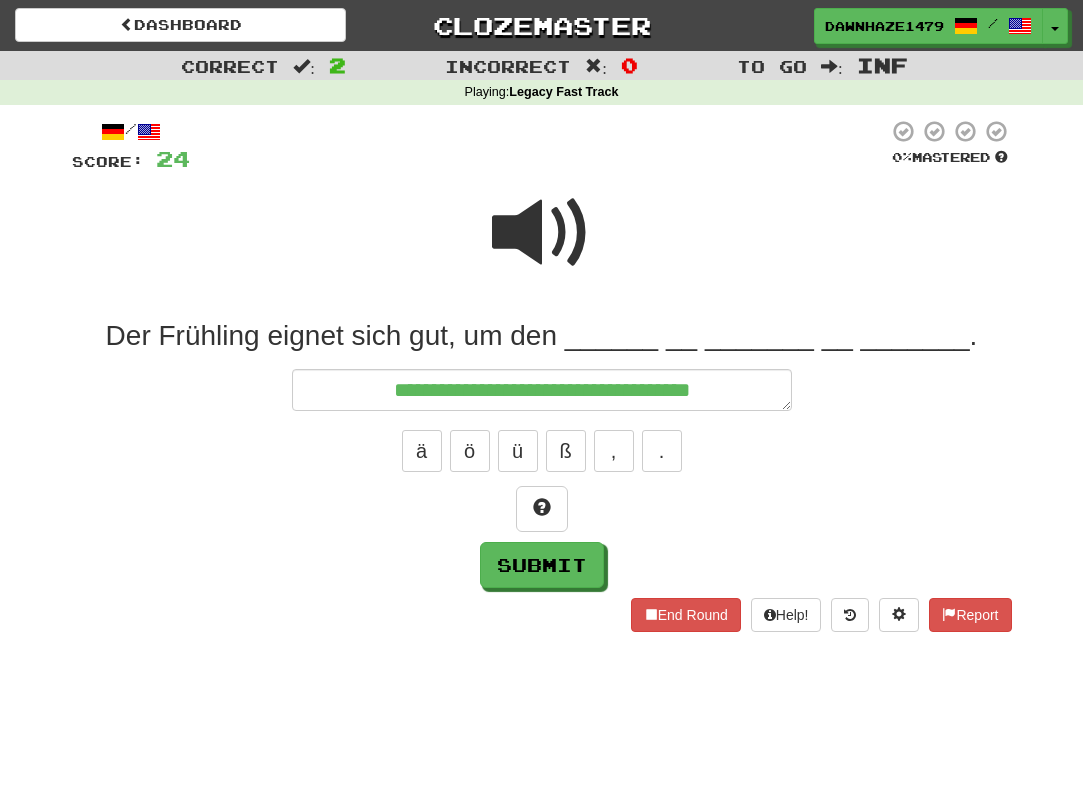click at bounding box center [542, 233] 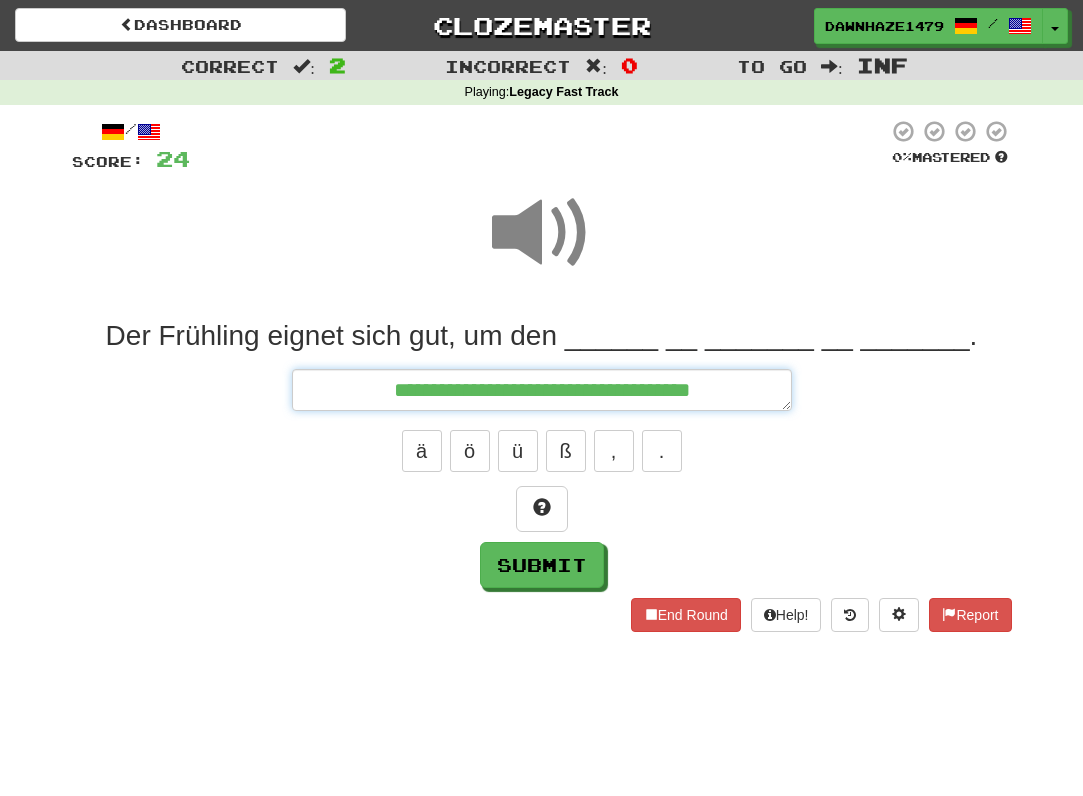 click on "**********" at bounding box center [542, 390] 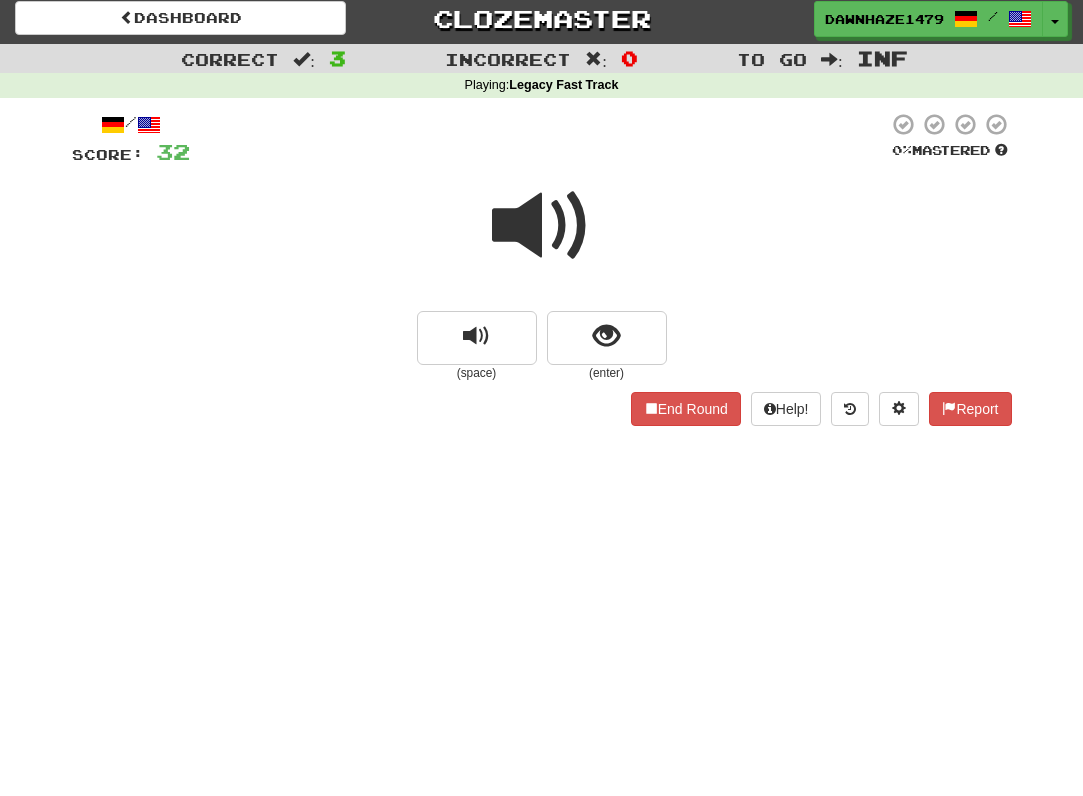 scroll, scrollTop: 0, scrollLeft: 0, axis: both 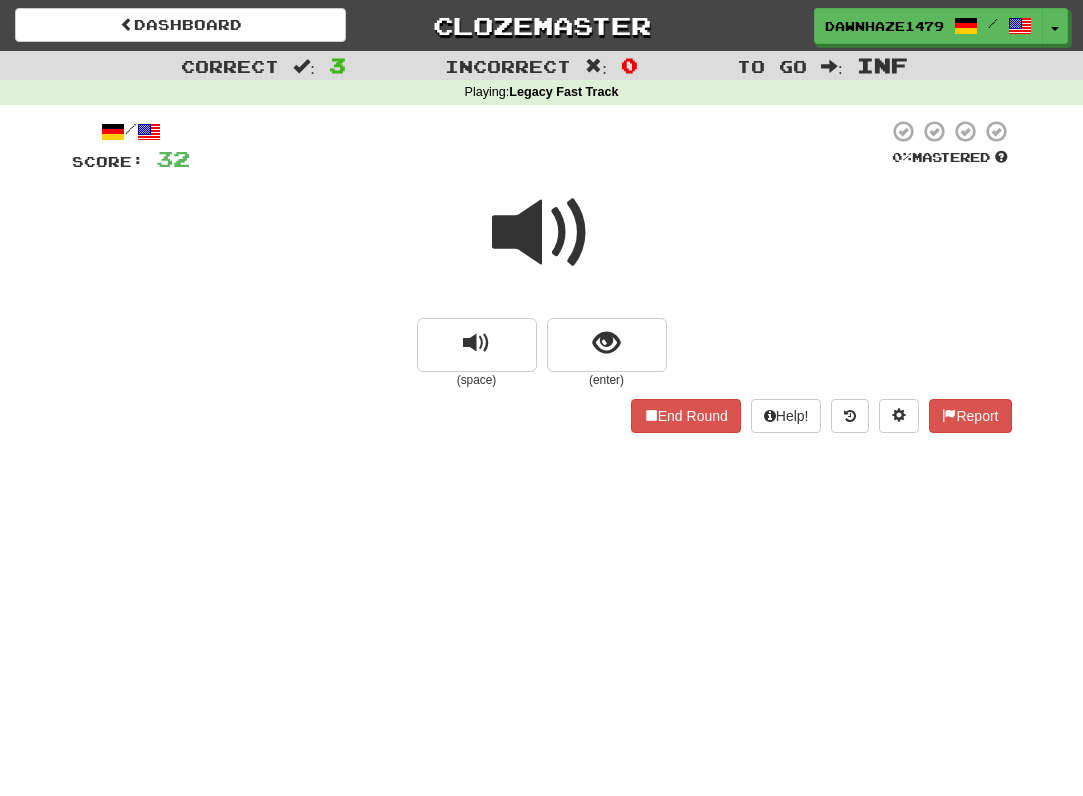click at bounding box center [542, 233] 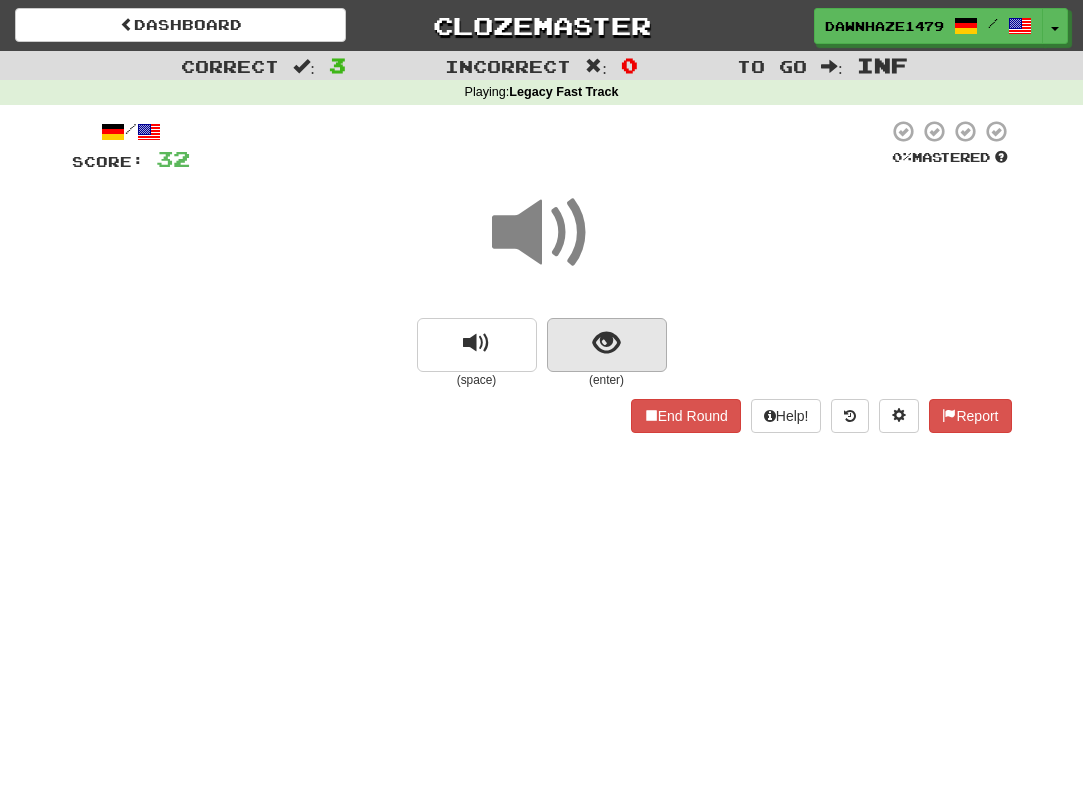 click at bounding box center (606, 343) 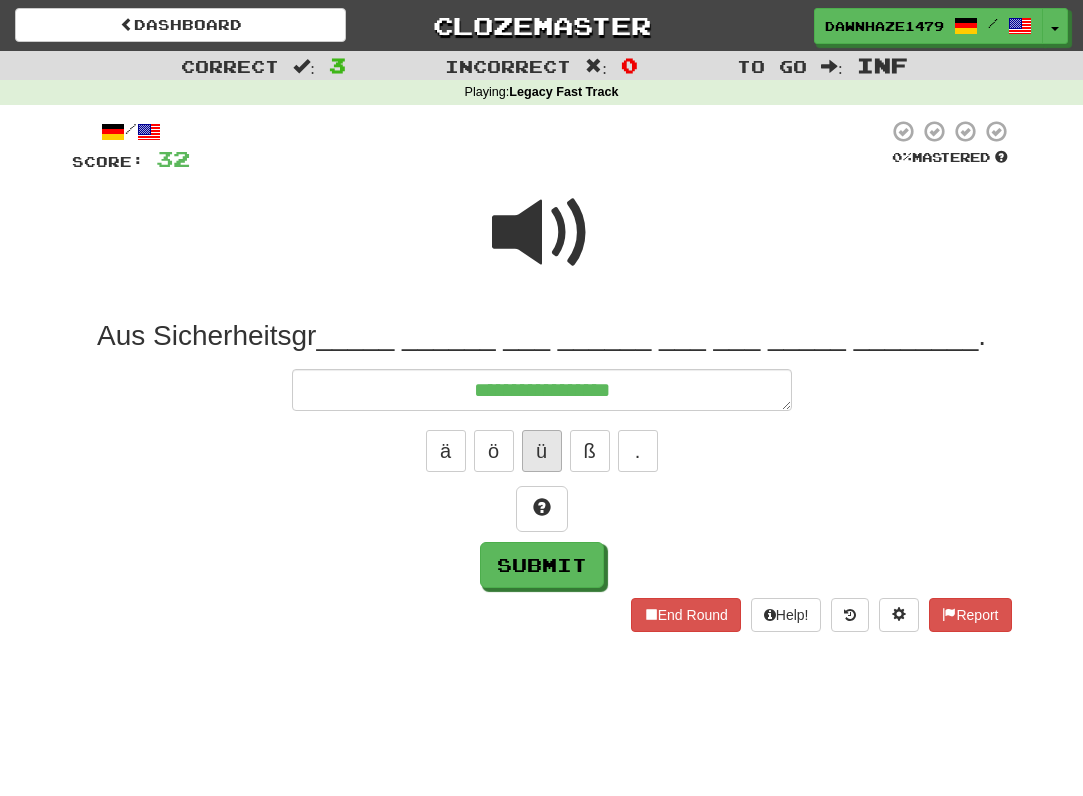 click on "ü" at bounding box center [542, 451] 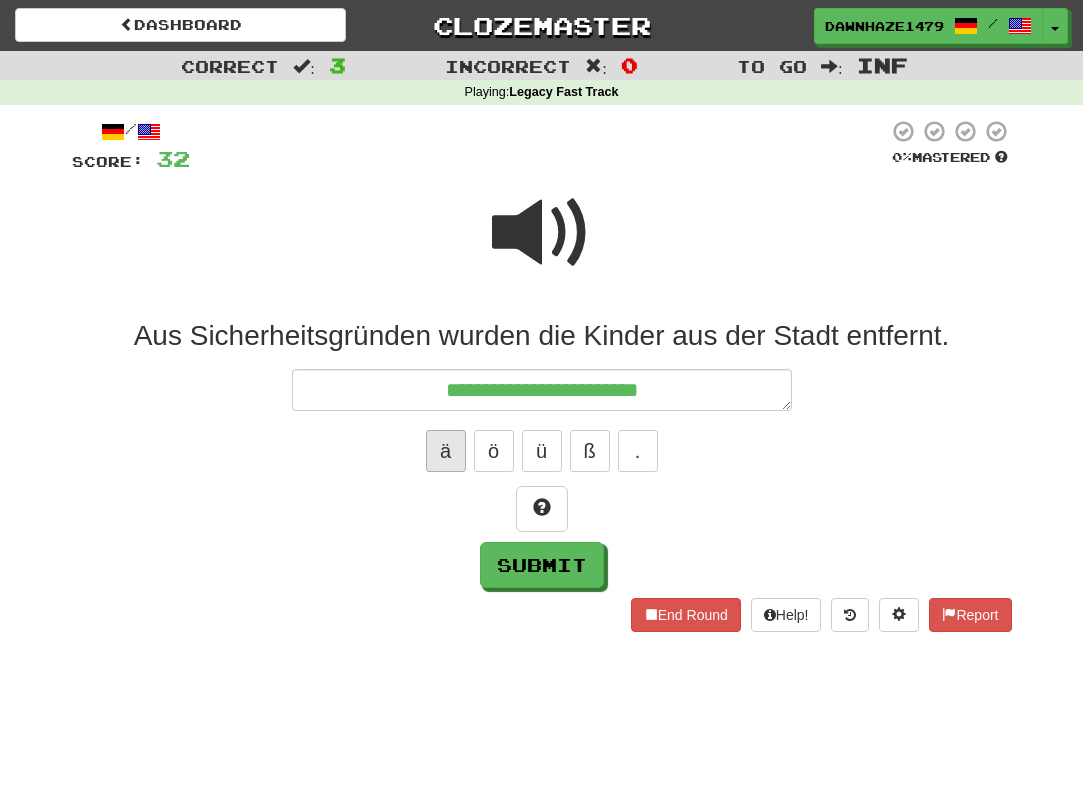 click on "ä" at bounding box center (446, 451) 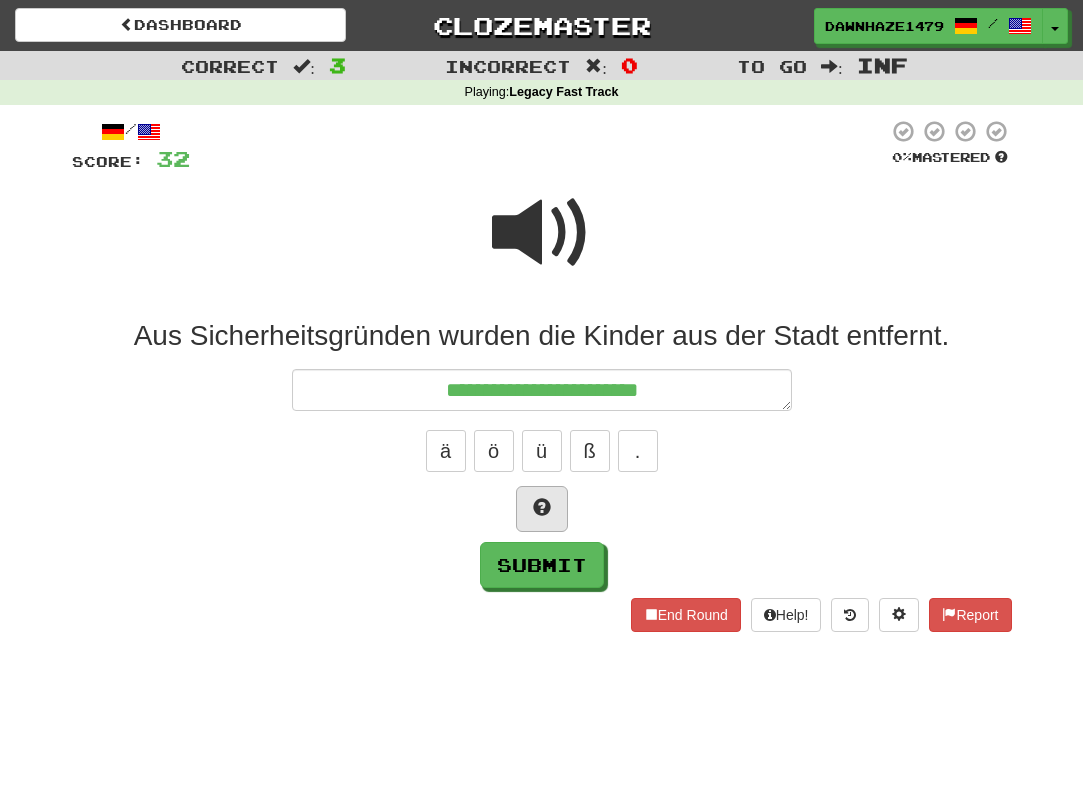 click at bounding box center [542, 509] 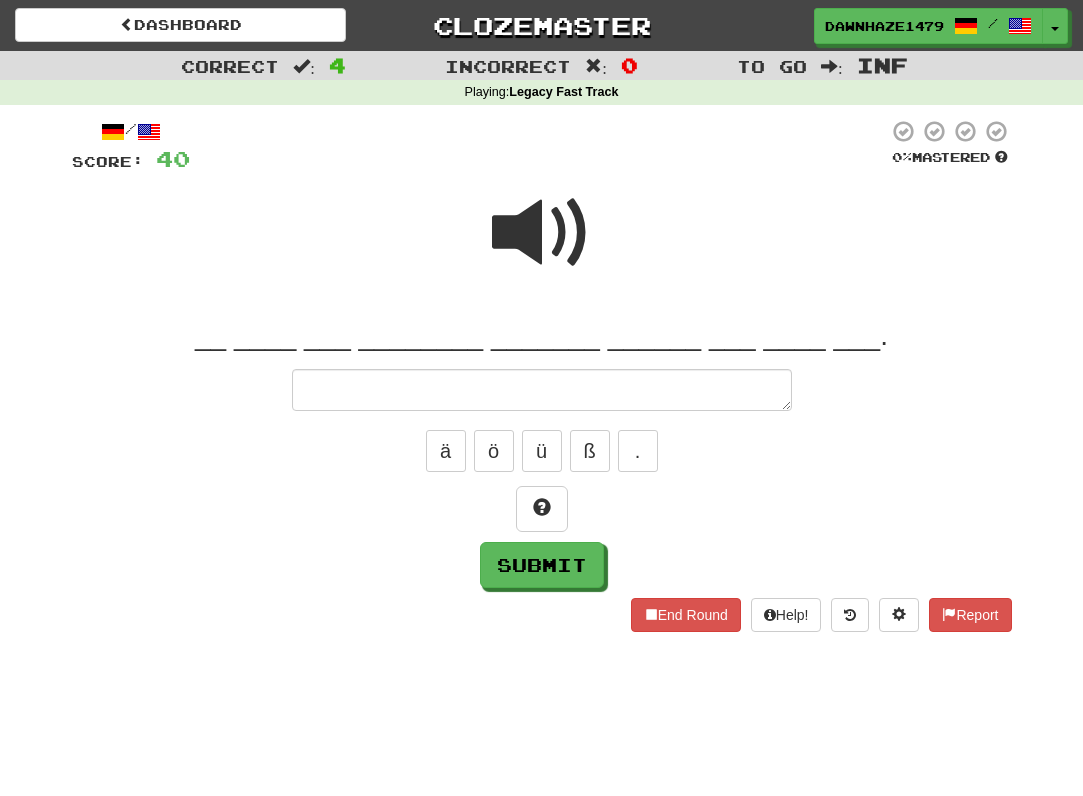 click at bounding box center (542, 233) 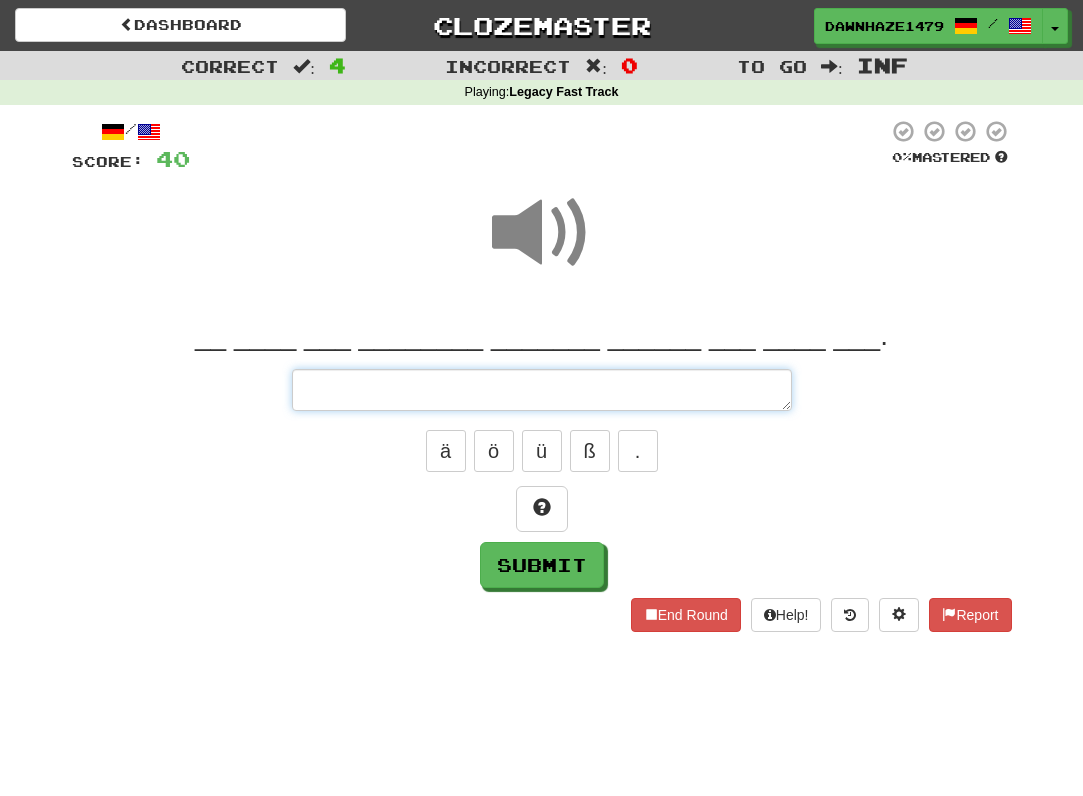 click at bounding box center [542, 390] 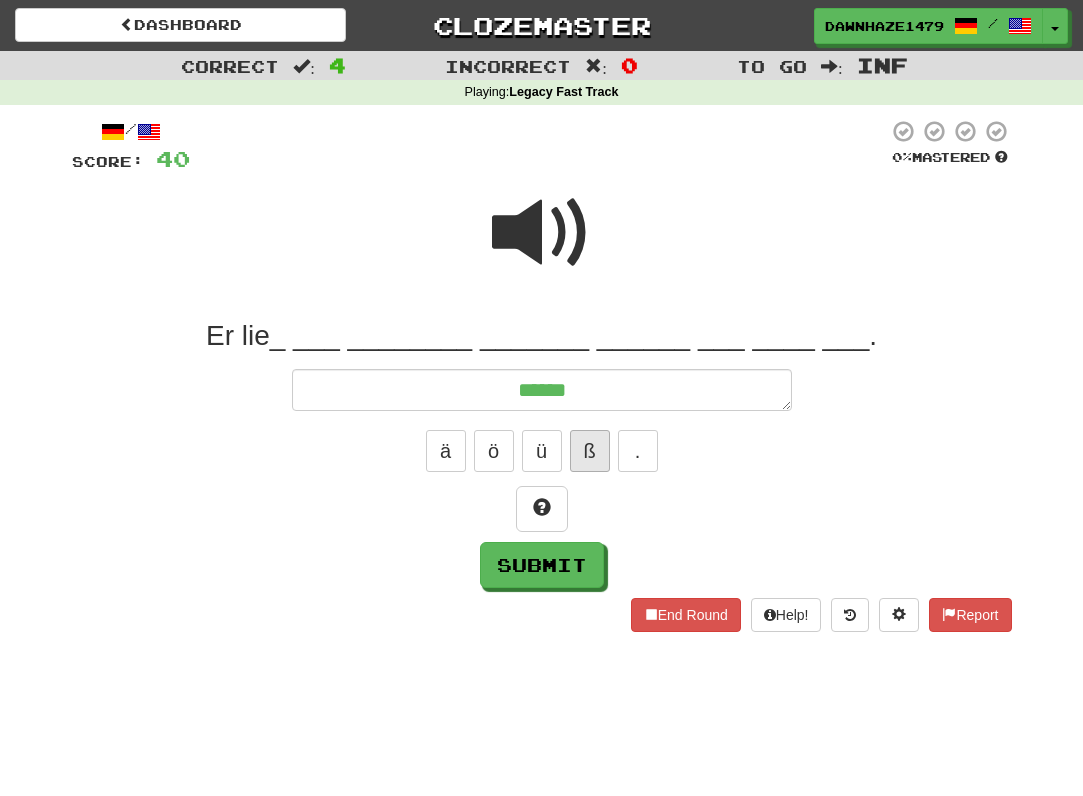 click on "ß" at bounding box center (590, 451) 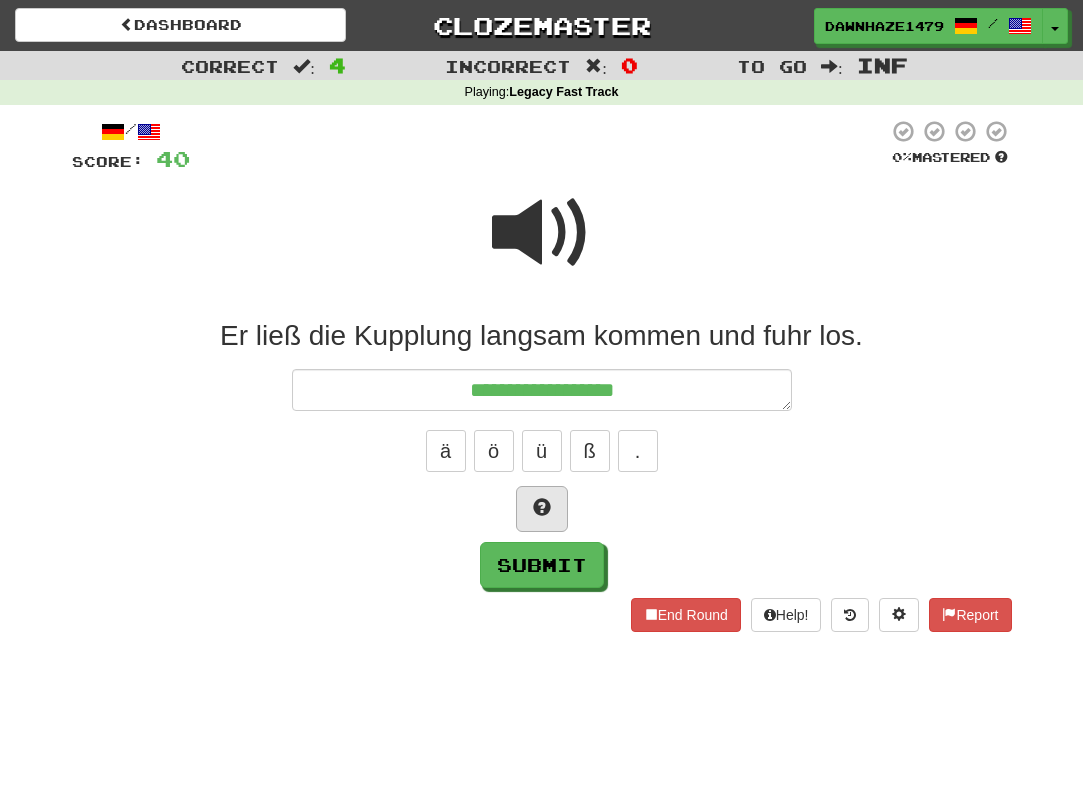 click at bounding box center (542, 509) 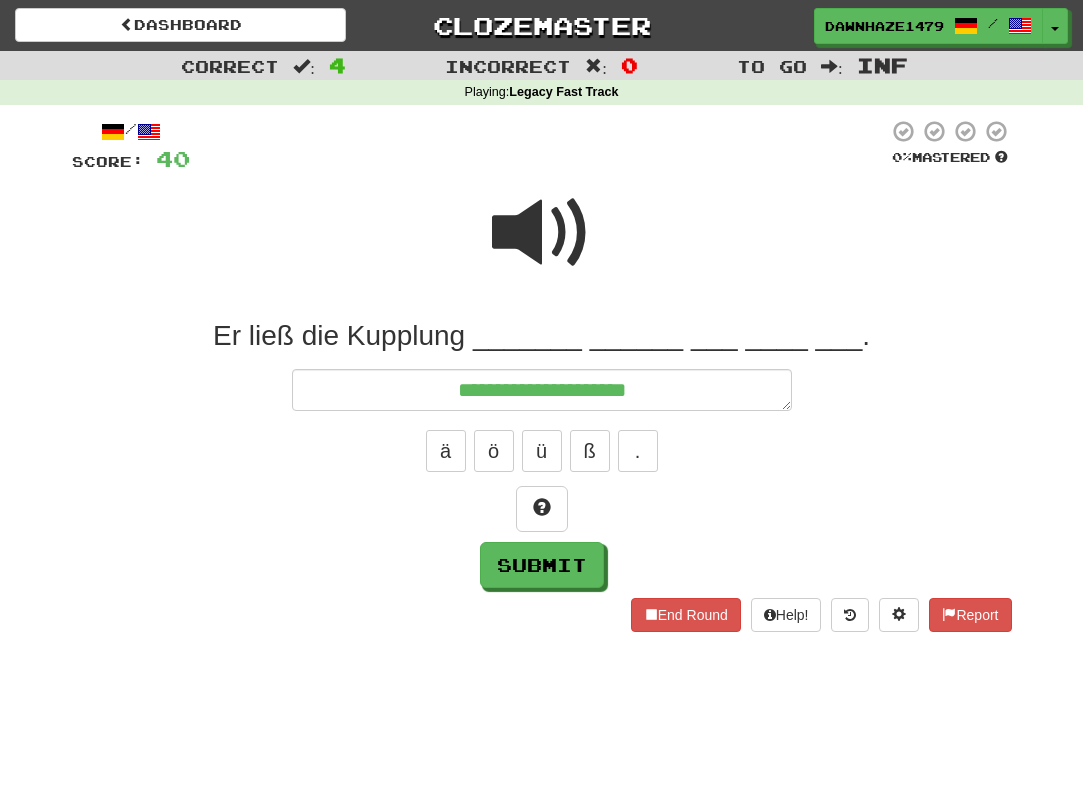 click at bounding box center (542, 233) 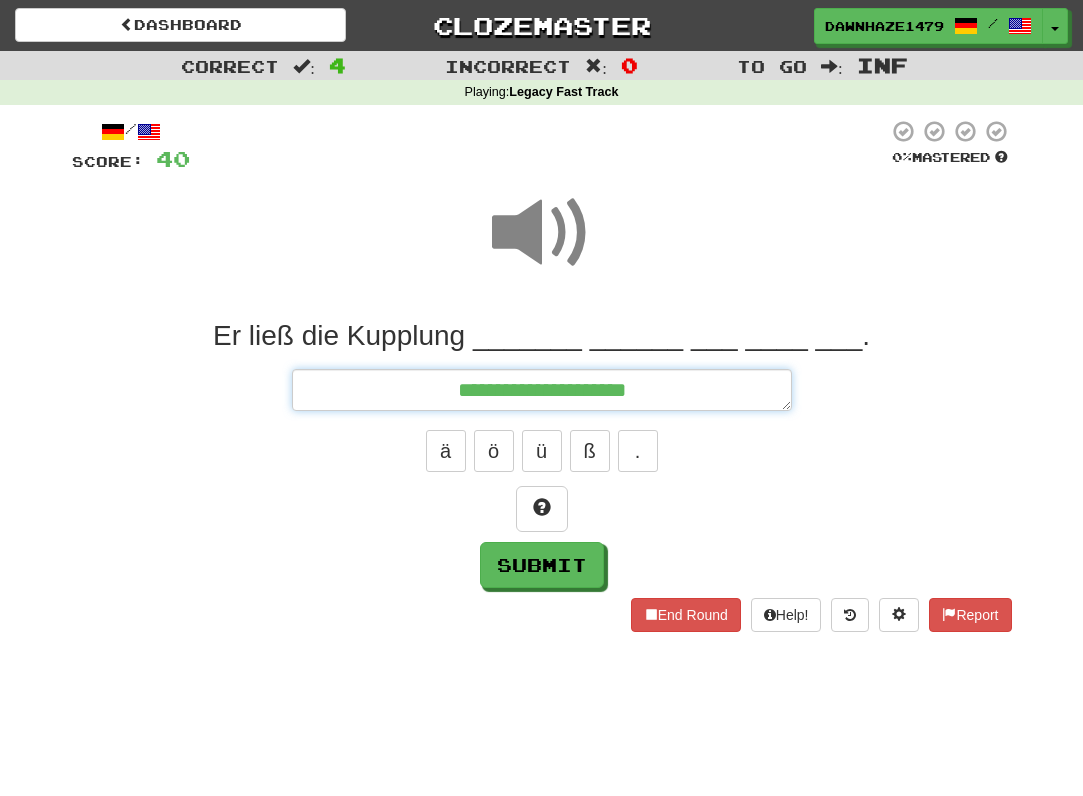 click on "**********" at bounding box center [542, 390] 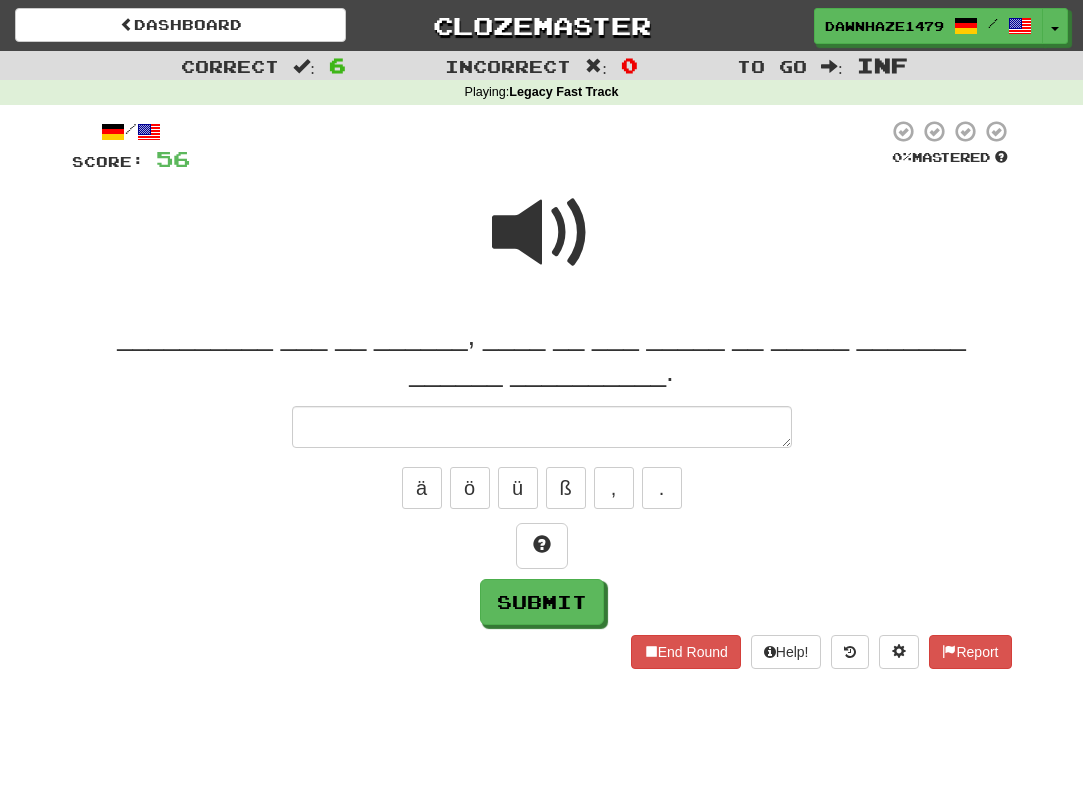 click at bounding box center (542, 233) 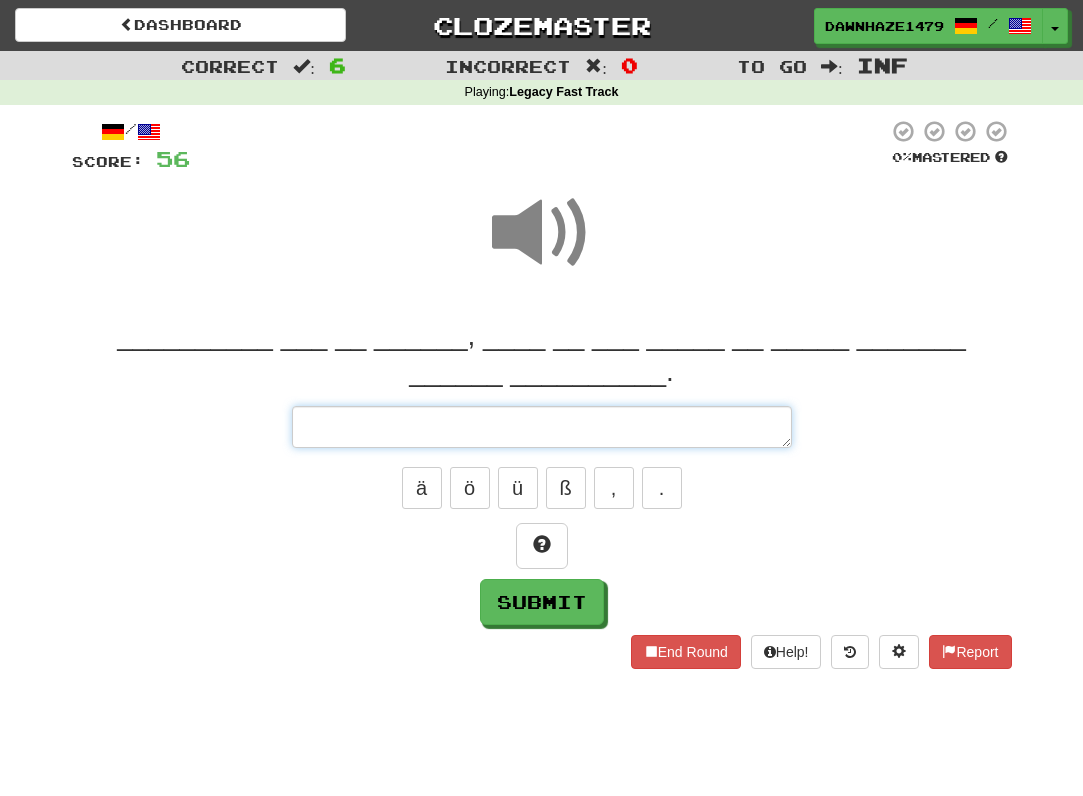 click at bounding box center [542, 427] 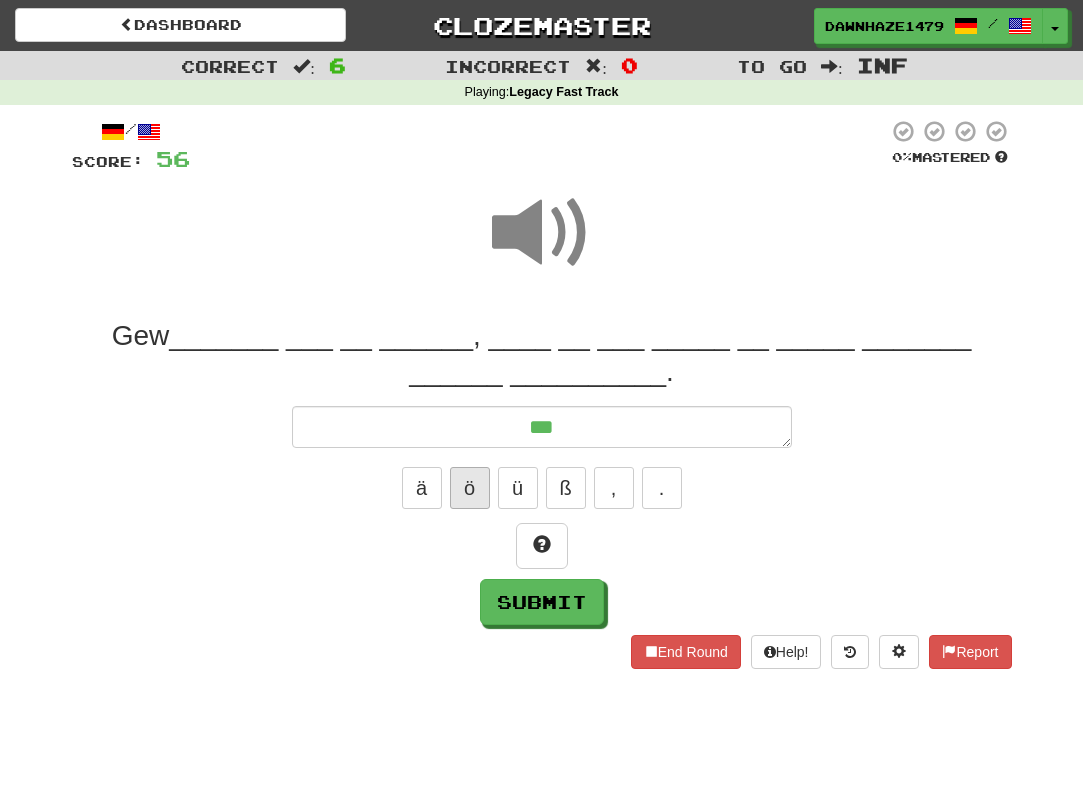 click on "ö" at bounding box center [470, 488] 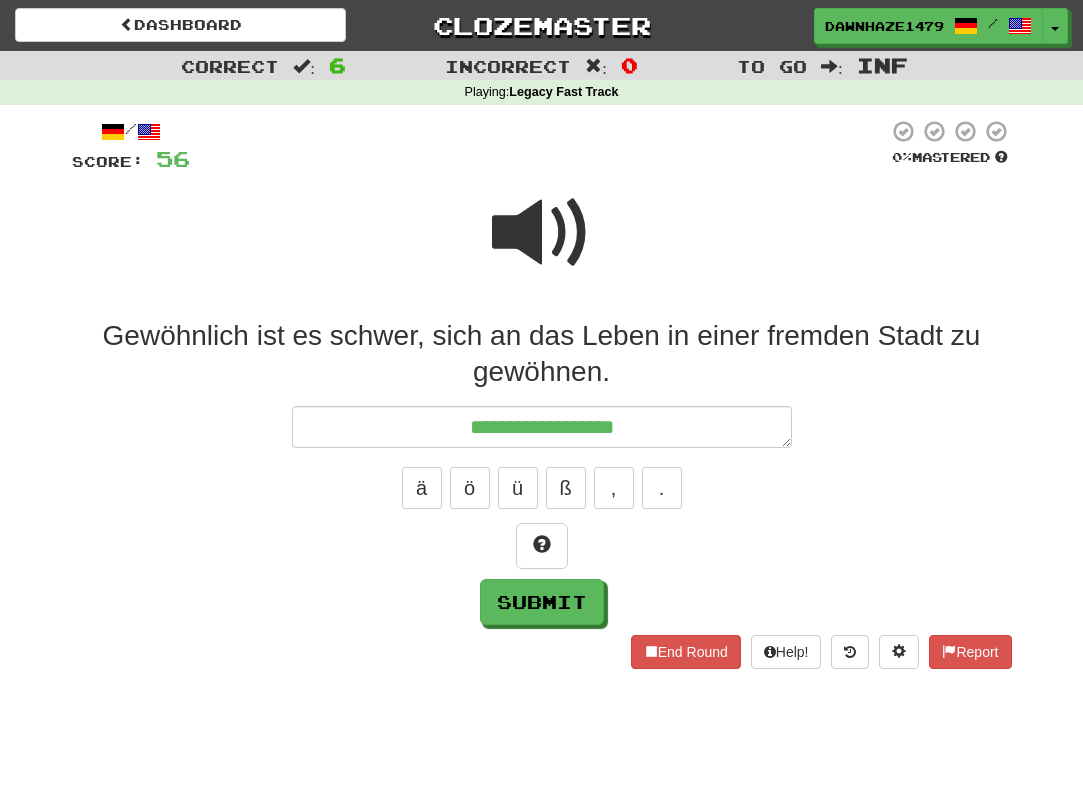 click at bounding box center [542, 233] 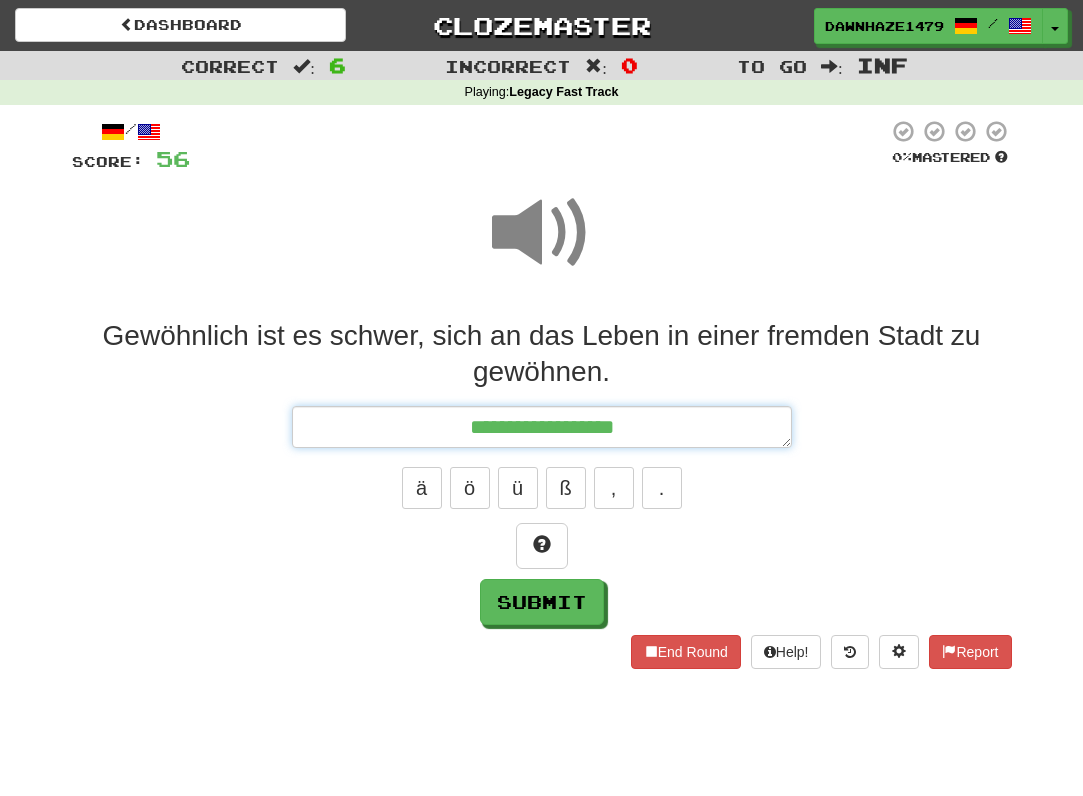 click on "**********" at bounding box center (542, 427) 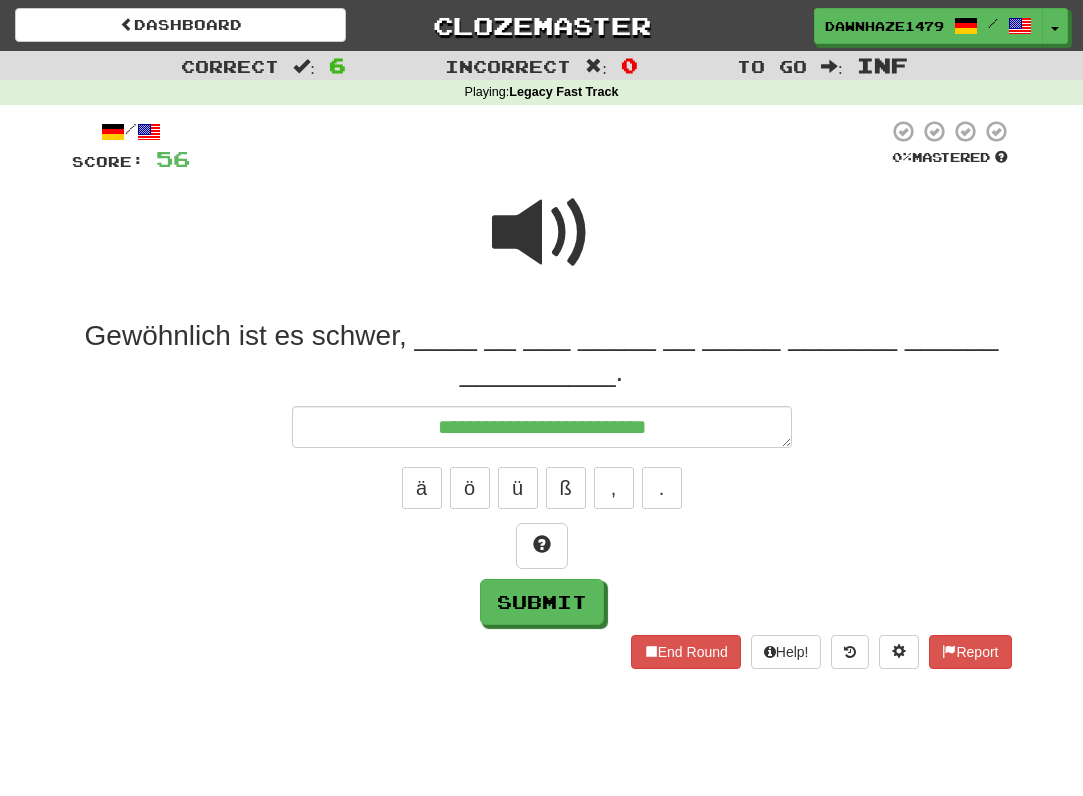 click at bounding box center (542, 233) 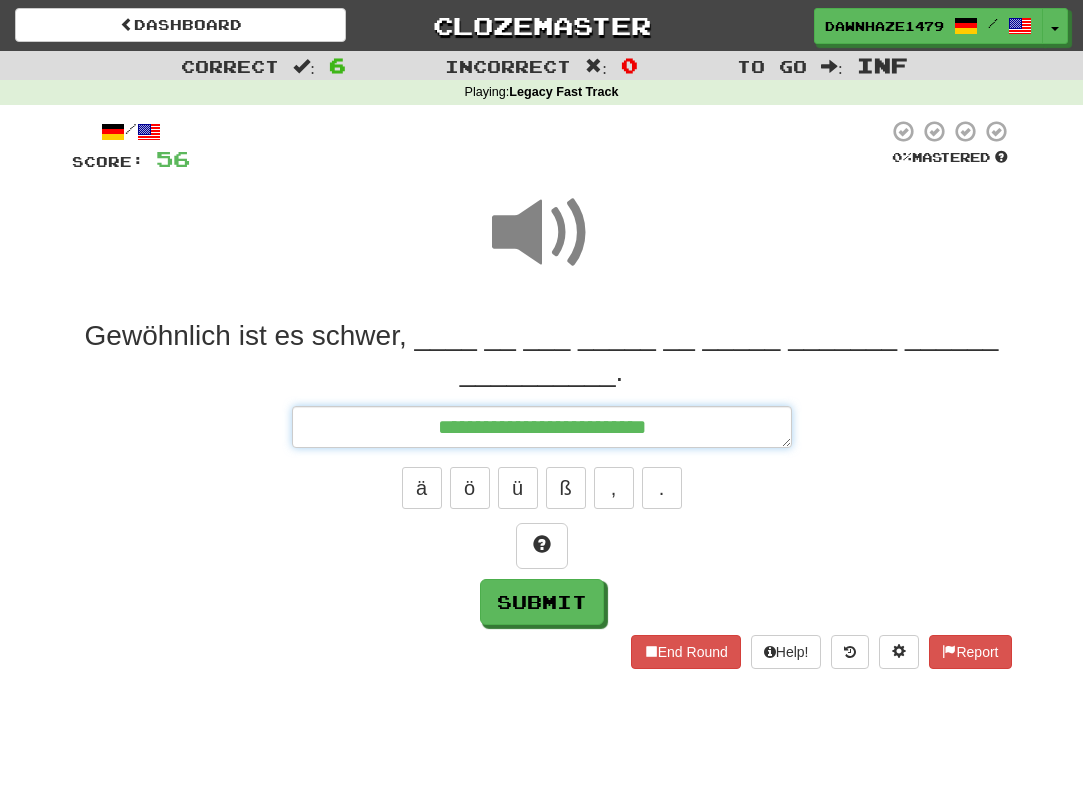 click on "**********" at bounding box center (542, 427) 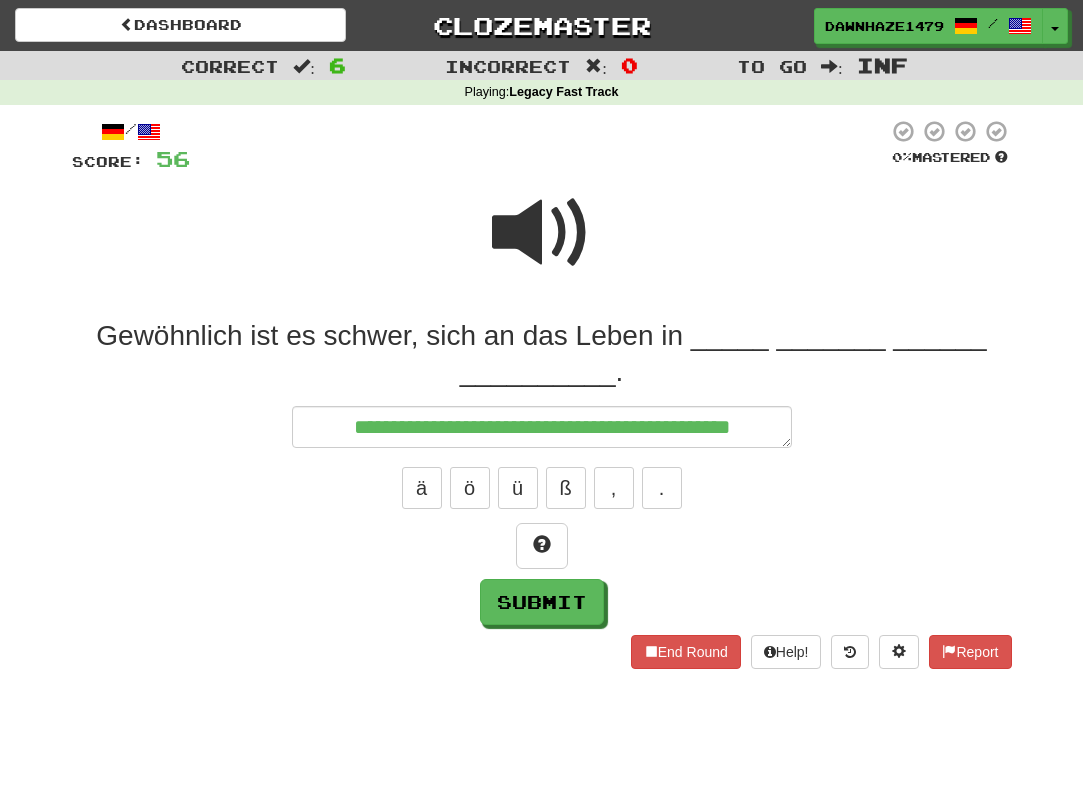 click at bounding box center (542, 233) 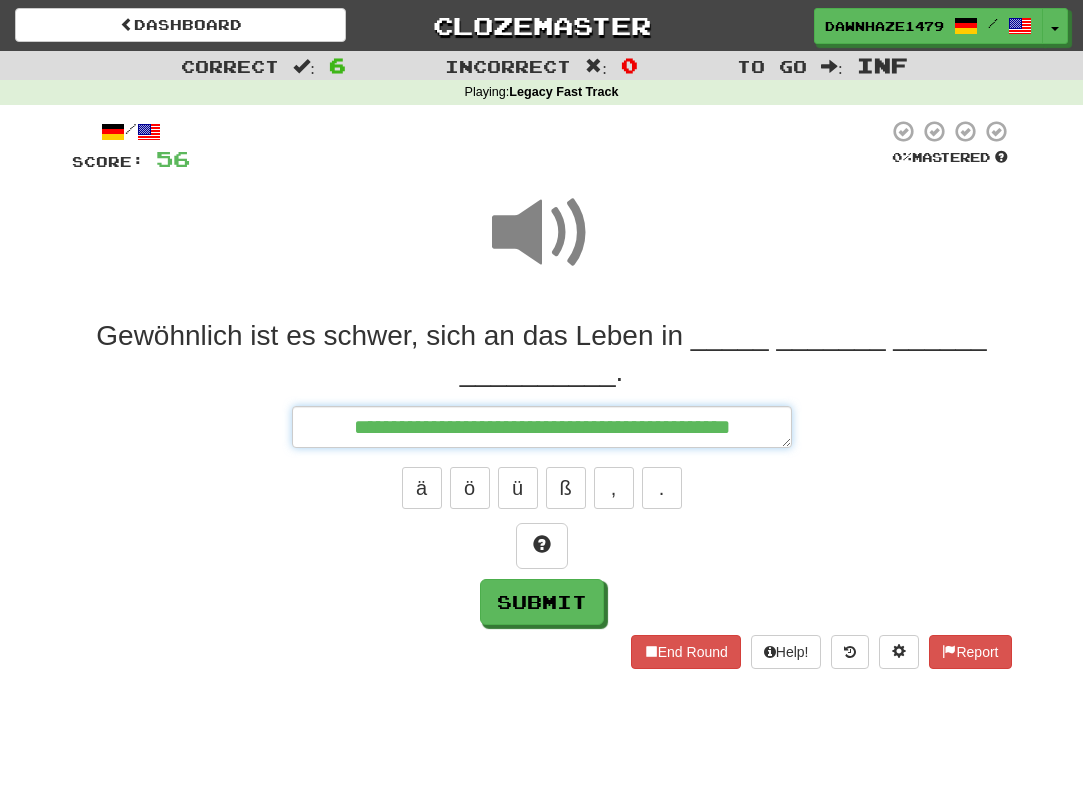 click on "**********" at bounding box center (542, 427) 